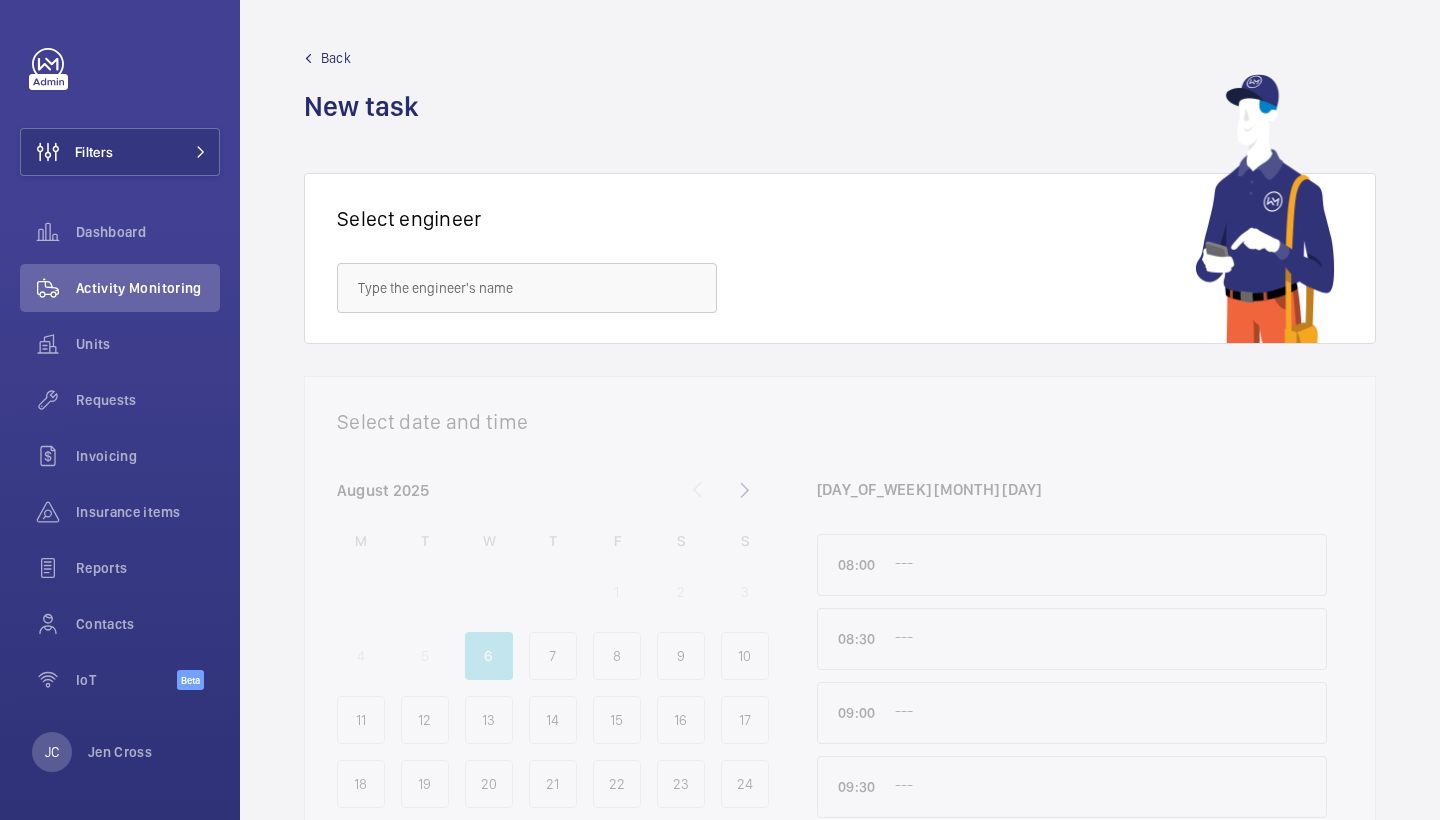 scroll, scrollTop: 0, scrollLeft: 0, axis: both 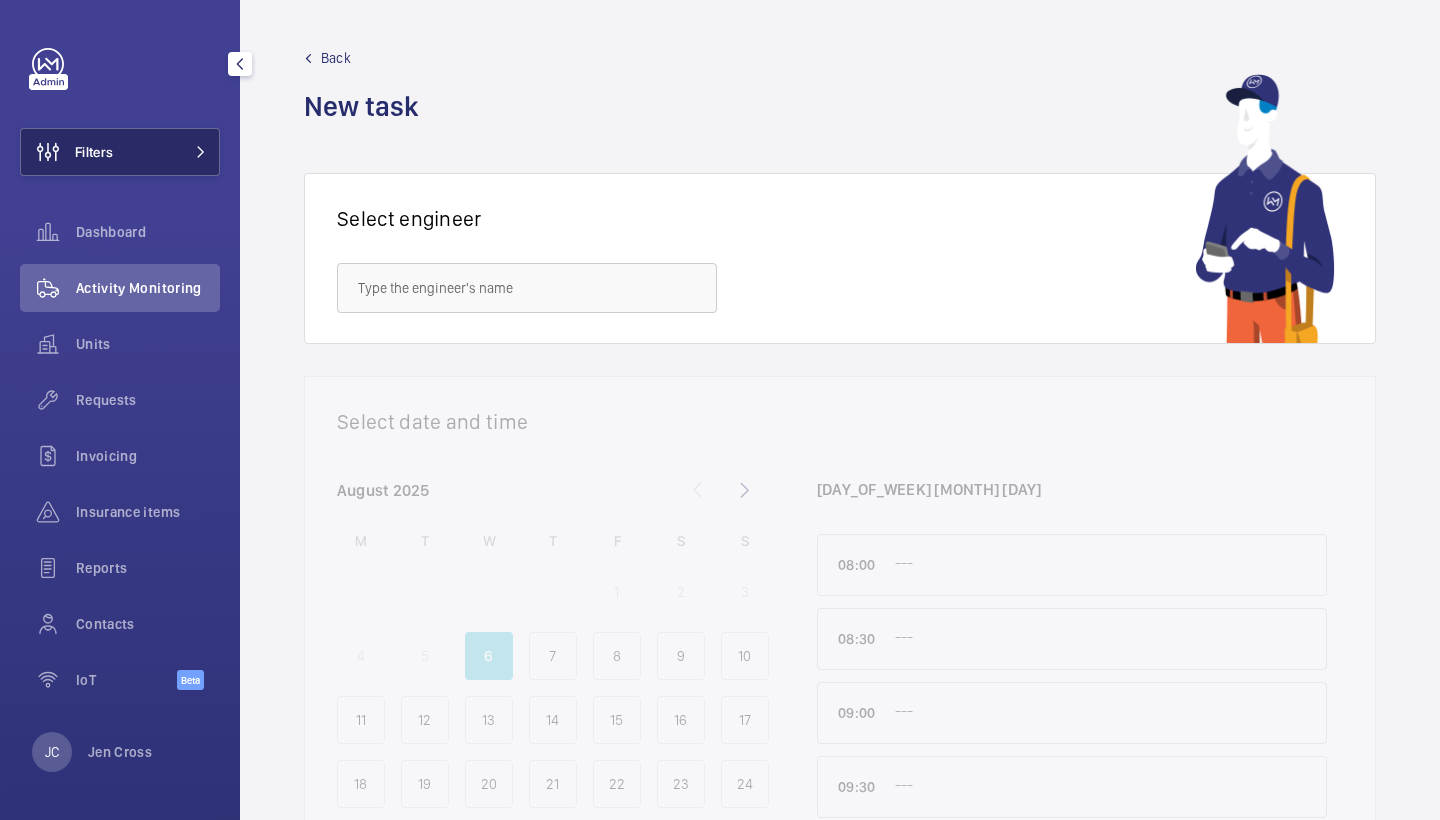 click on "Filters" 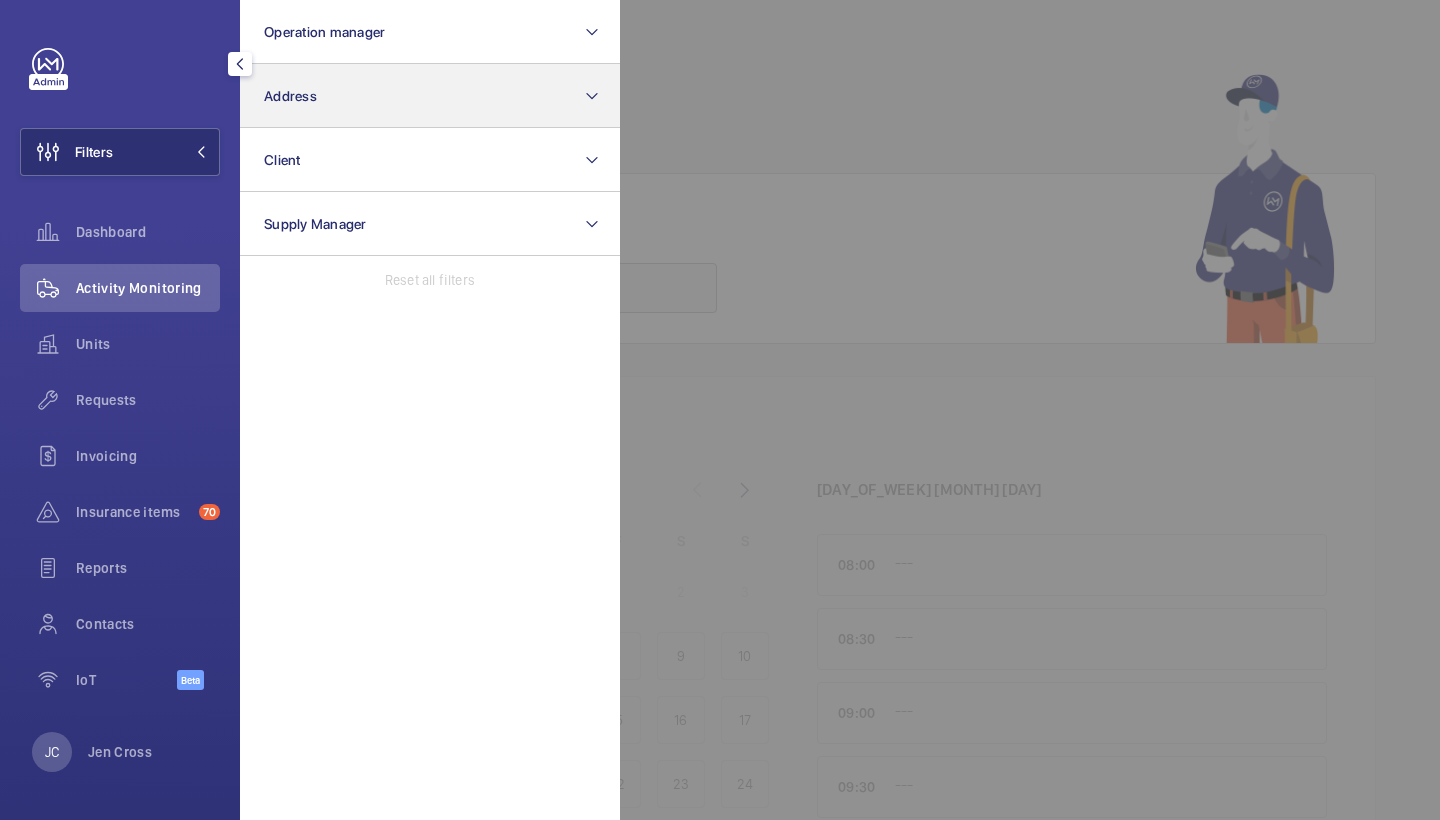 click on "Address" 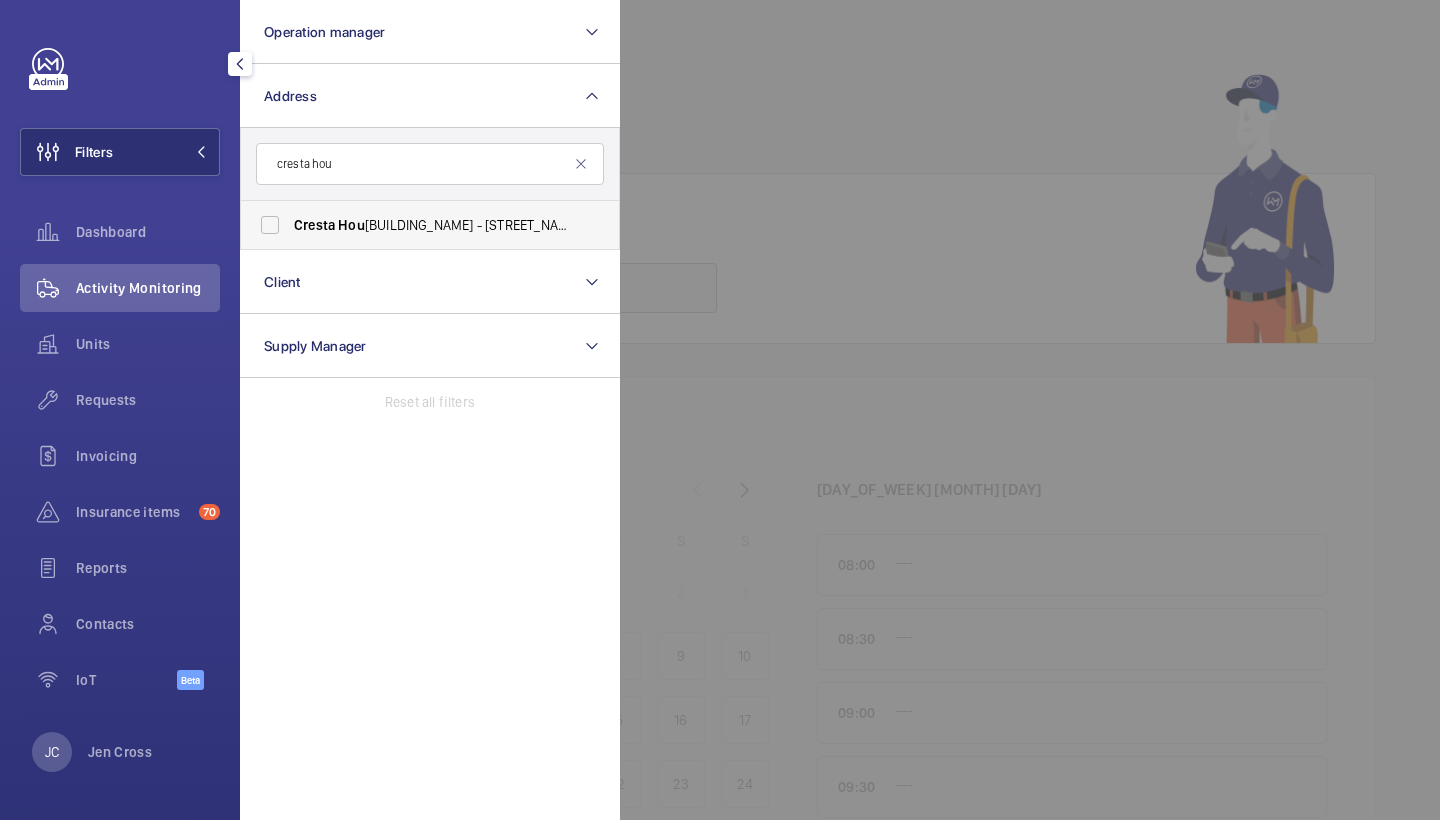 type on "cresta hou" 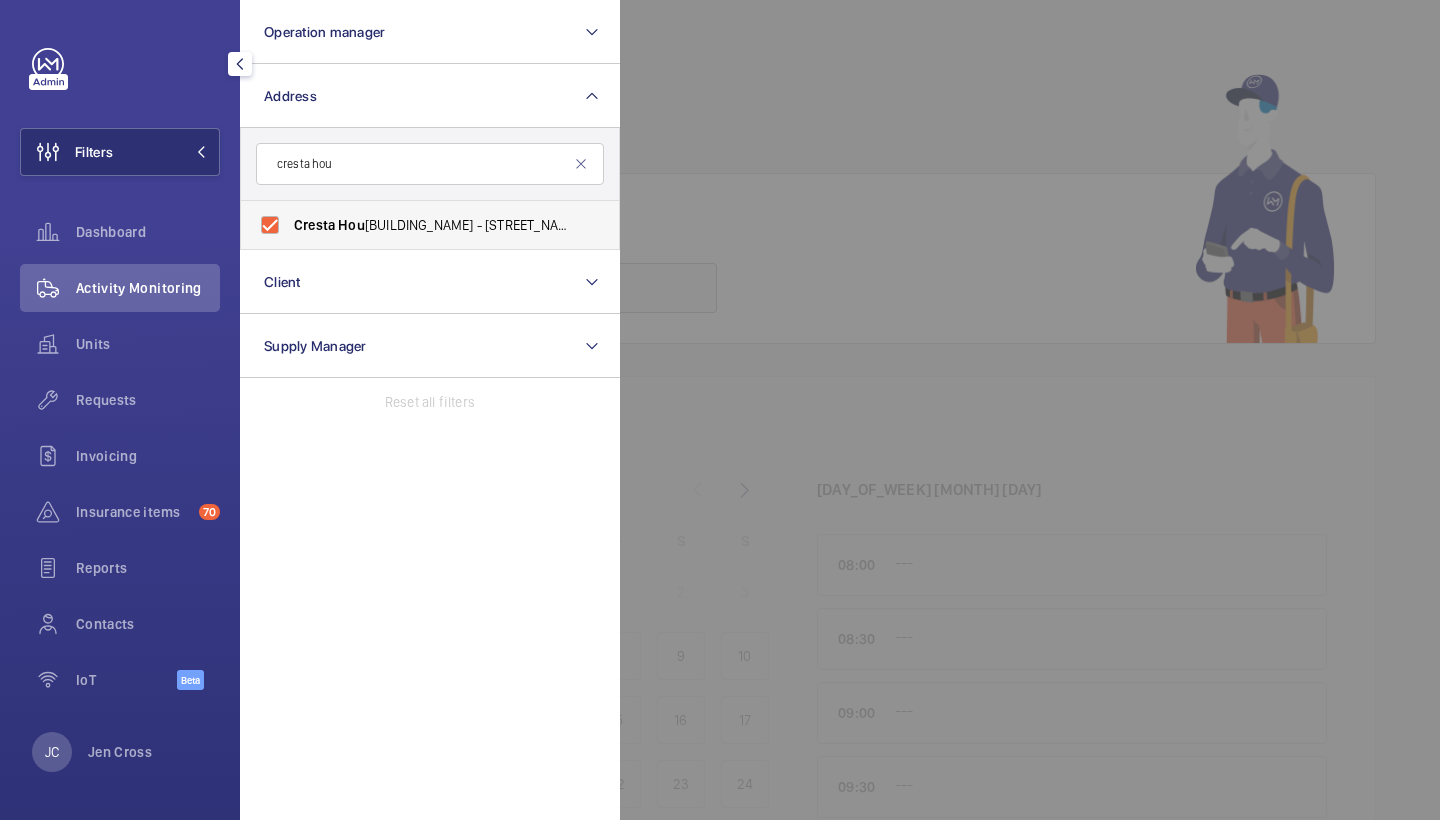 checkbox on "true" 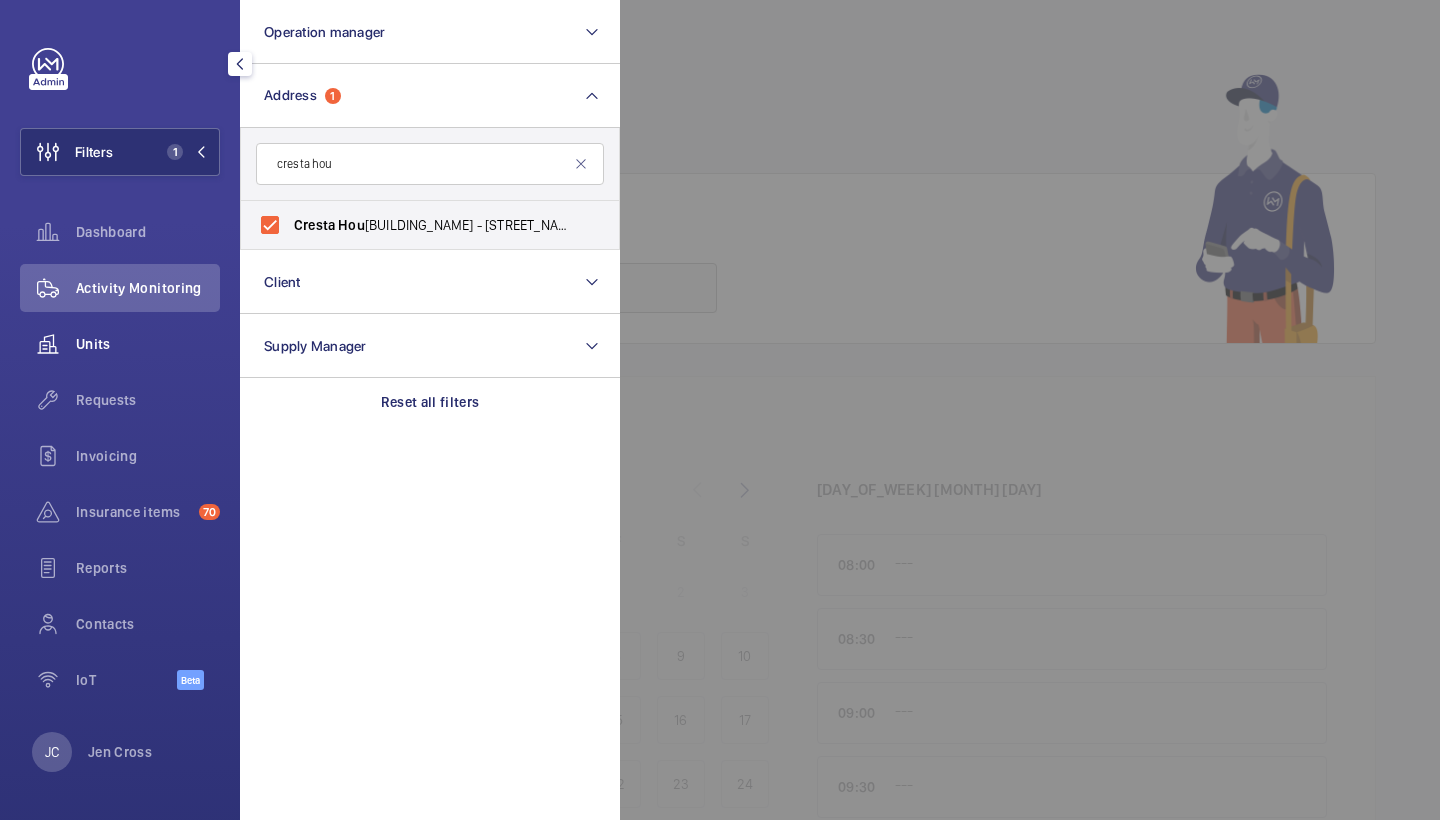 click on "Units" 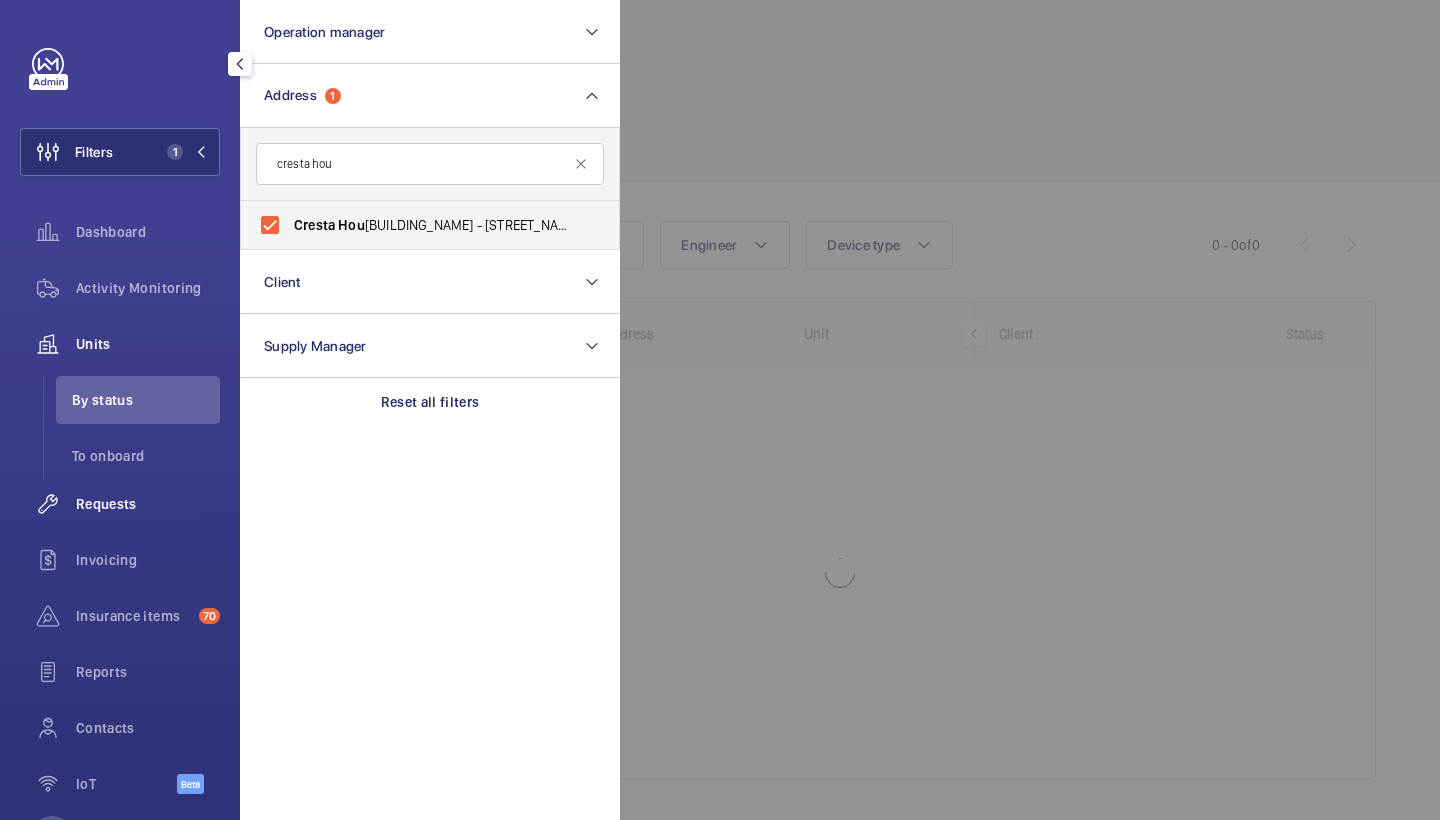 click on "Requests" 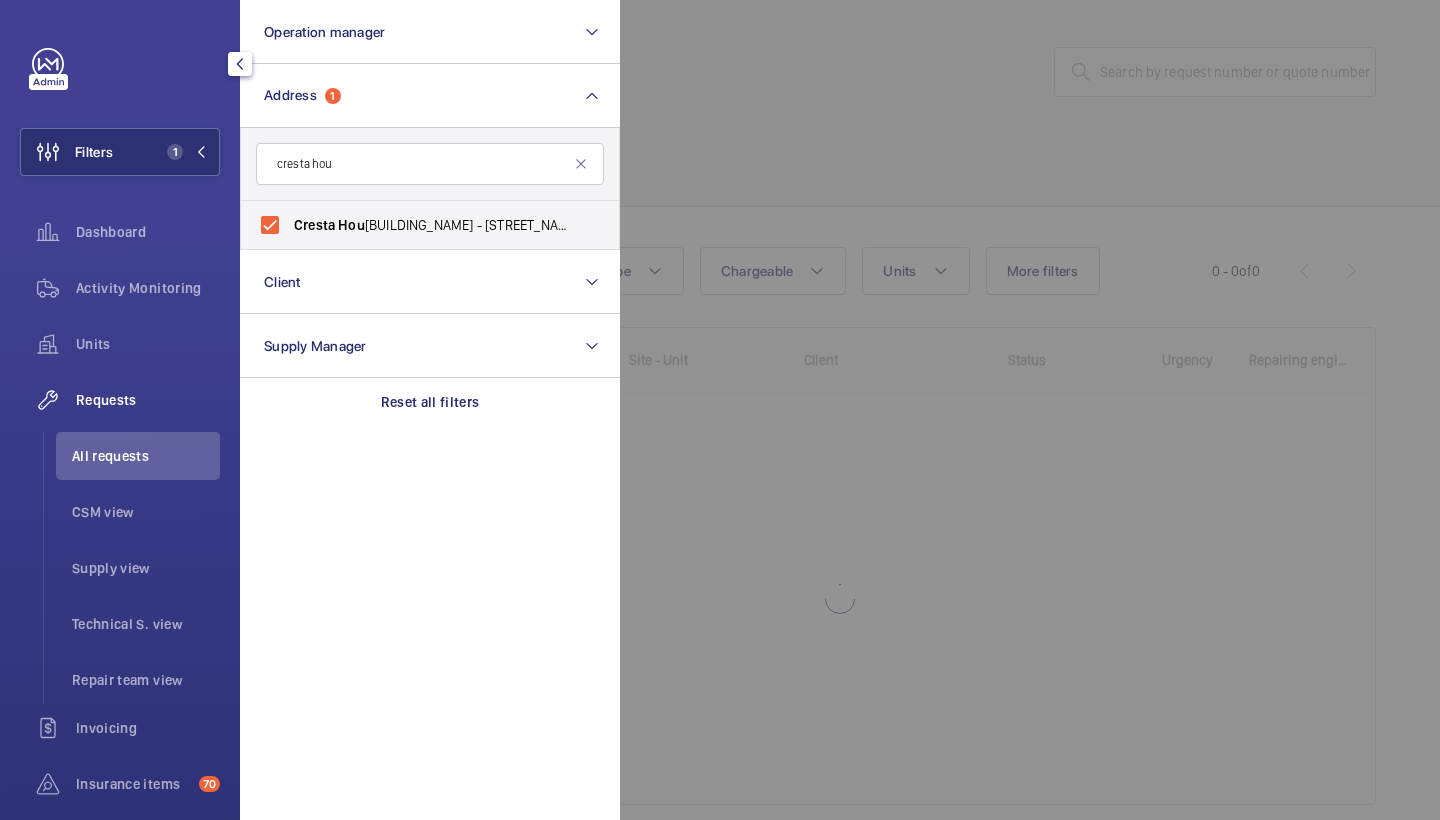 click 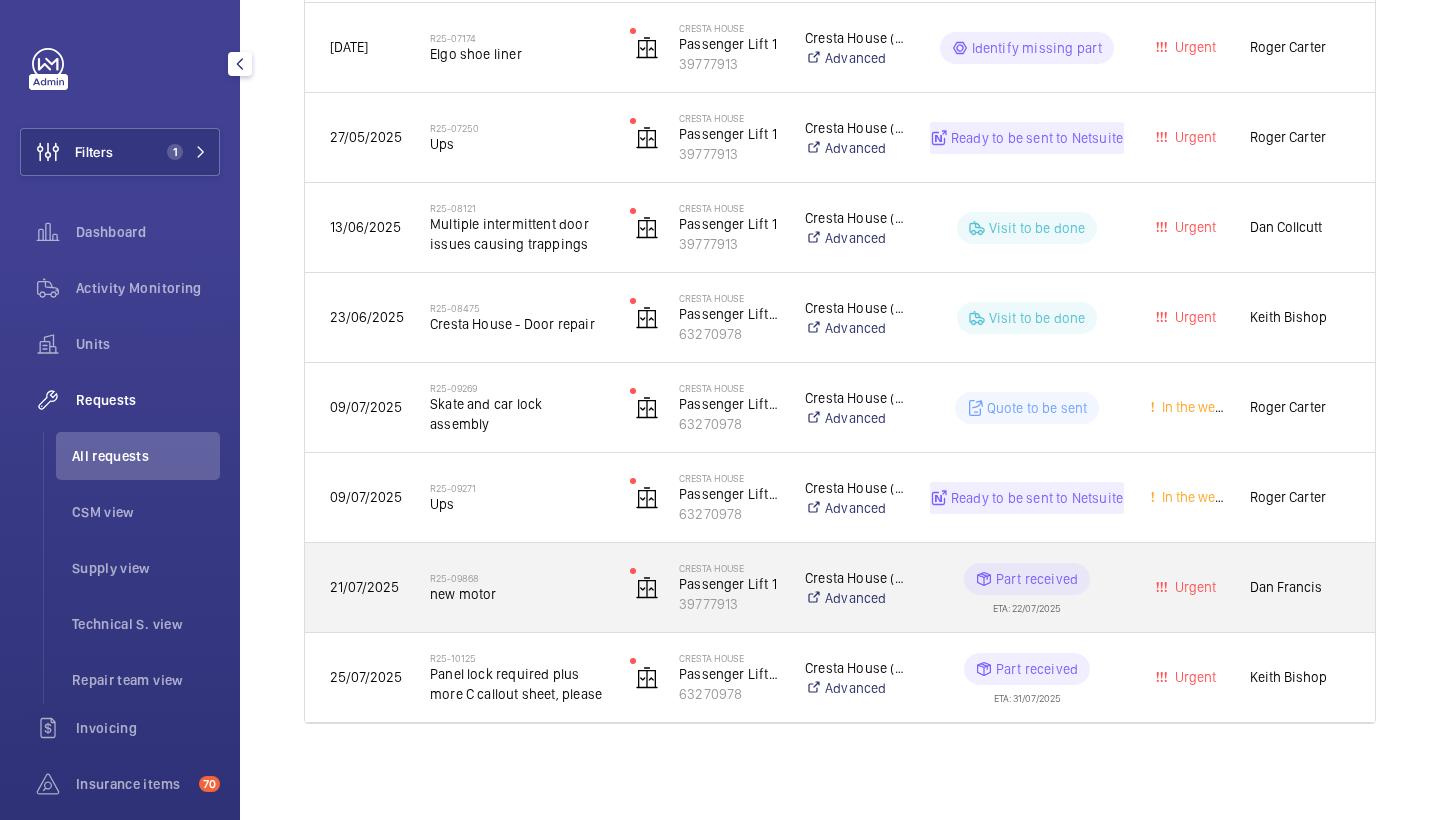 scroll, scrollTop: 1020, scrollLeft: 0, axis: vertical 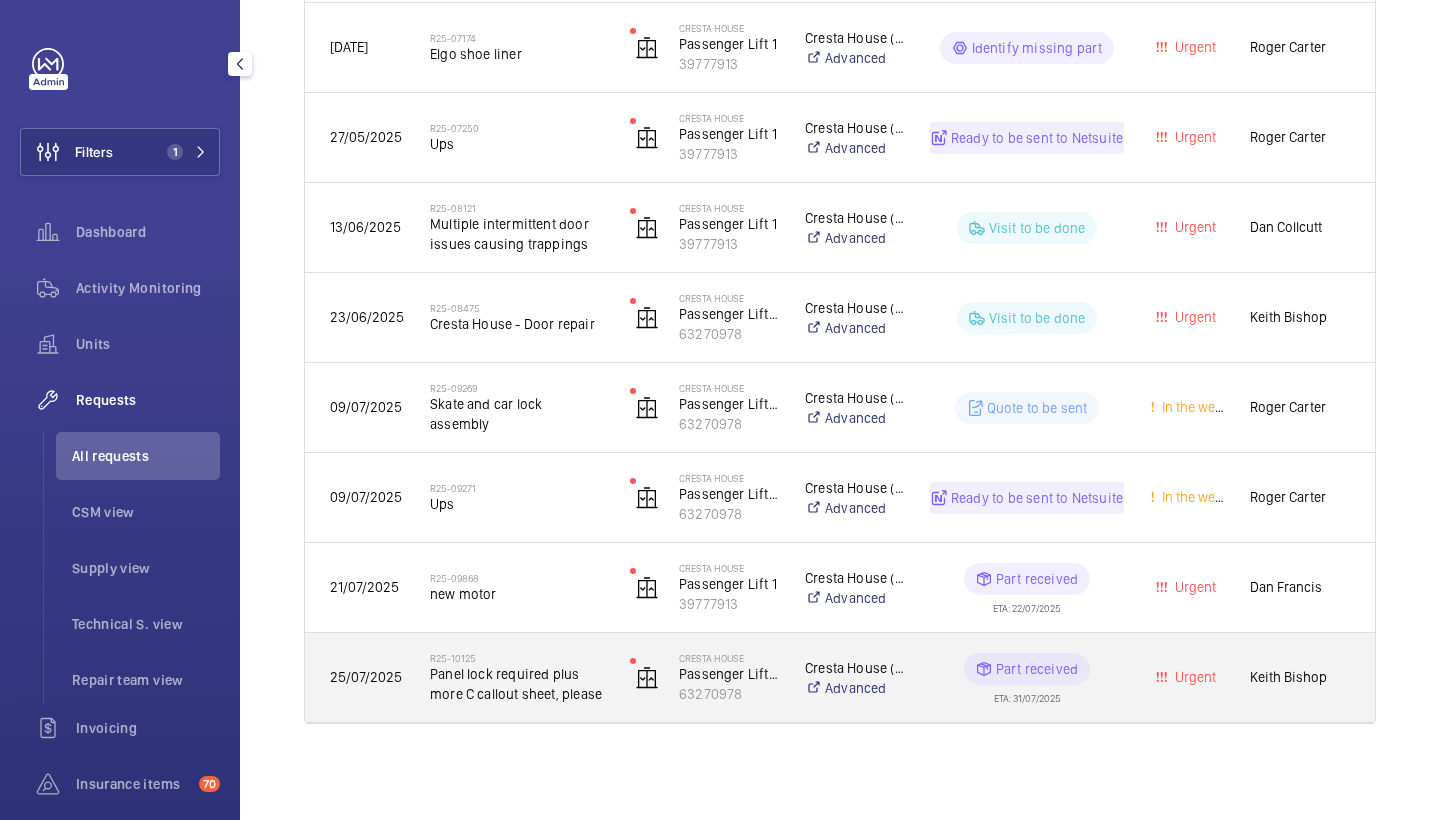click on "Panel lock required plus more C callout sheet, please" 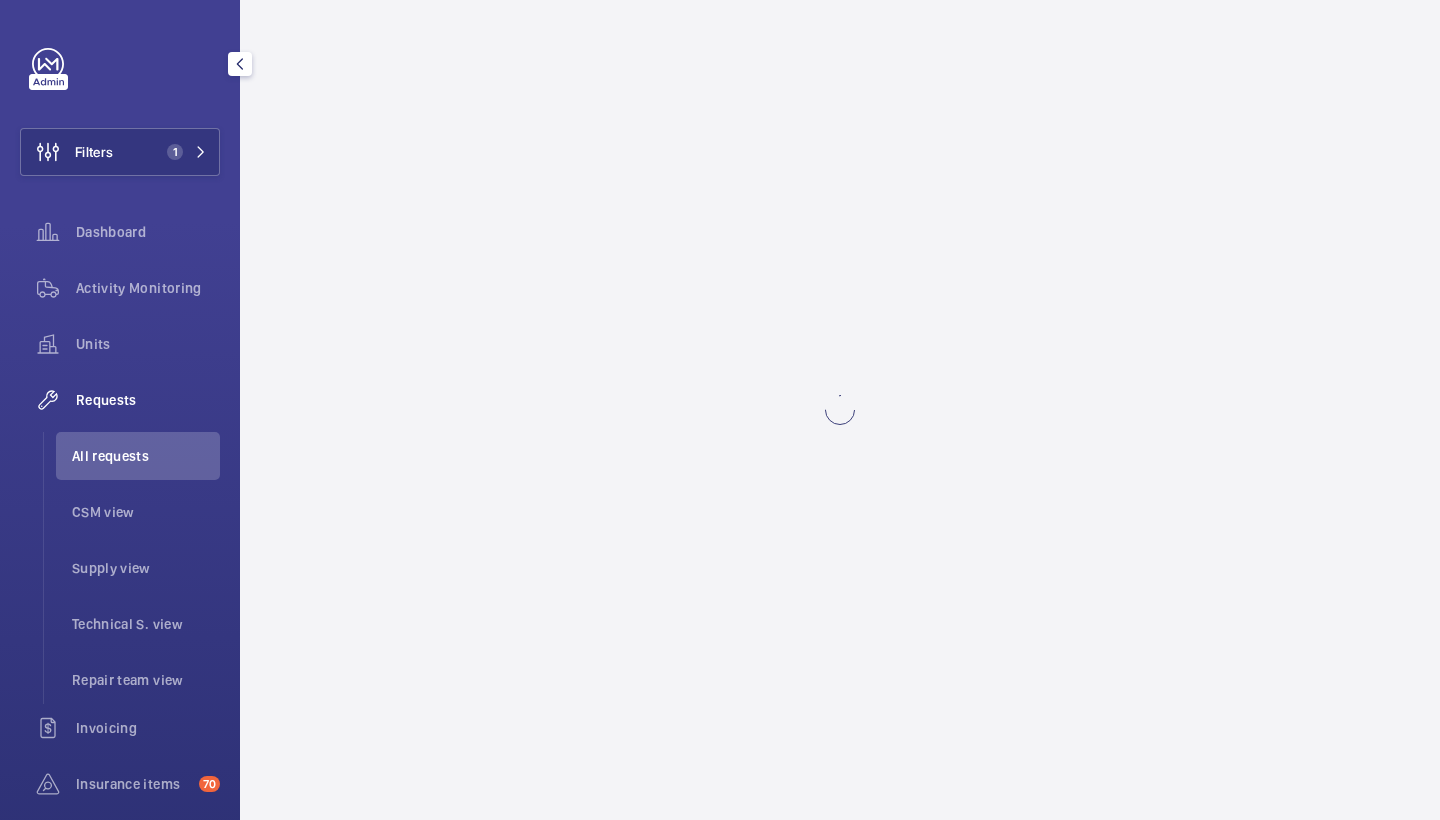 scroll, scrollTop: 0, scrollLeft: 0, axis: both 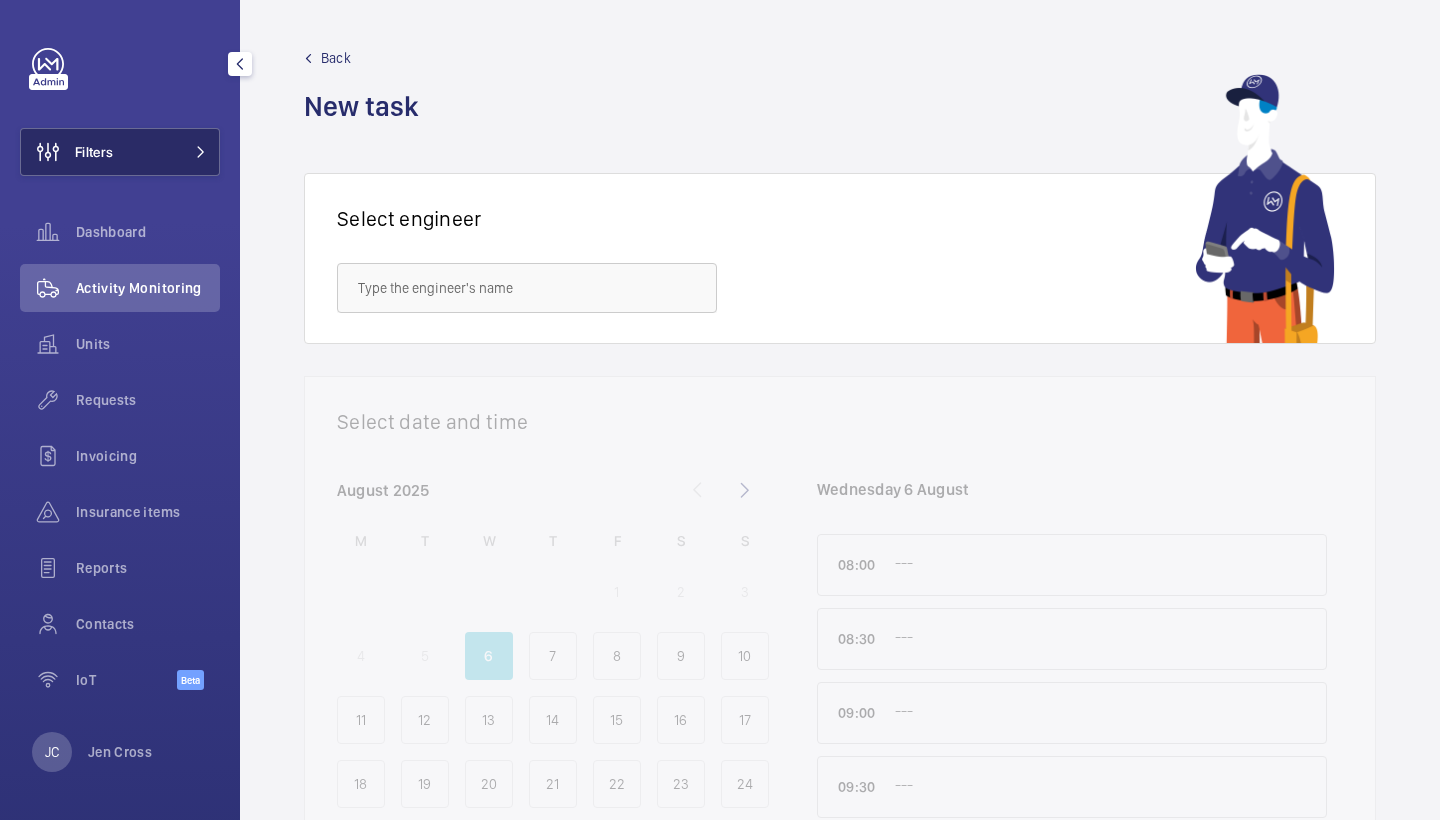click on "Filters" 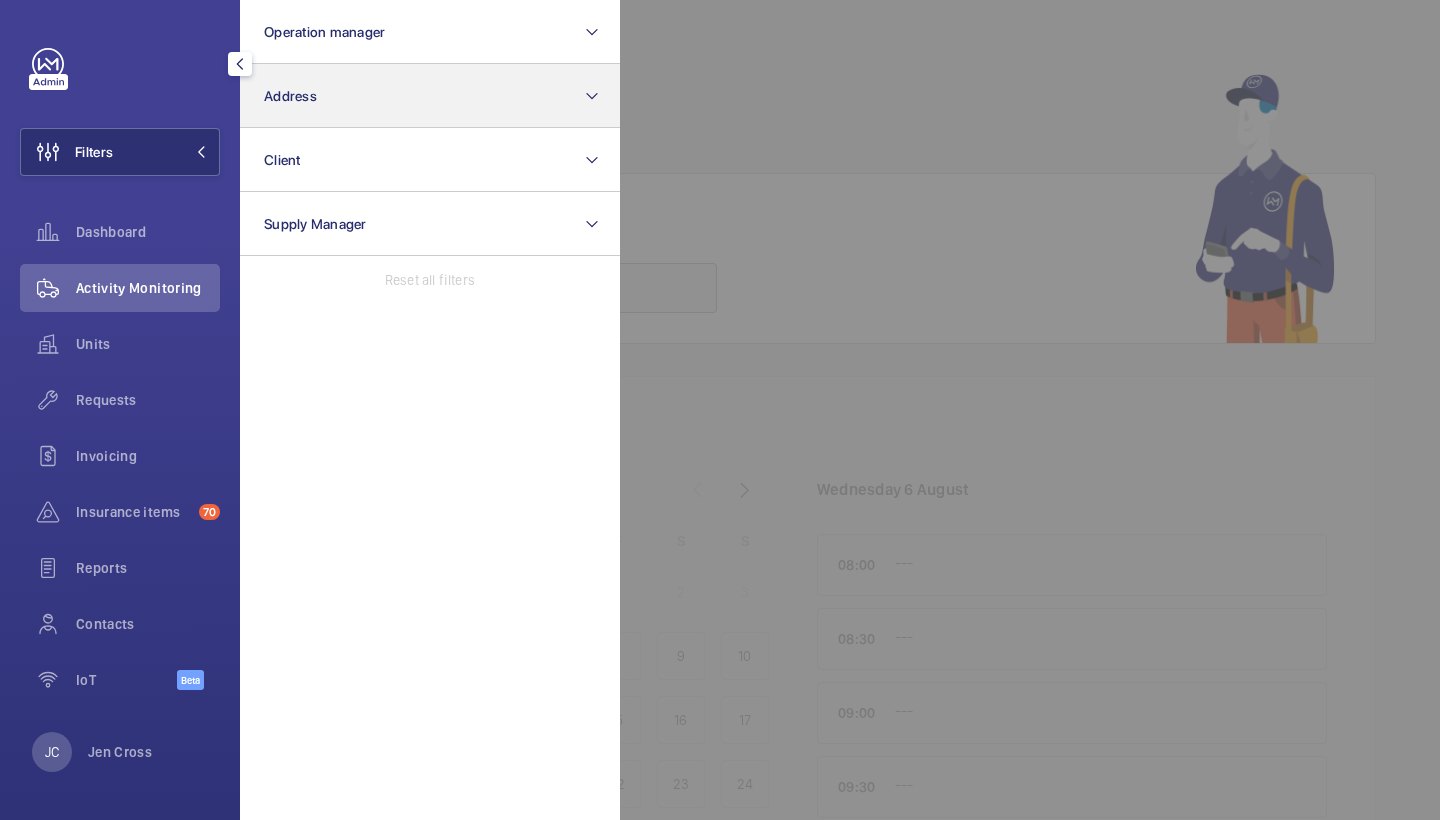 click on "Address" 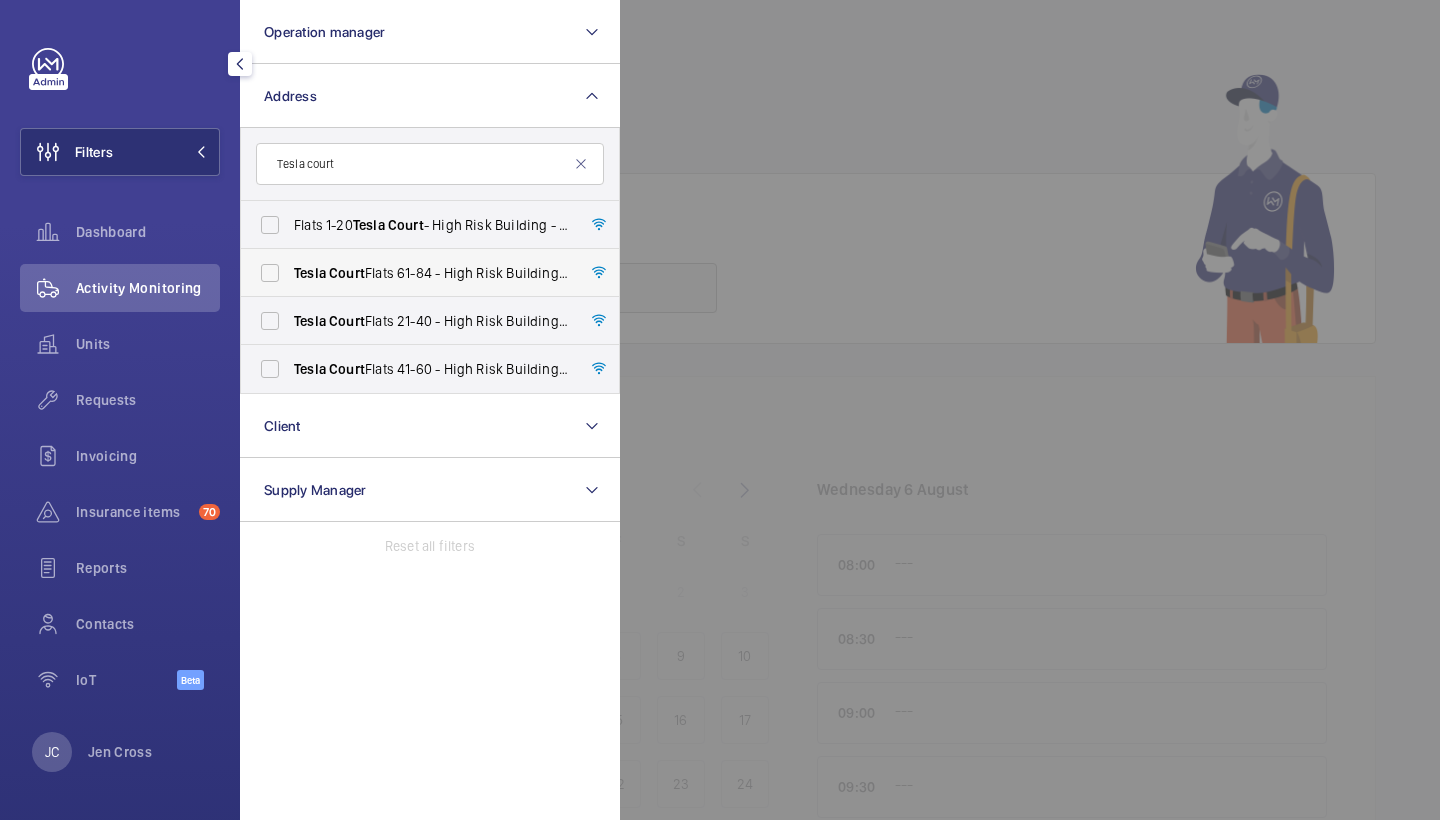 type on "Tesla court" 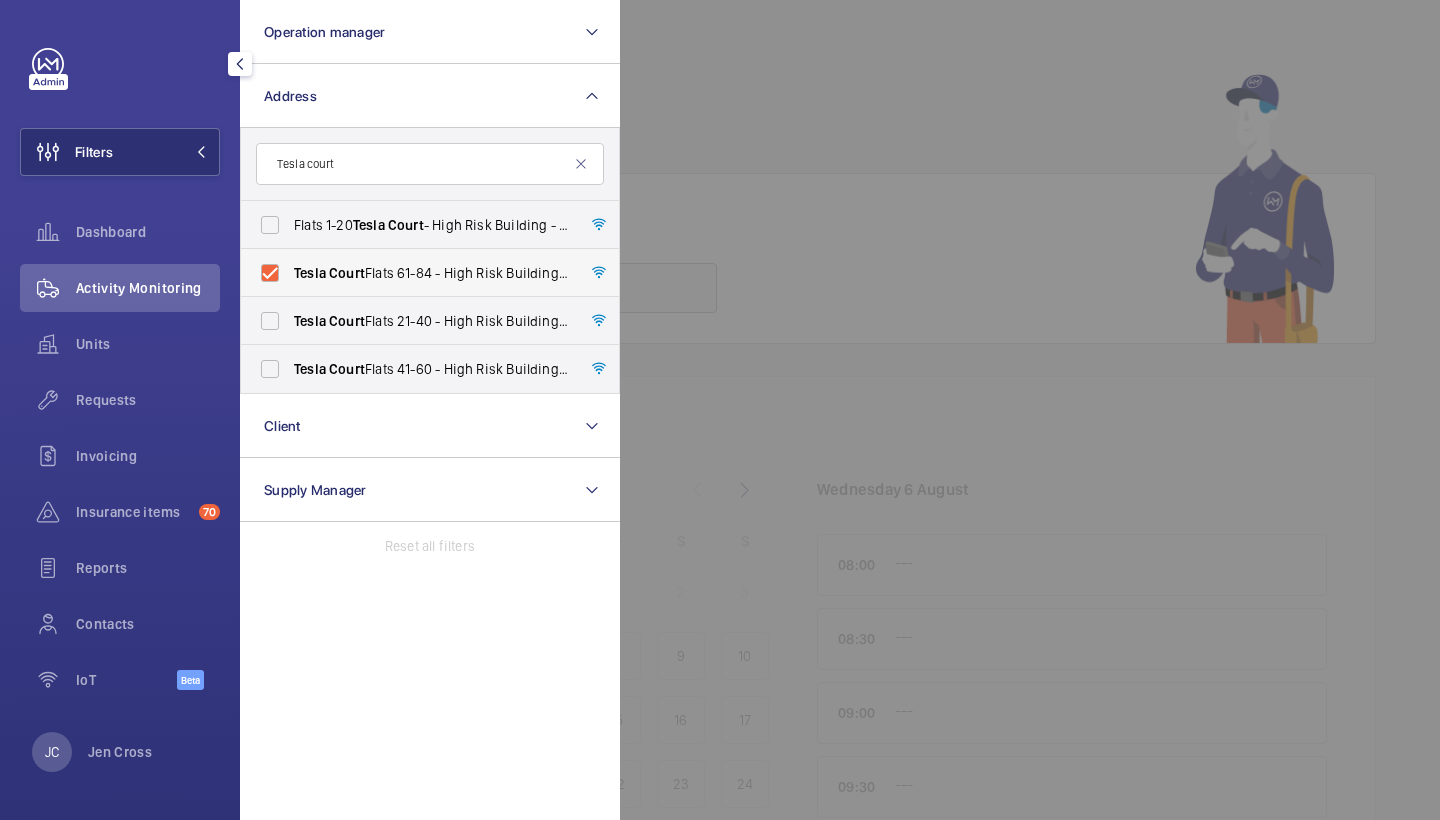checkbox on "true" 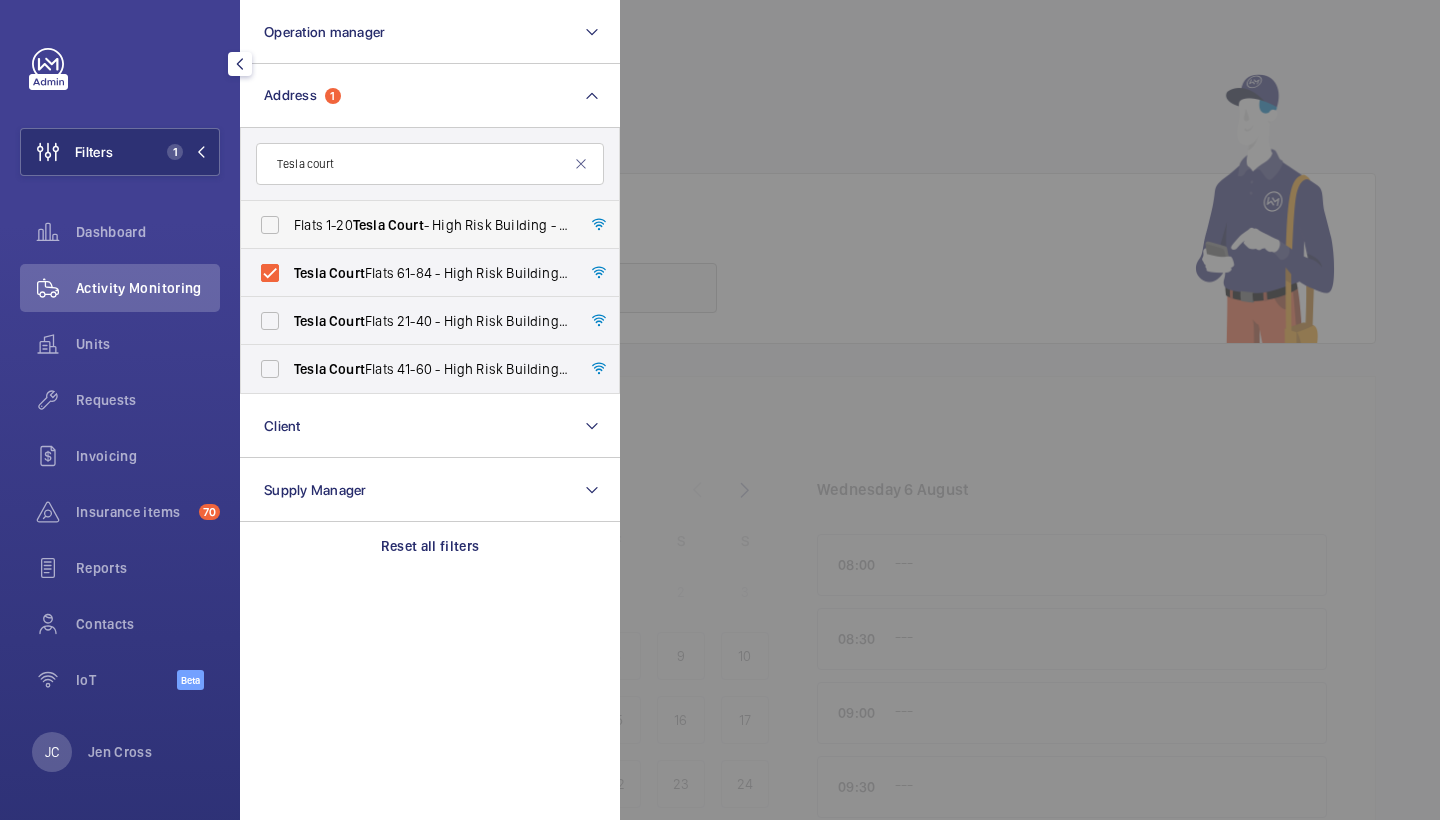 click on "Court" at bounding box center (406, 225) 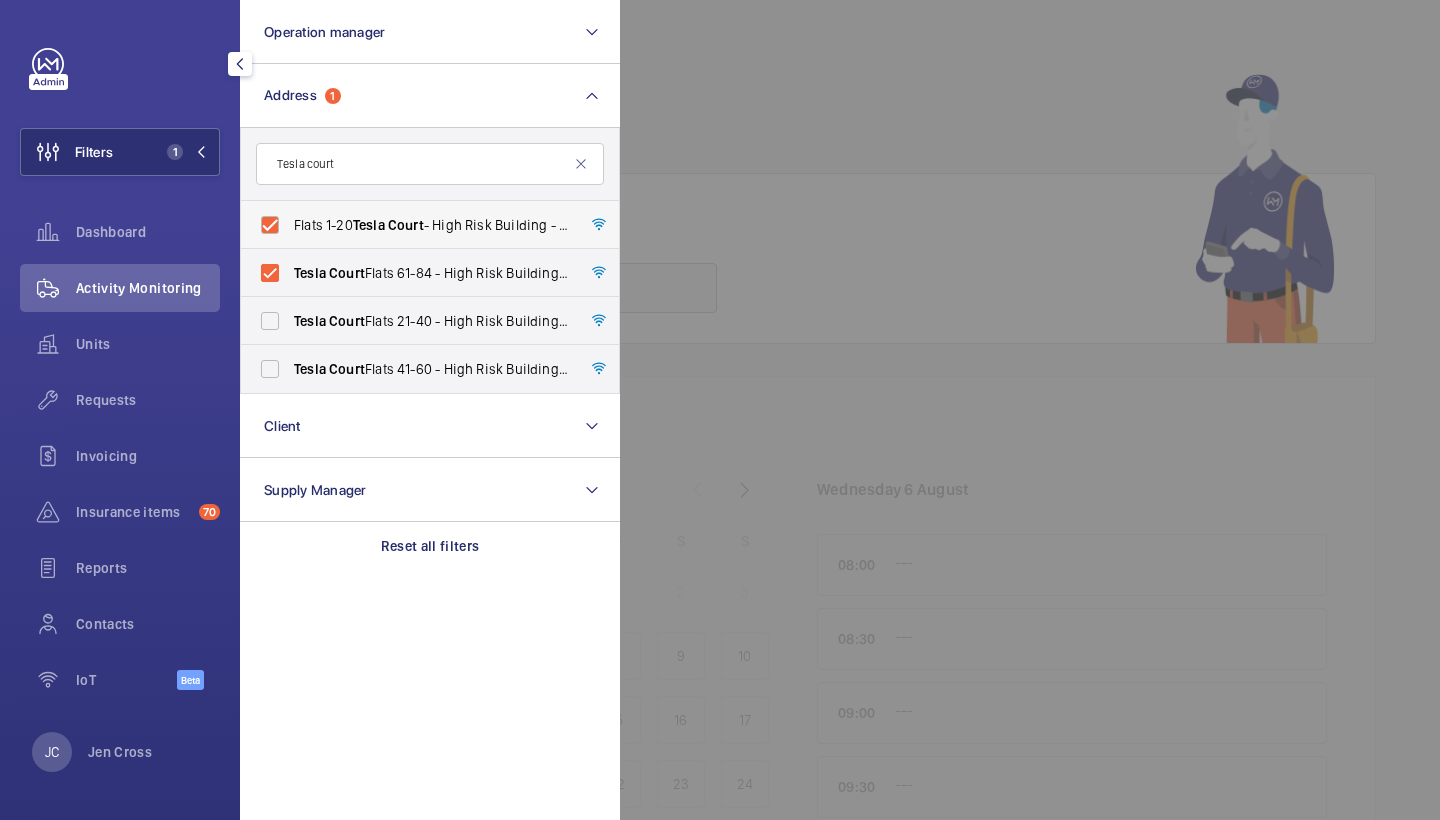 checkbox on "true" 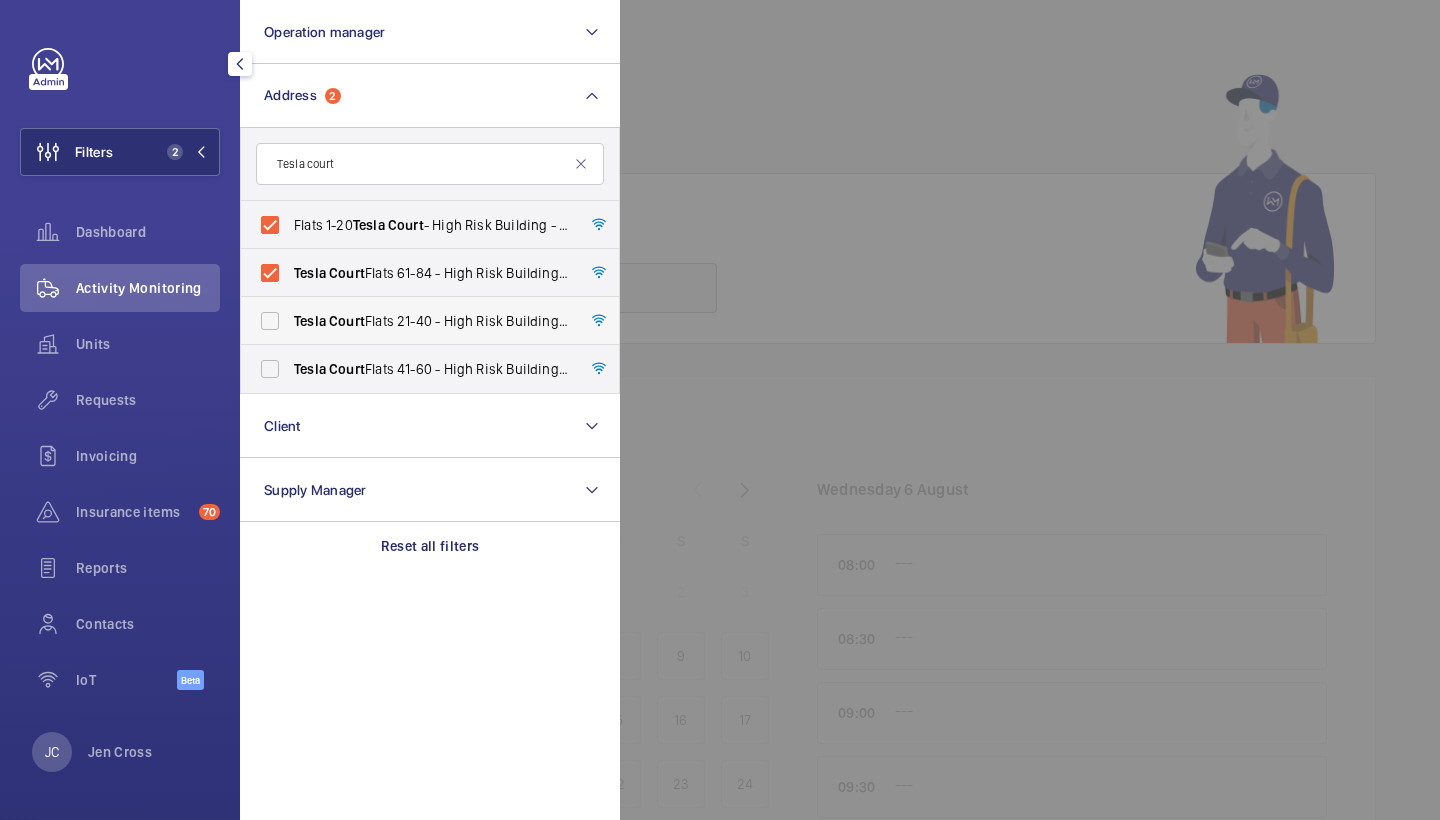 click on "Tesla Court Flats 21-40 - High Risk Building - Tesla Court Flats 21-40, [CITY] [POSTCODE]" at bounding box center [431, 321] 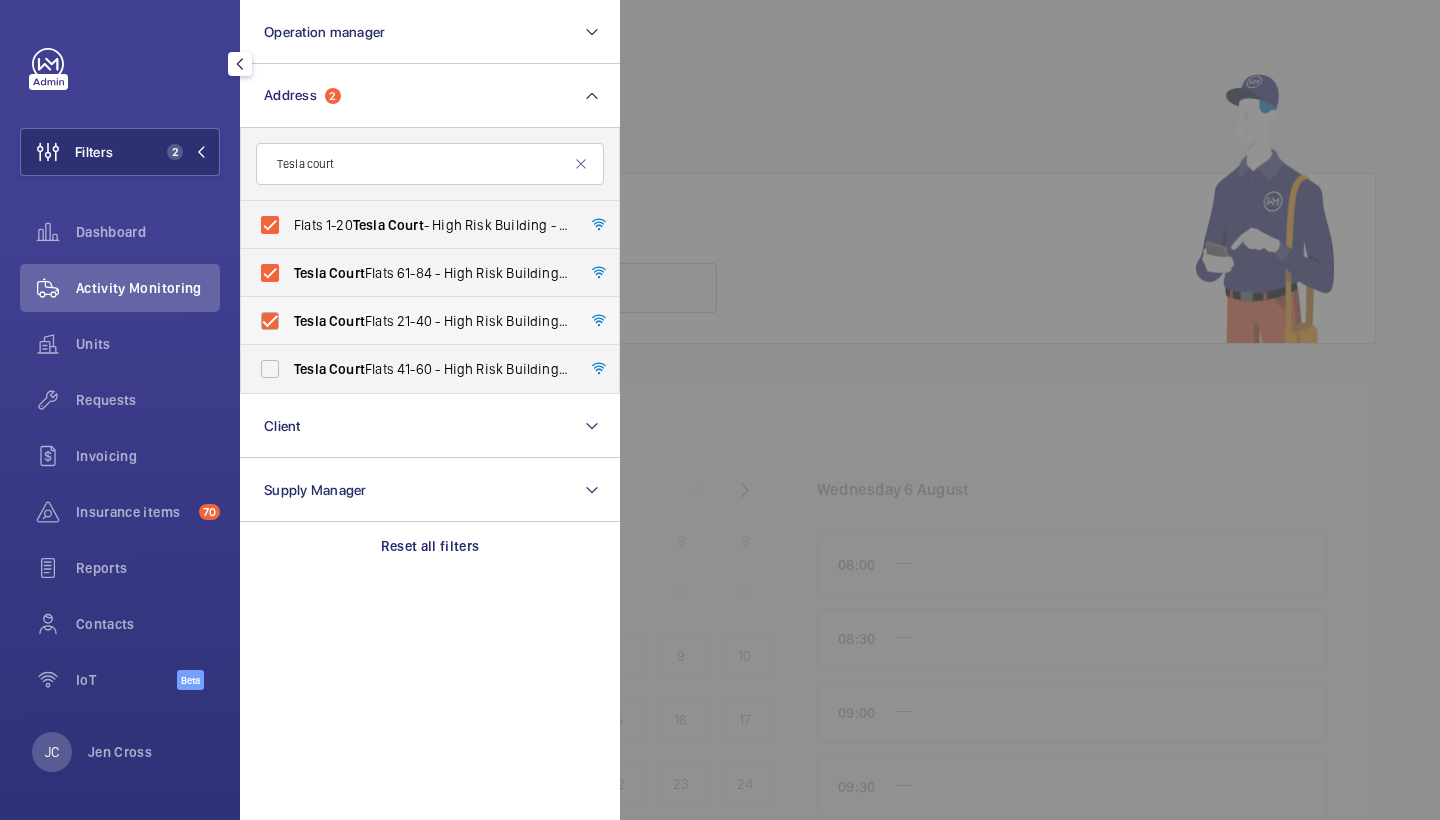 checkbox on "true" 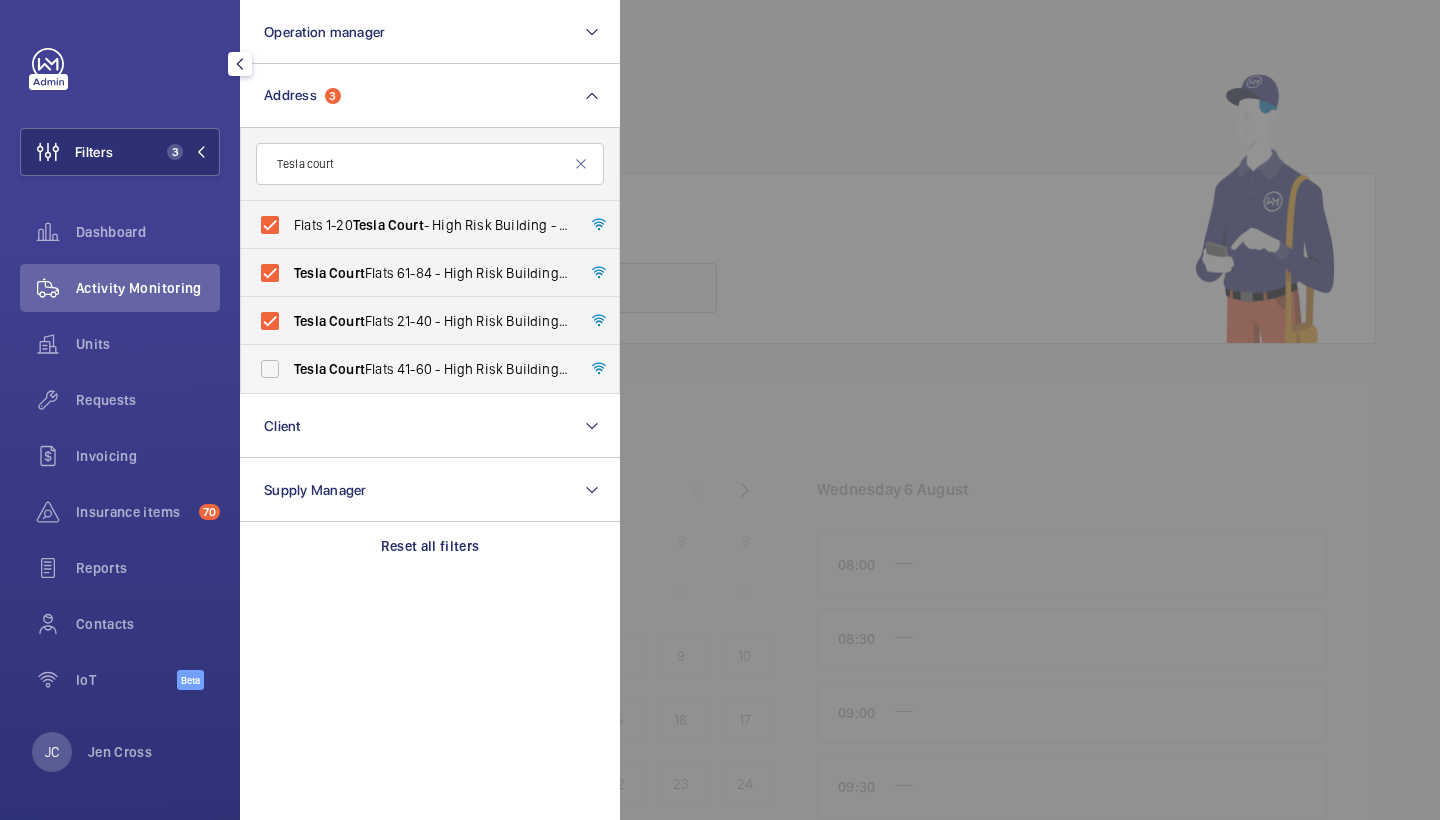 click on "Tesla Court Flats 41-60 - High Risk Building - Tesla Court Flats 41-60, [CITY] [POSTCODE]" at bounding box center (415, 369) 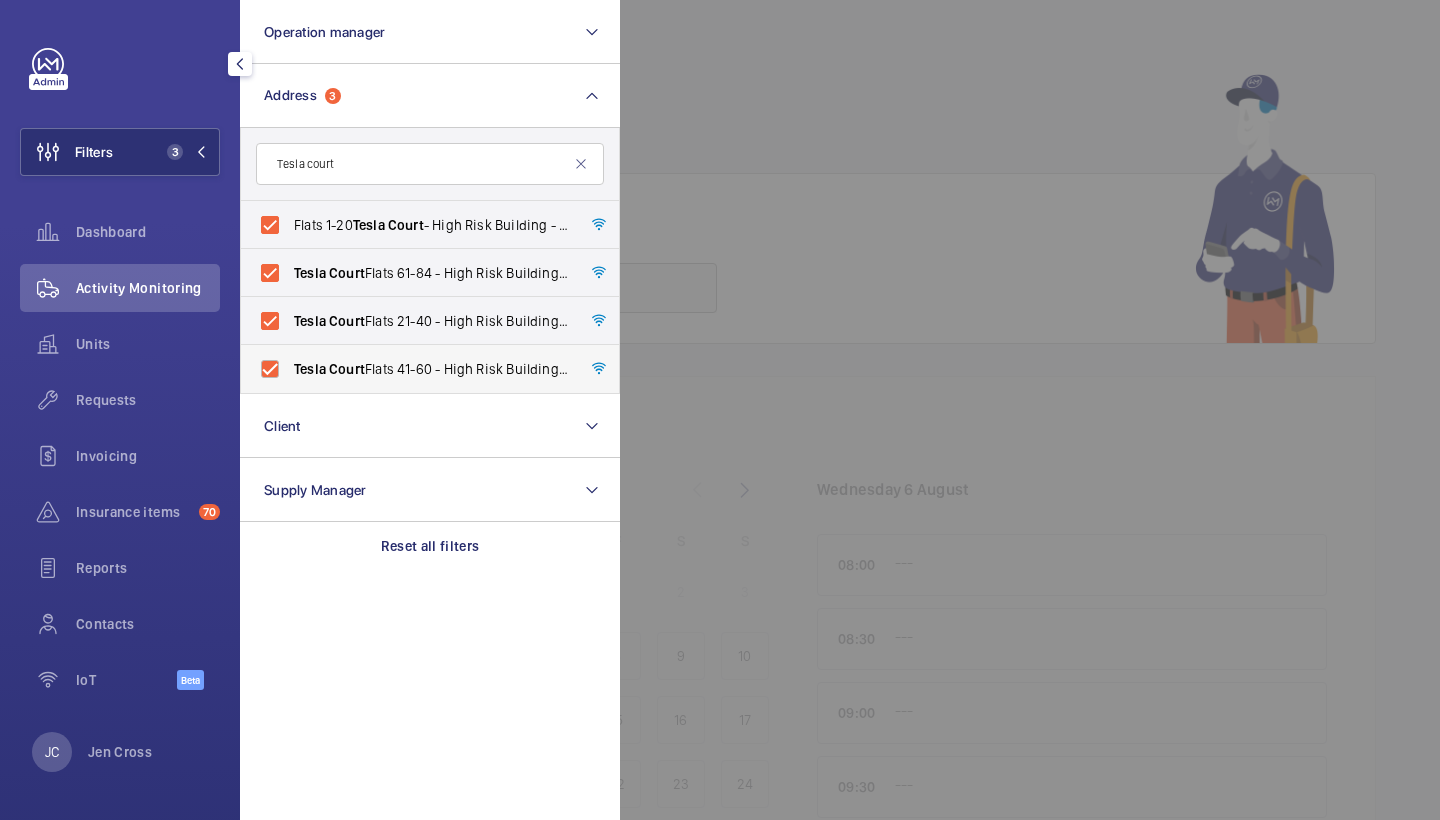 checkbox on "true" 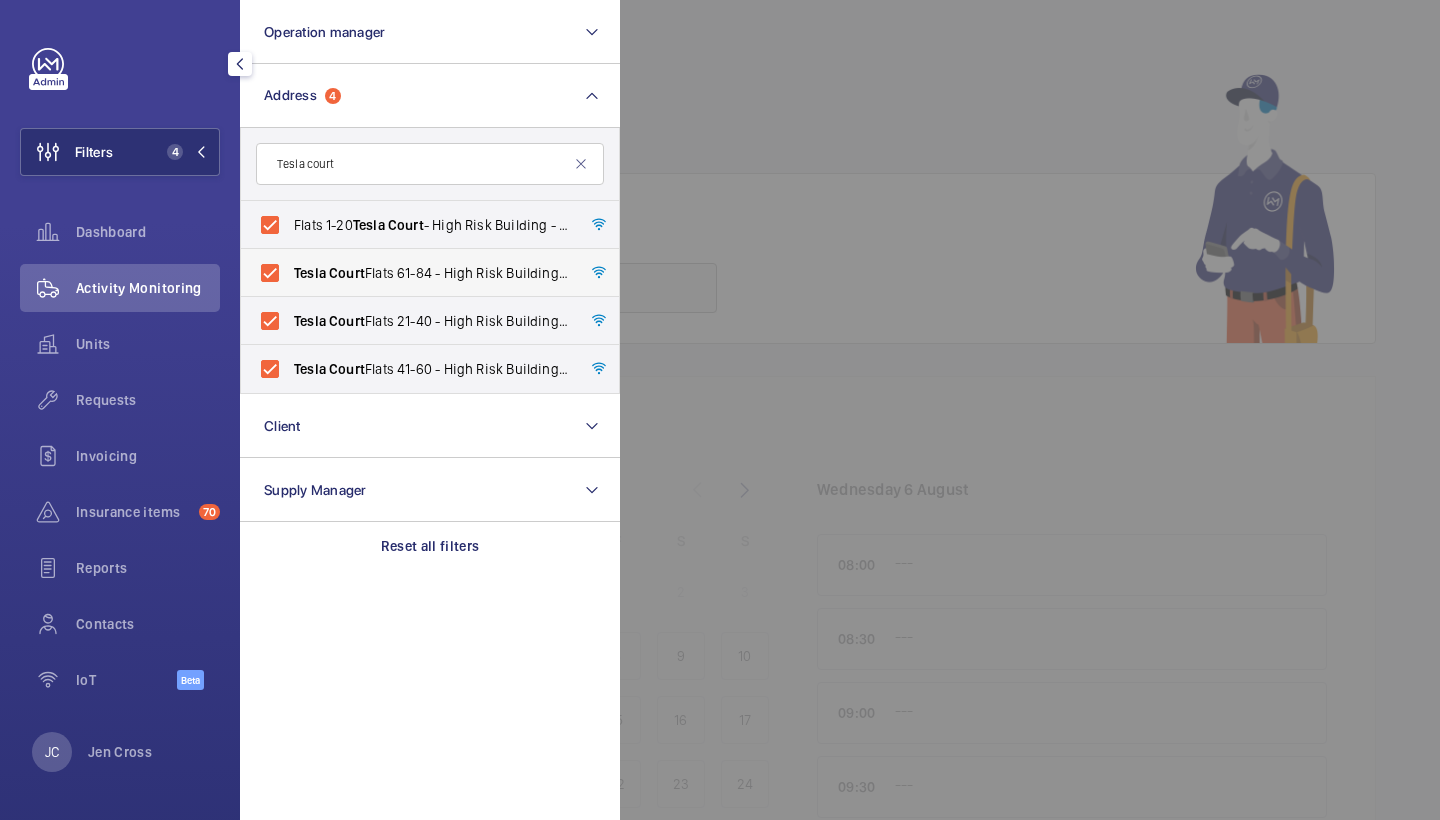 click on "Tesla   Court  Flats 61-84 - High Risk Building -  Tesla   Court  Flats 61-84, LONDON W3 7DQ" at bounding box center [431, 273] 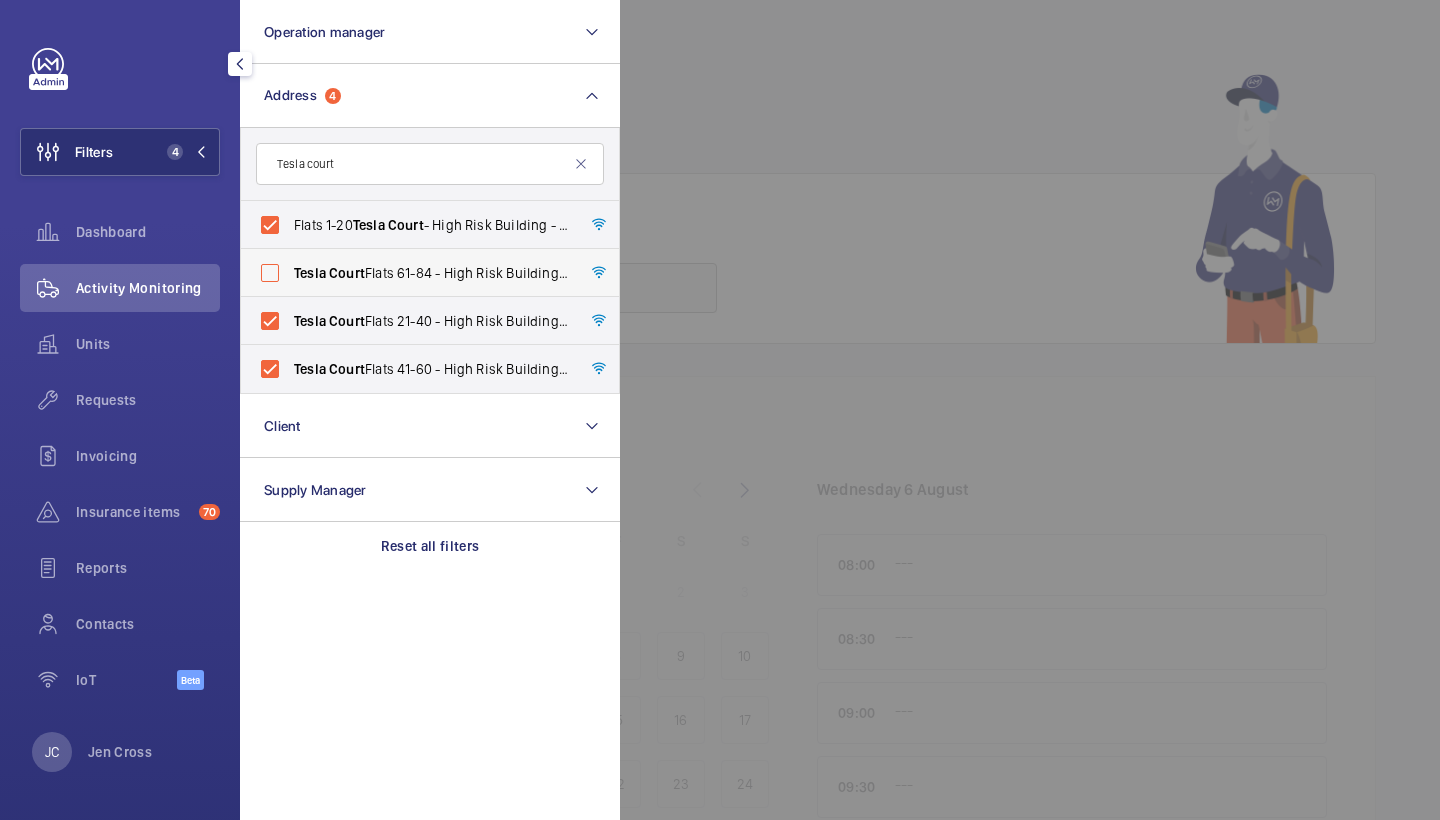 checkbox on "false" 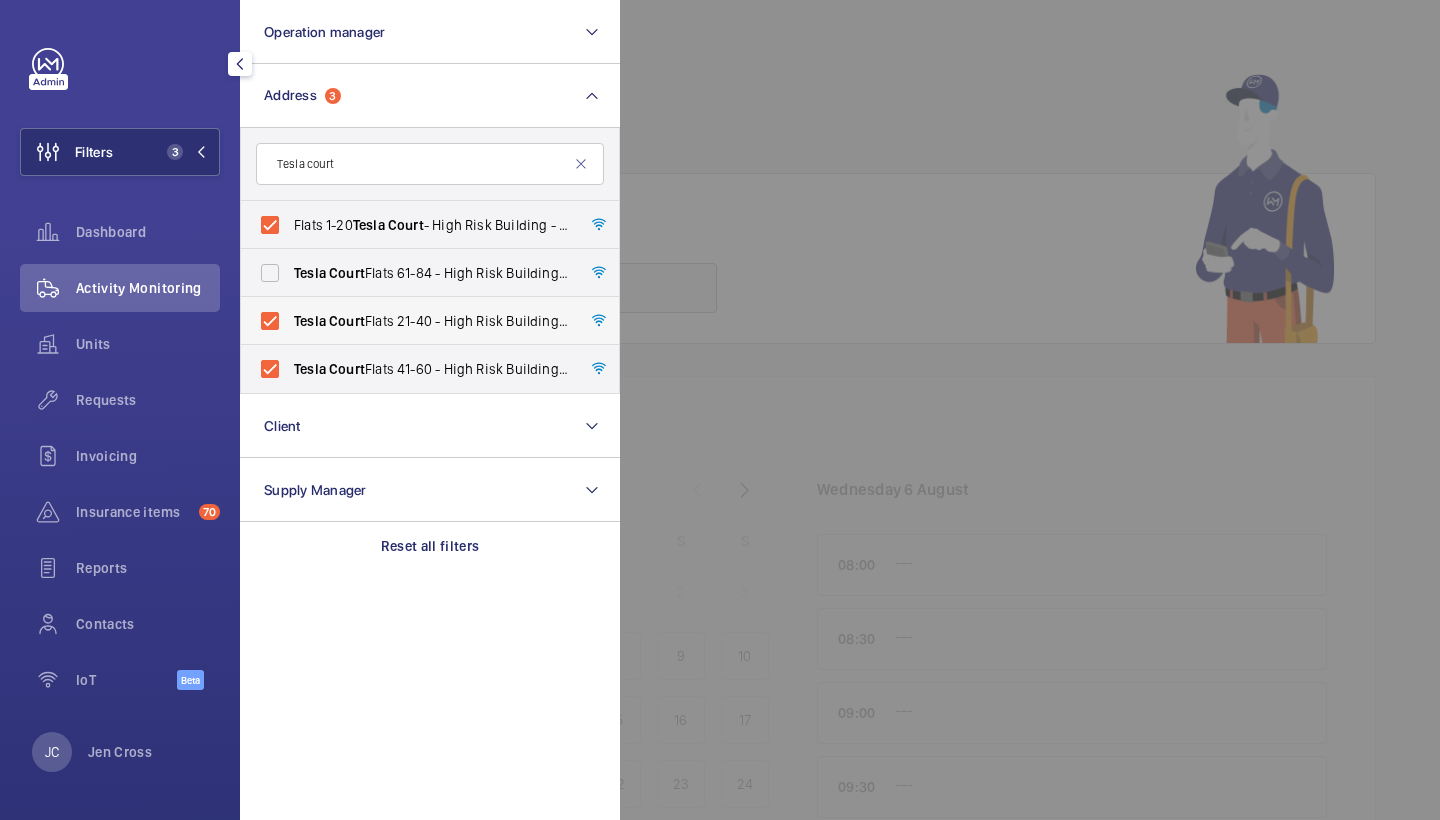 click on "Tesla   Court  Flats 21-40 - High Risk Building -  Tesla   Court  Flats 21-40, LONDON W3 7DQ" at bounding box center (431, 321) 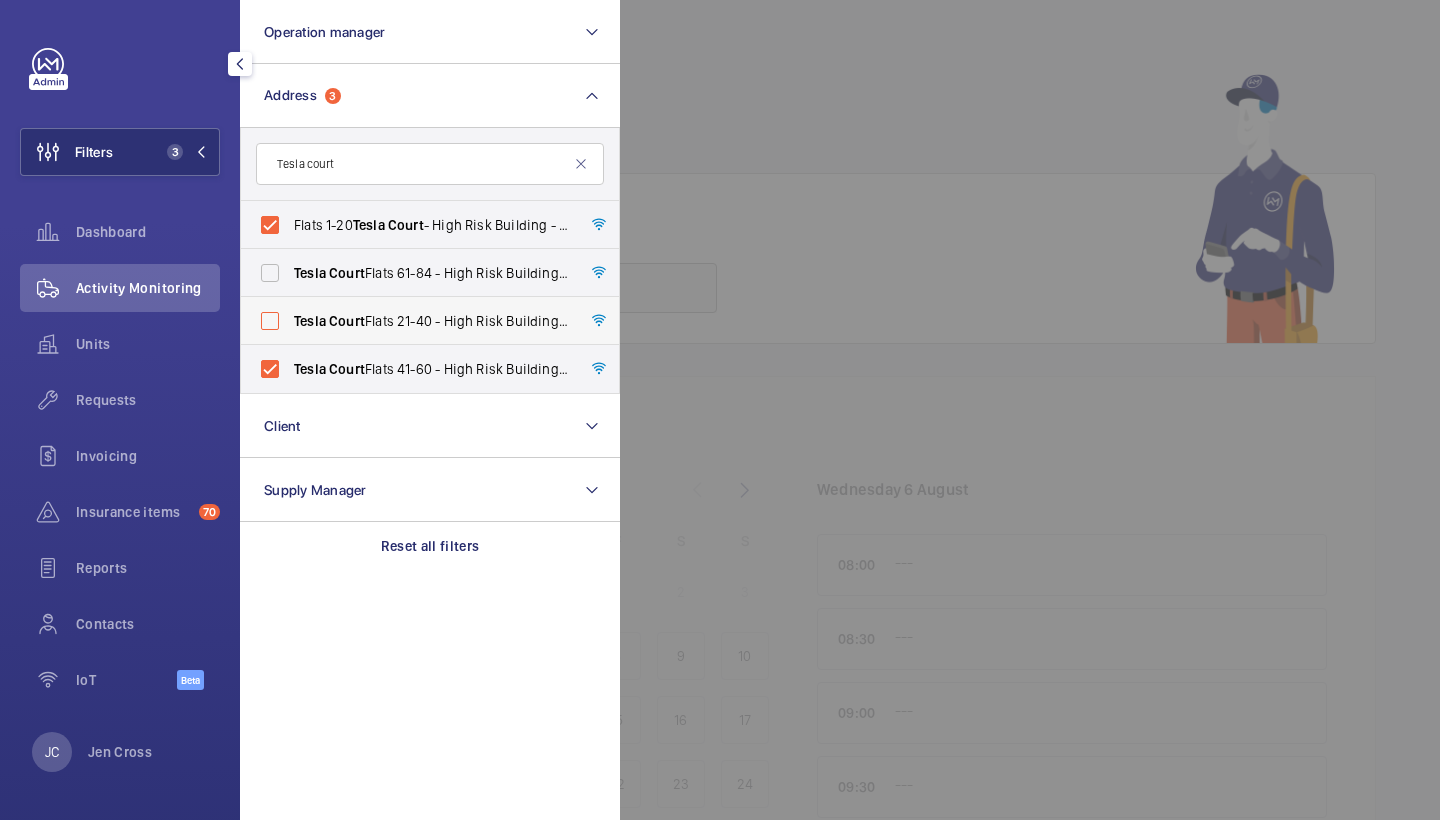 checkbox on "false" 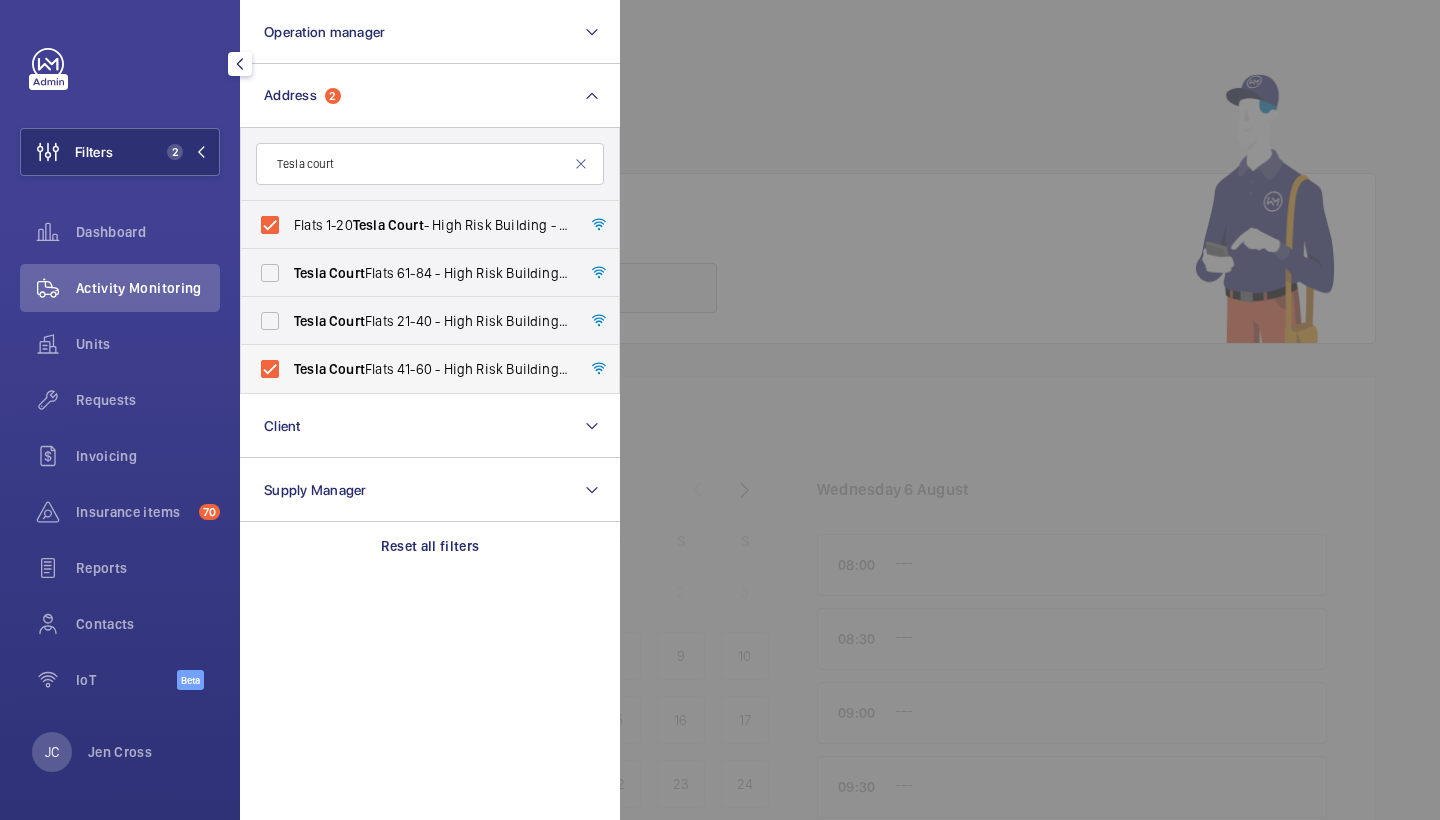 click on "Court" at bounding box center (347, 369) 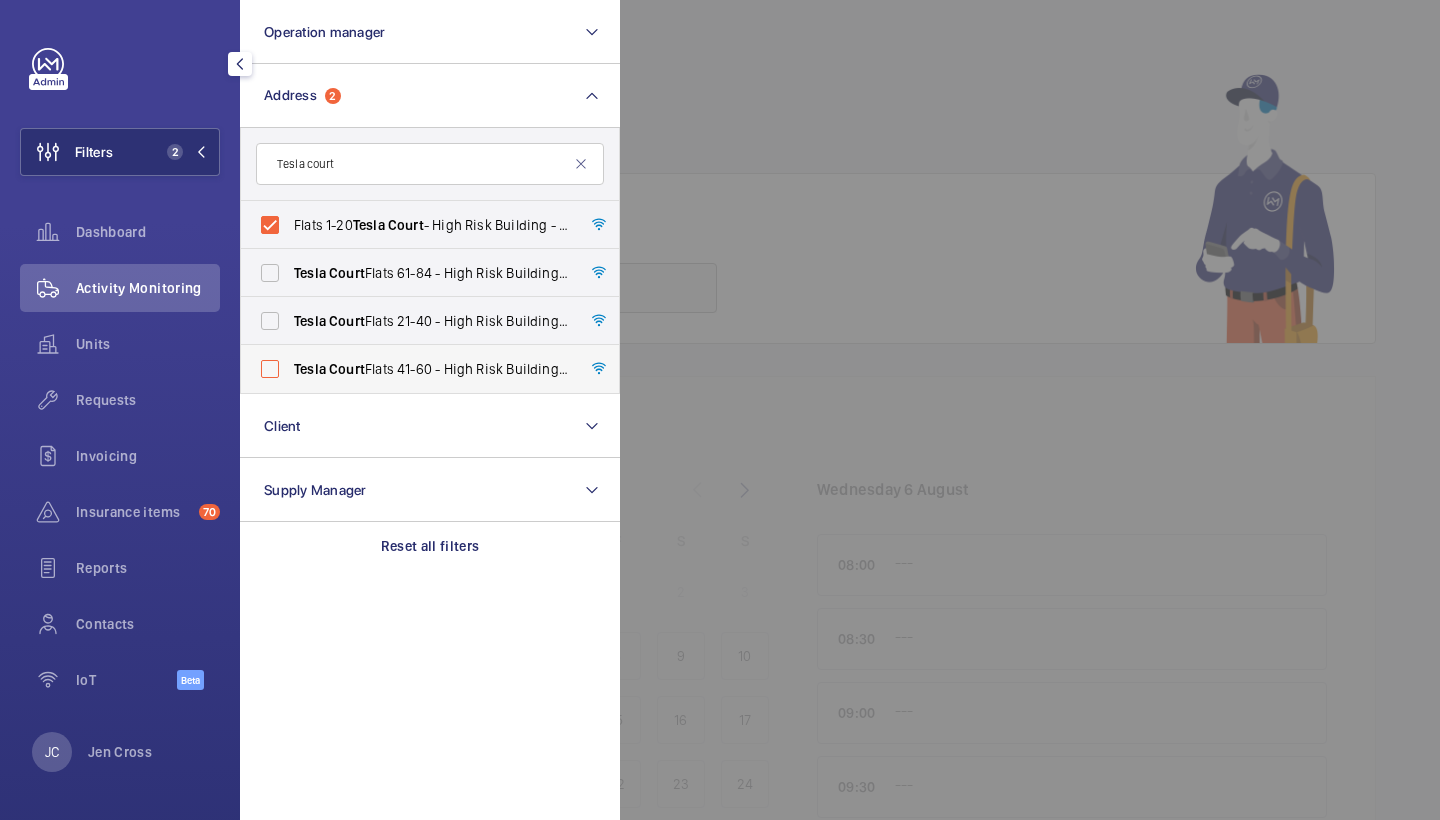checkbox on "false" 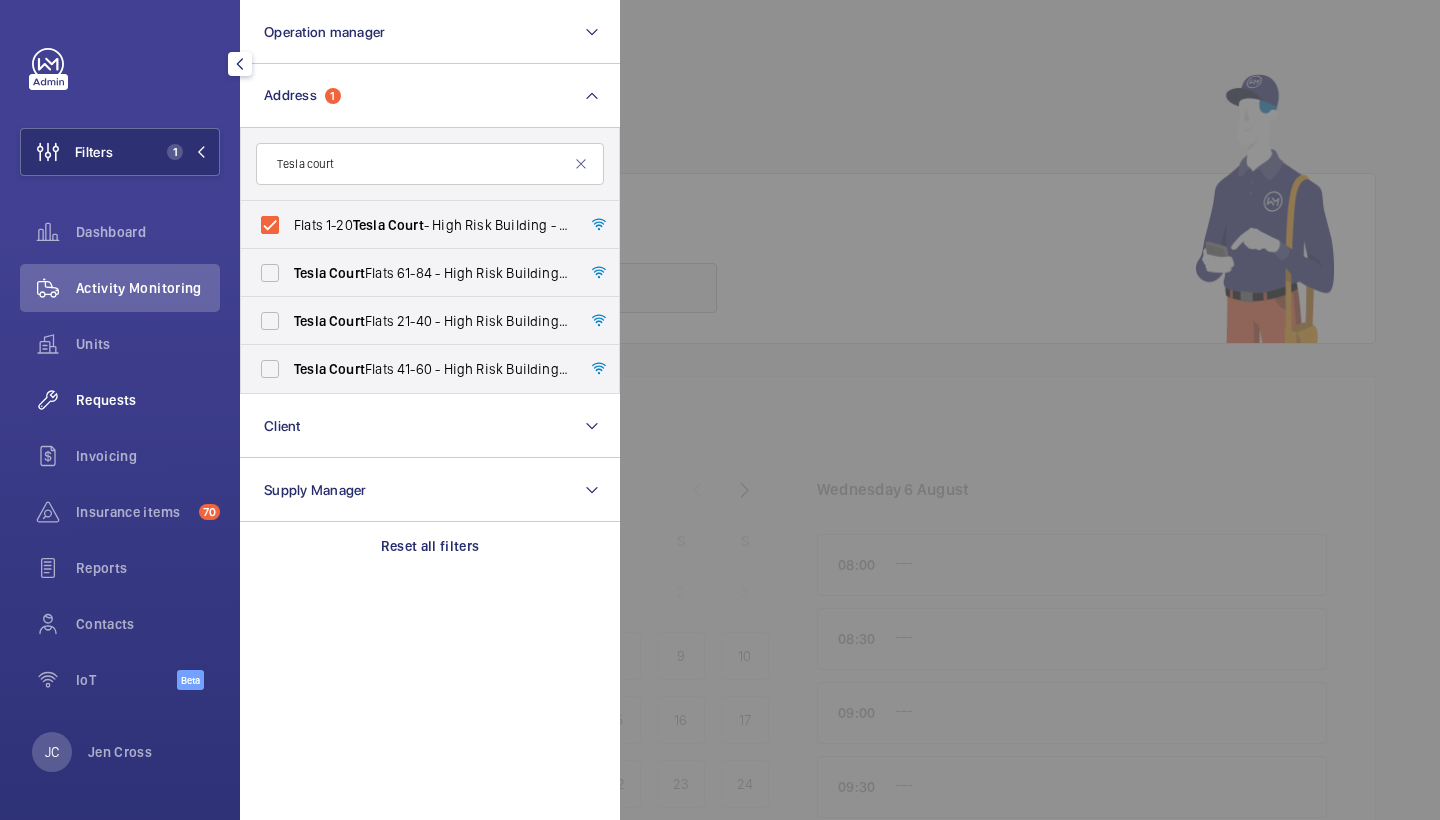 click on "Requests" 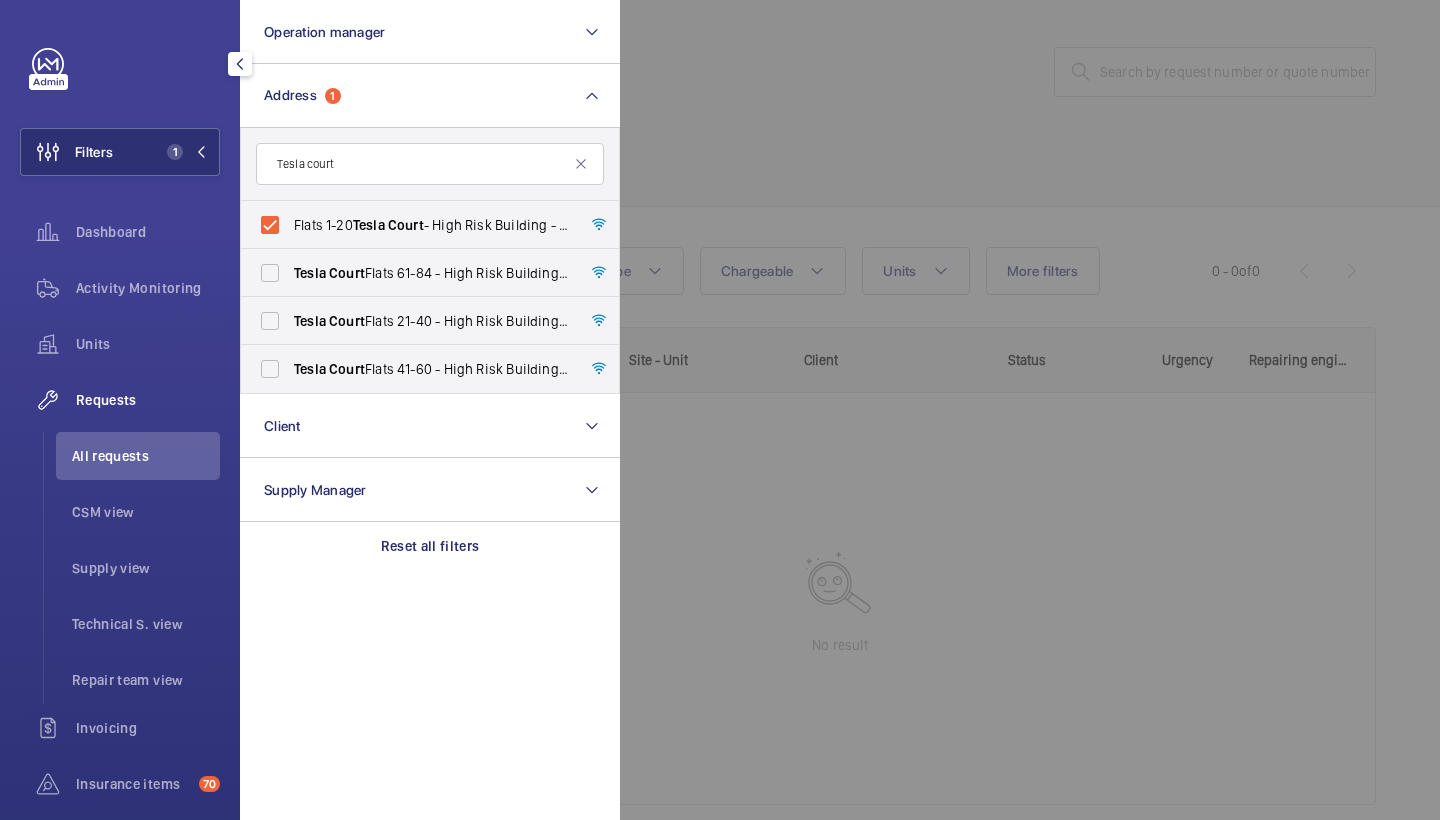 click 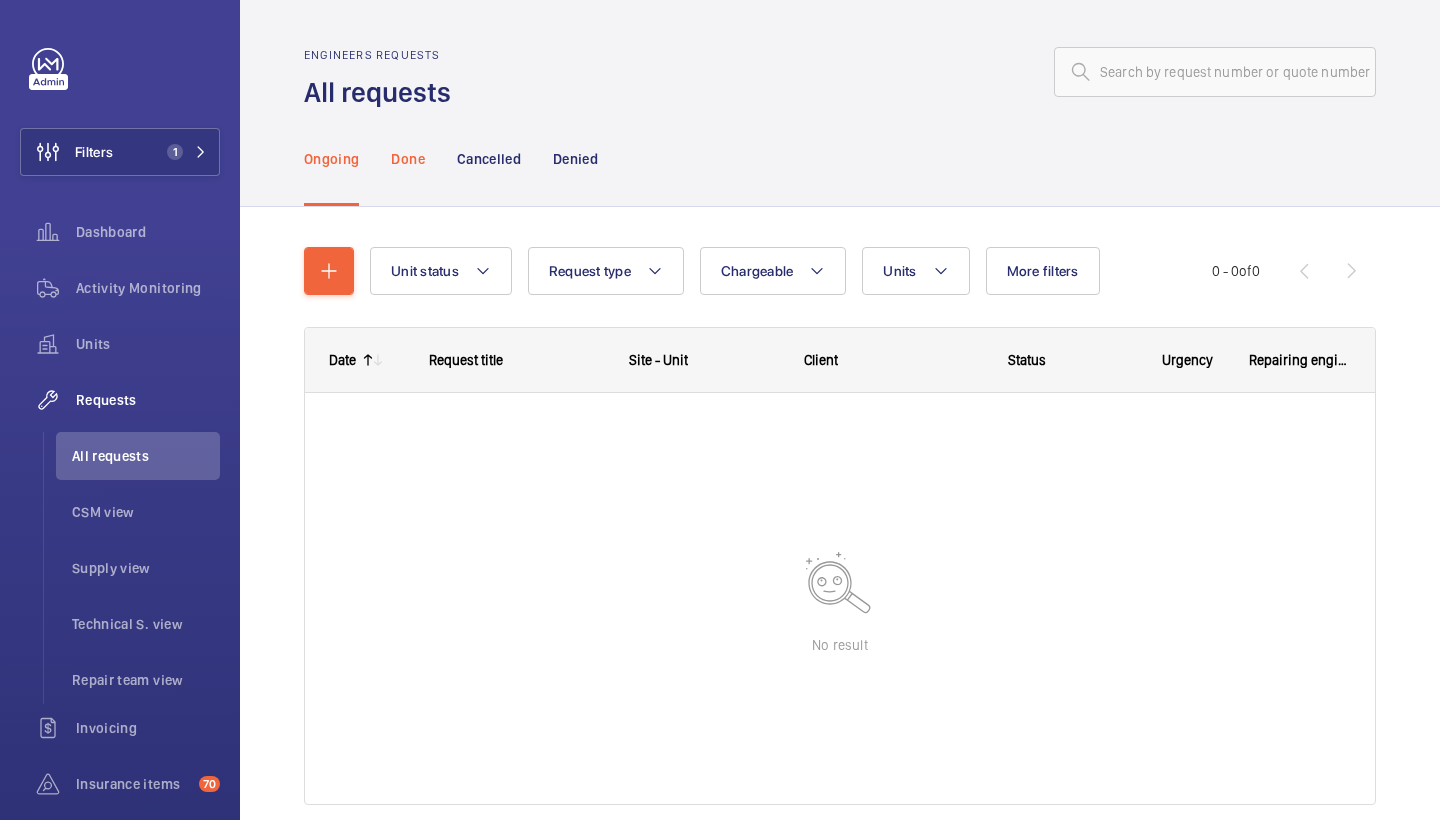 click on "Done" 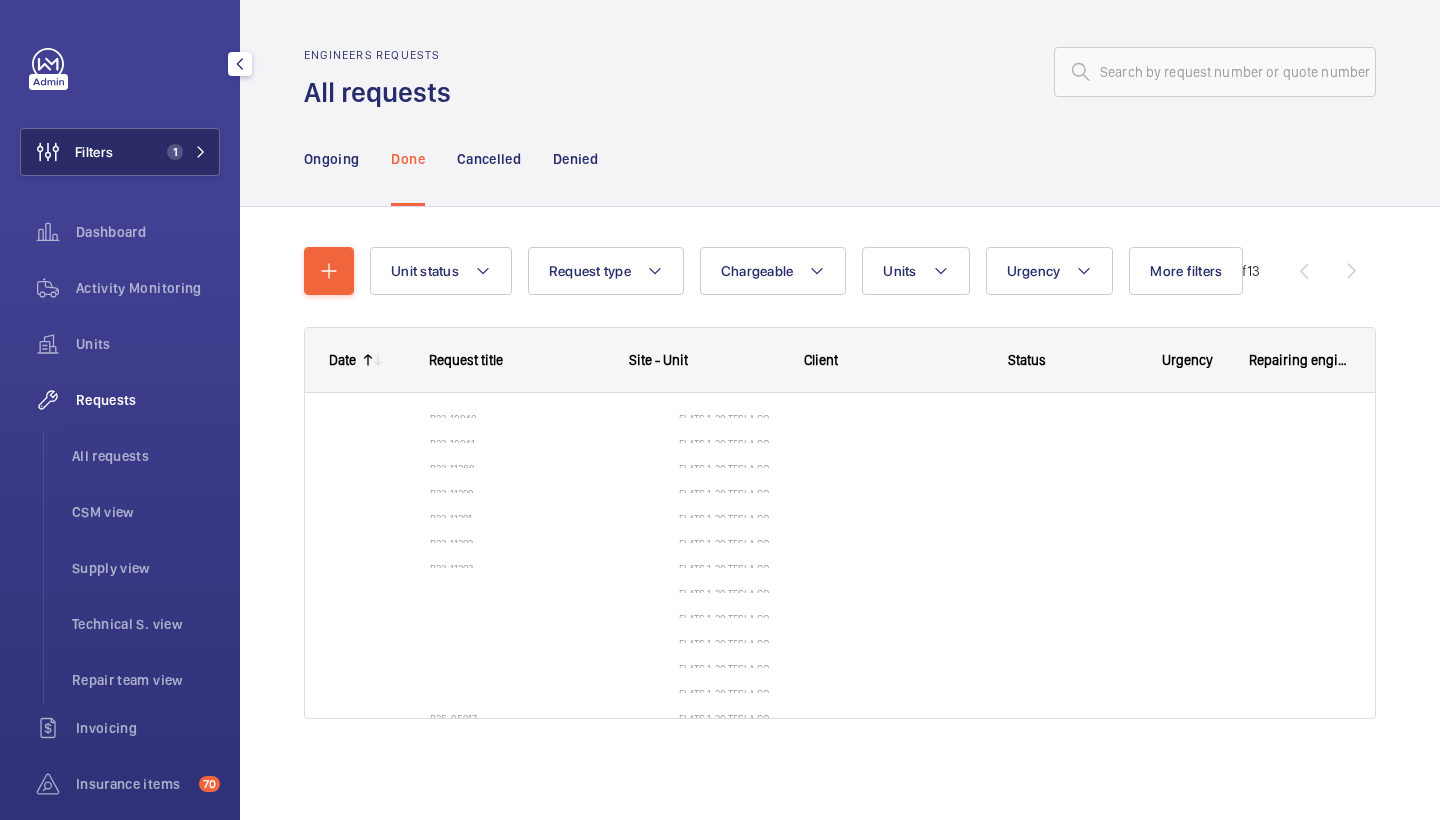 click on "Filters 1" 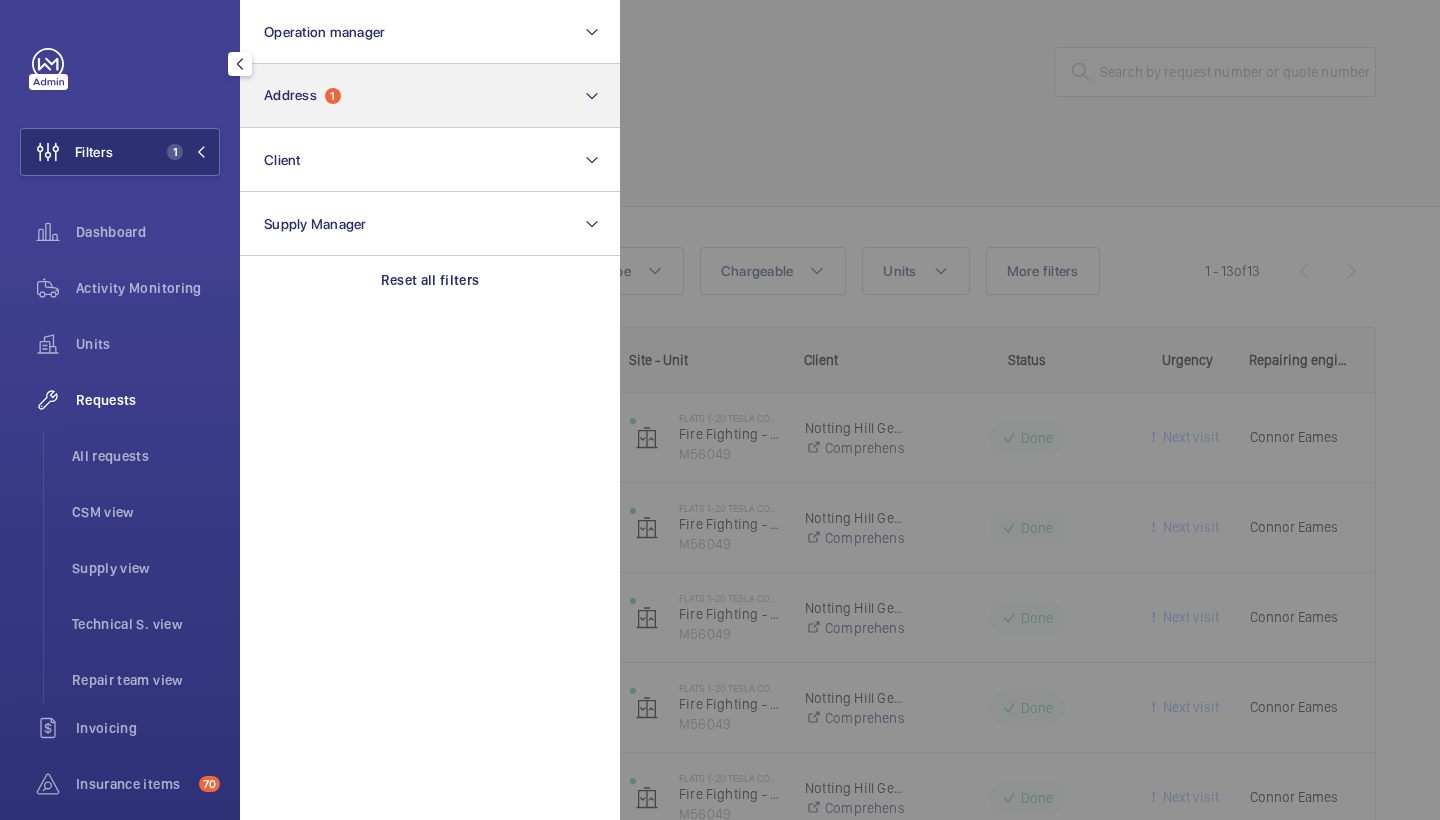 click on "Address" 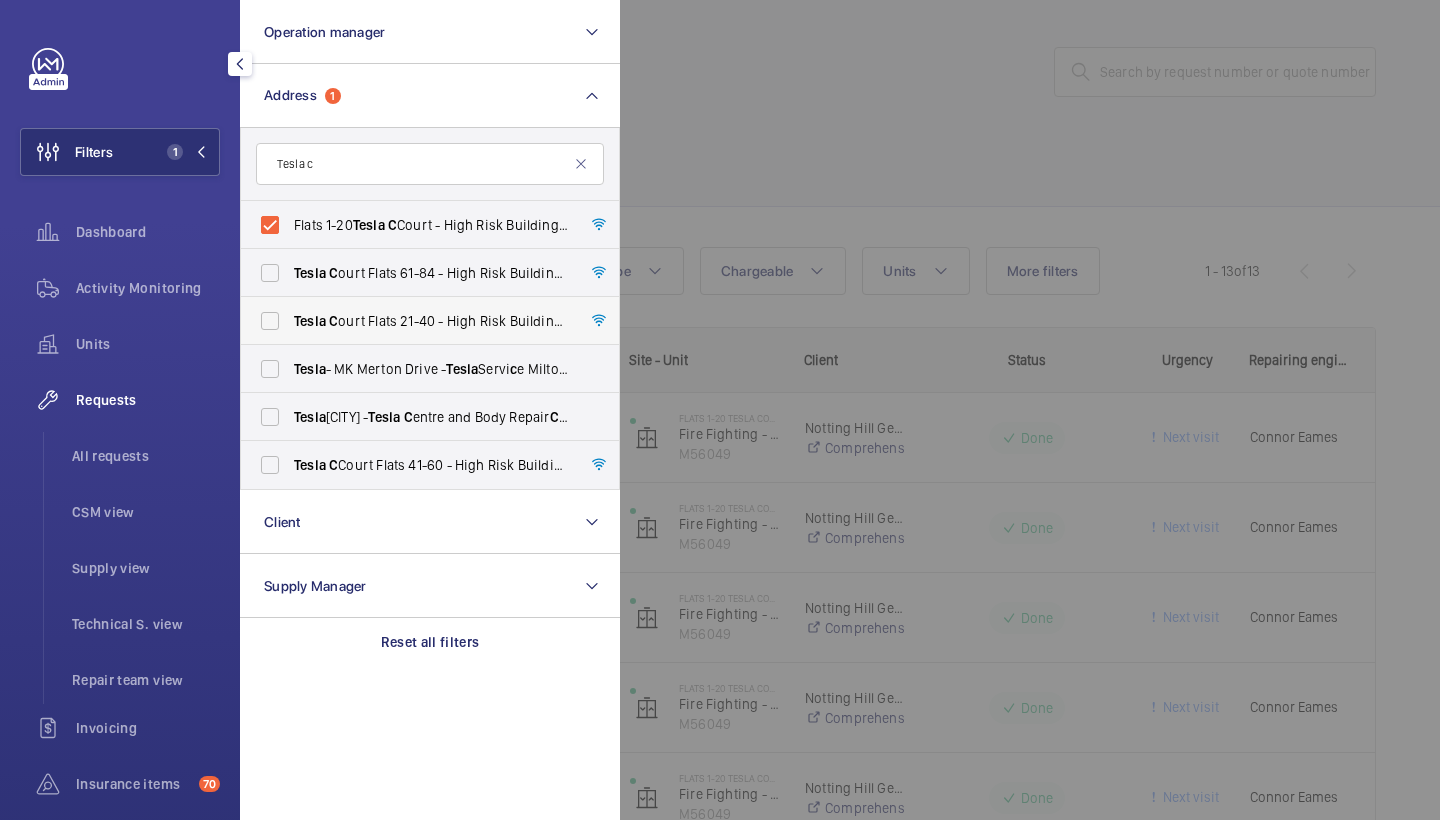 type on "Tesla c" 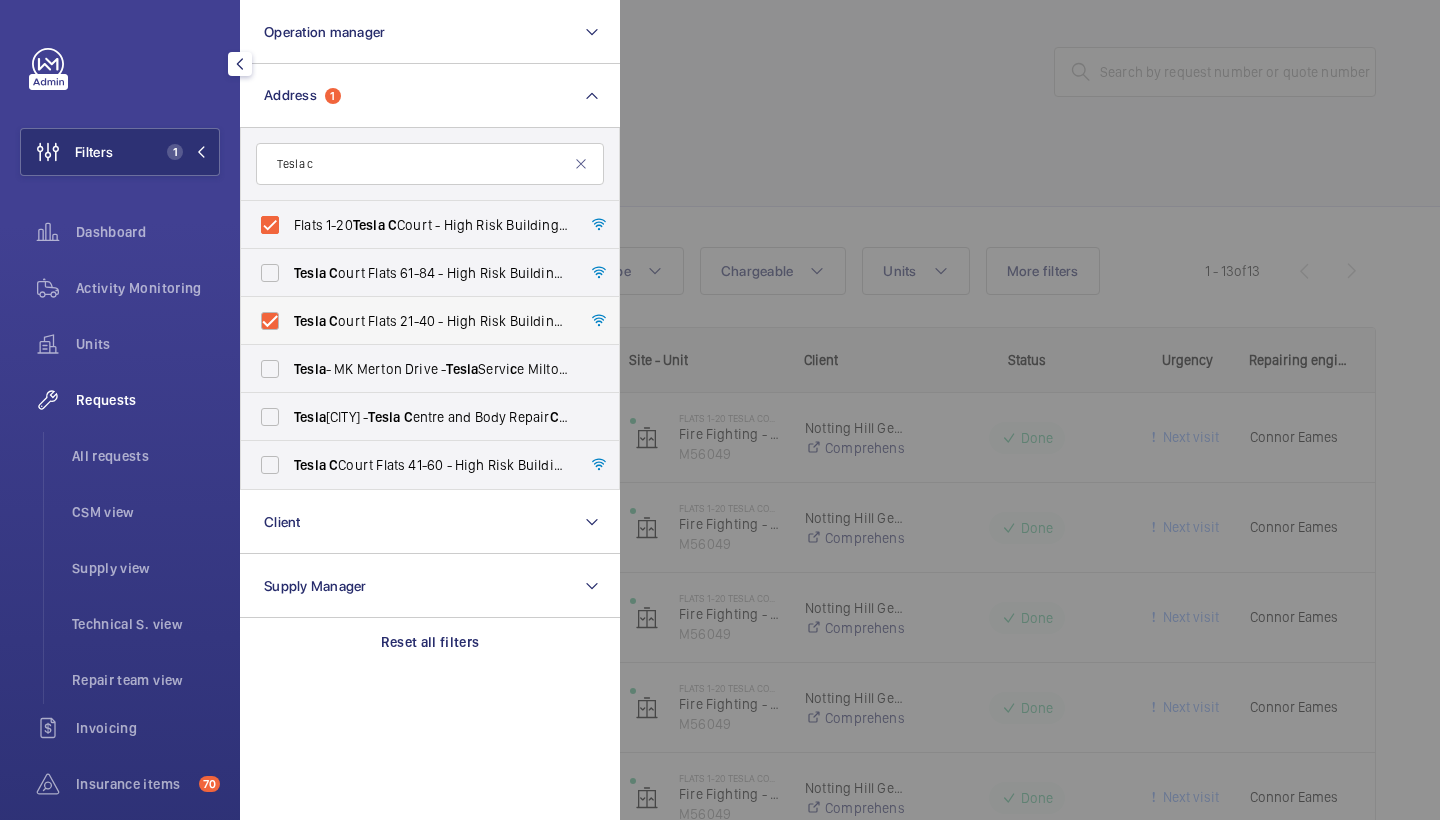 checkbox on "true" 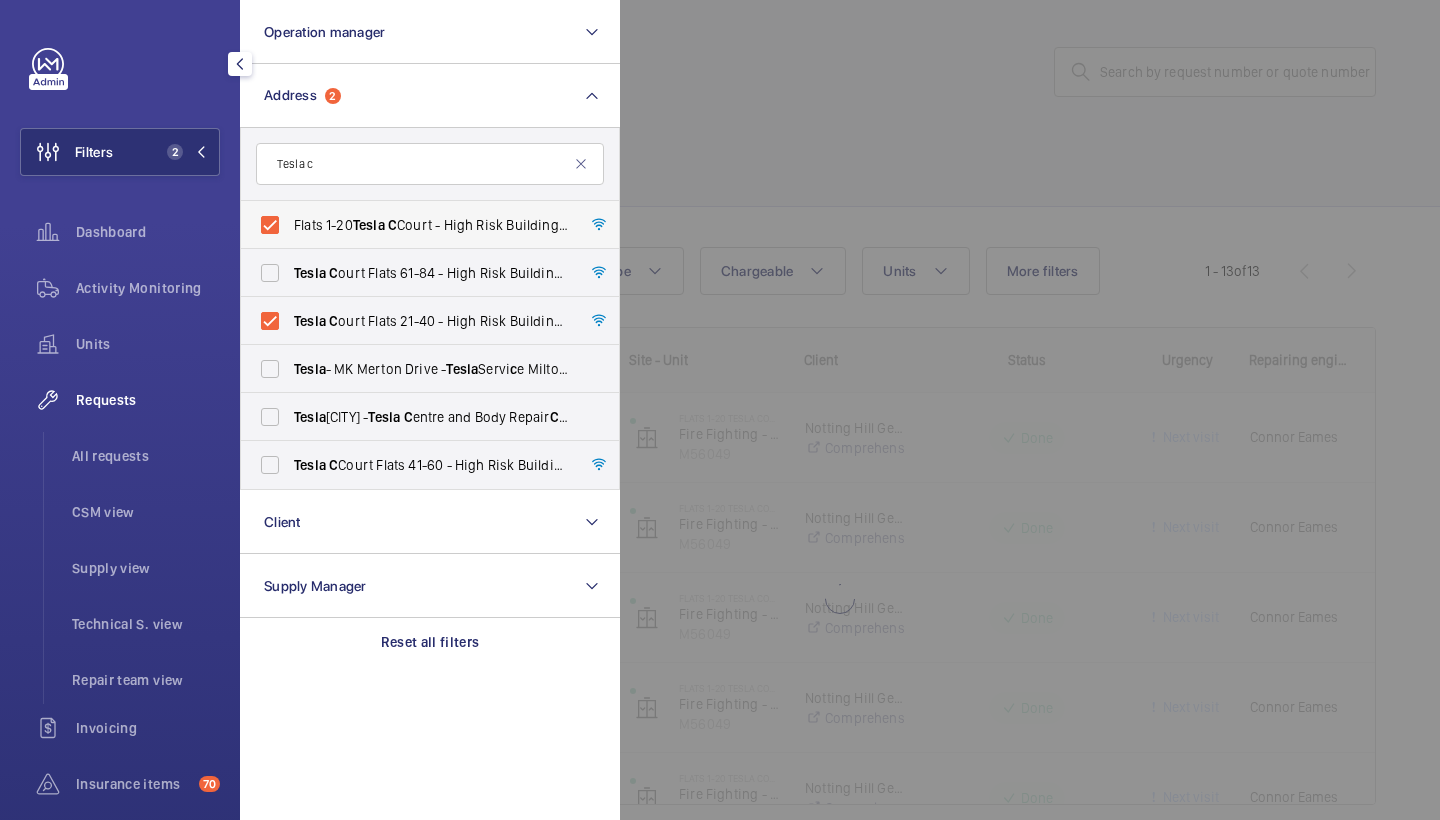 click on "Flats 1-20  Tesla   C ourt - High Risk Building - Flats 1-20  Tesla   C ourt, LONDON W3 7DQ" at bounding box center [415, 225] 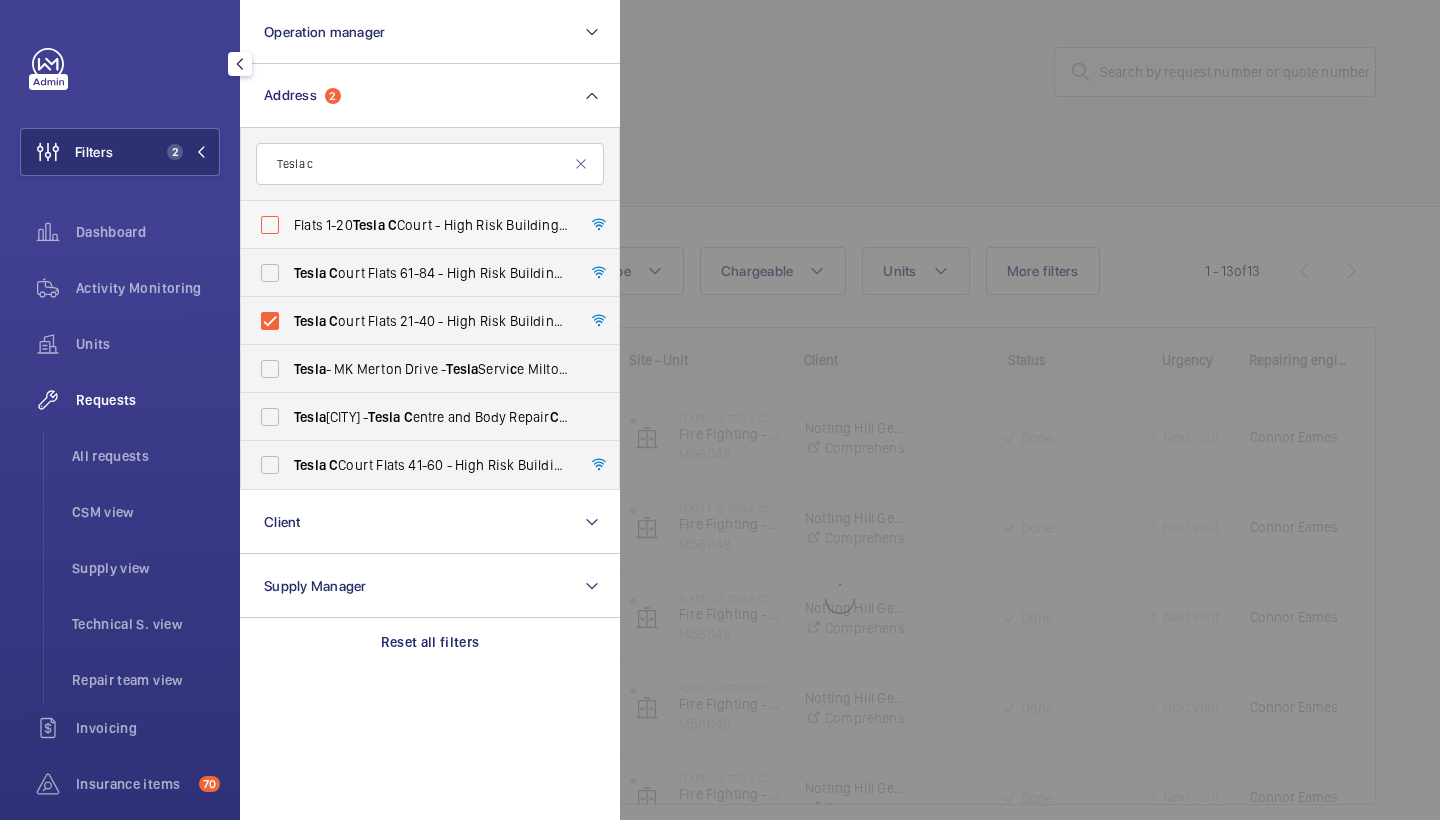 checkbox on "false" 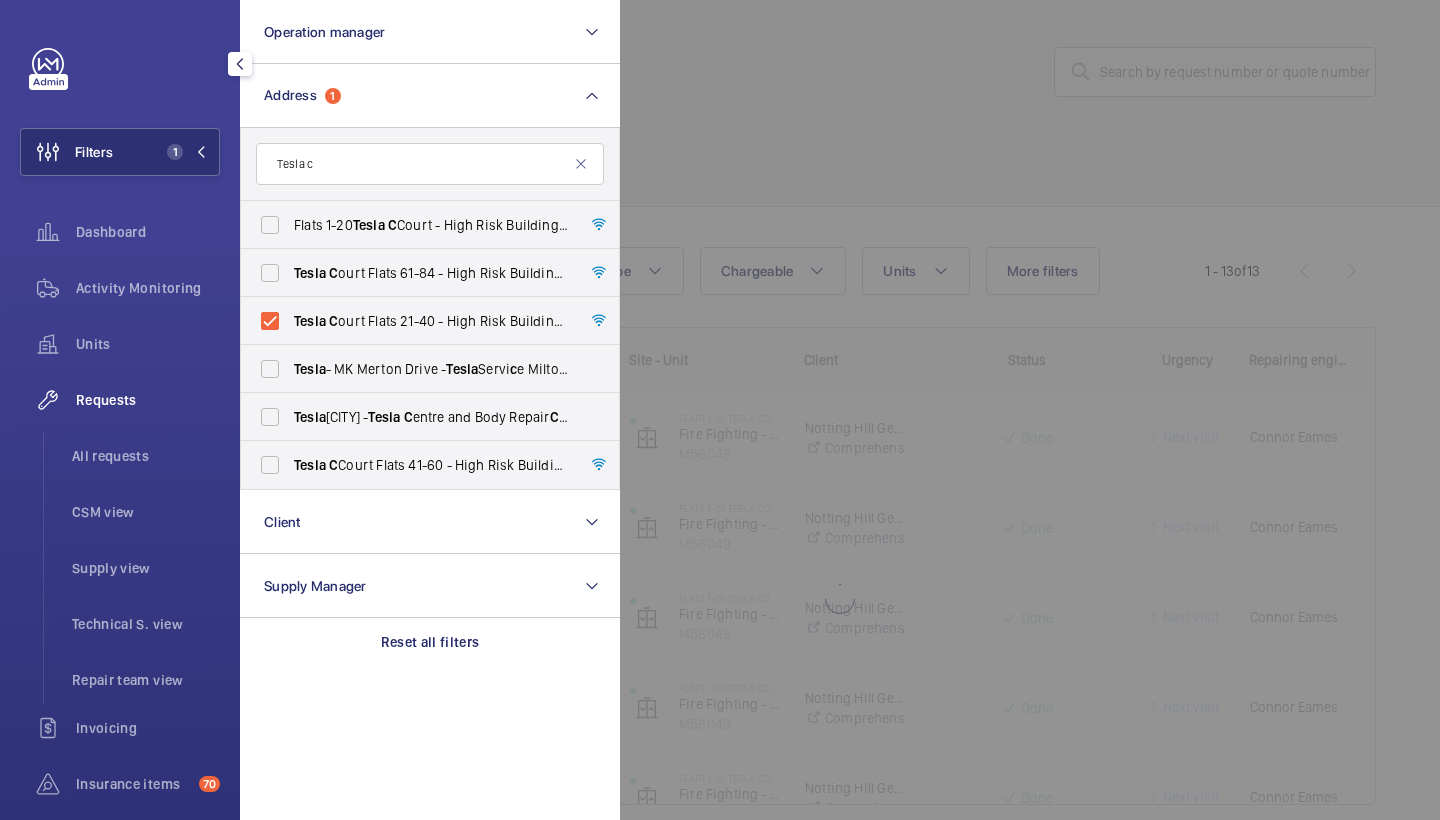 click 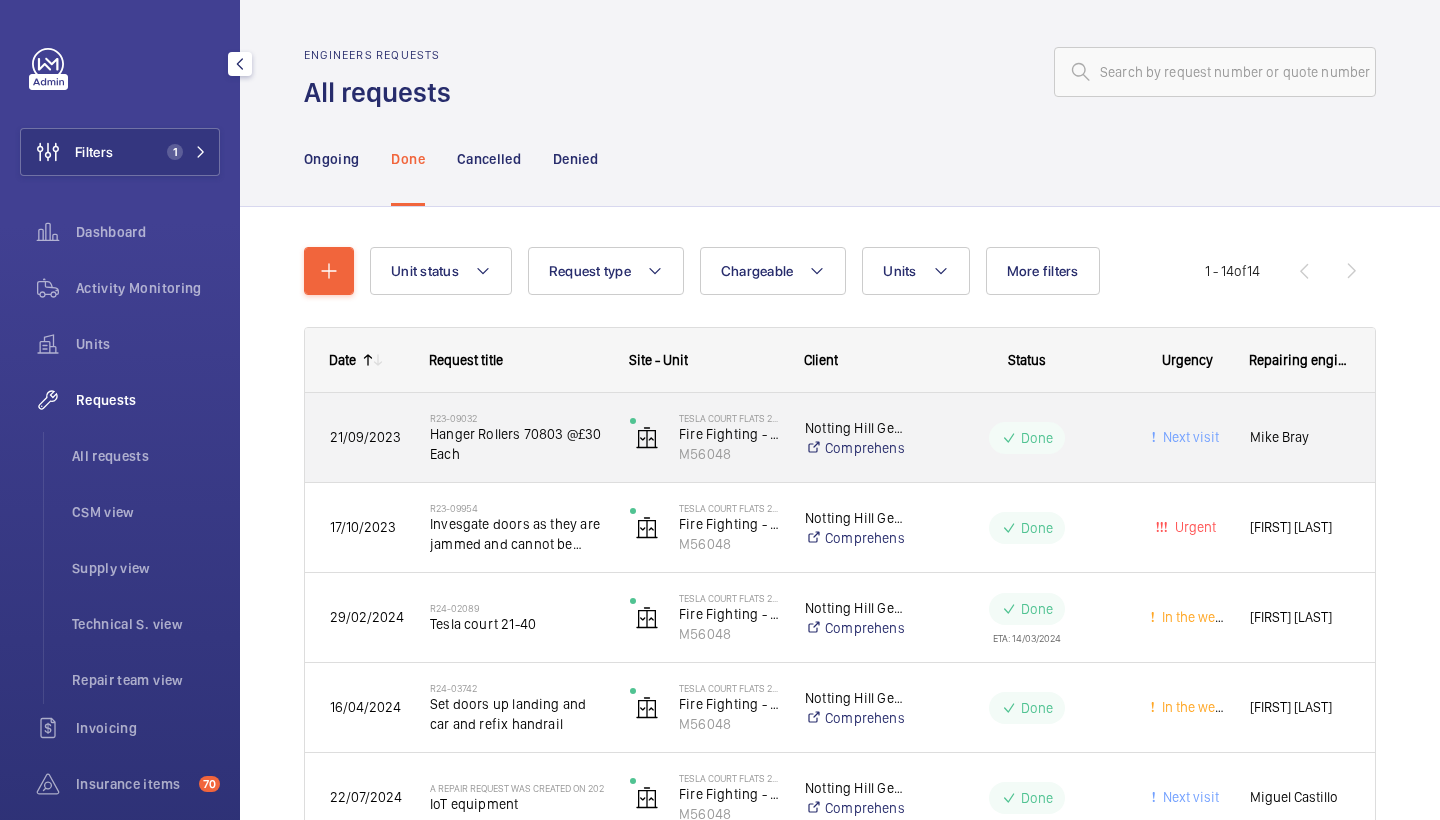 scroll, scrollTop: 0, scrollLeft: 0, axis: both 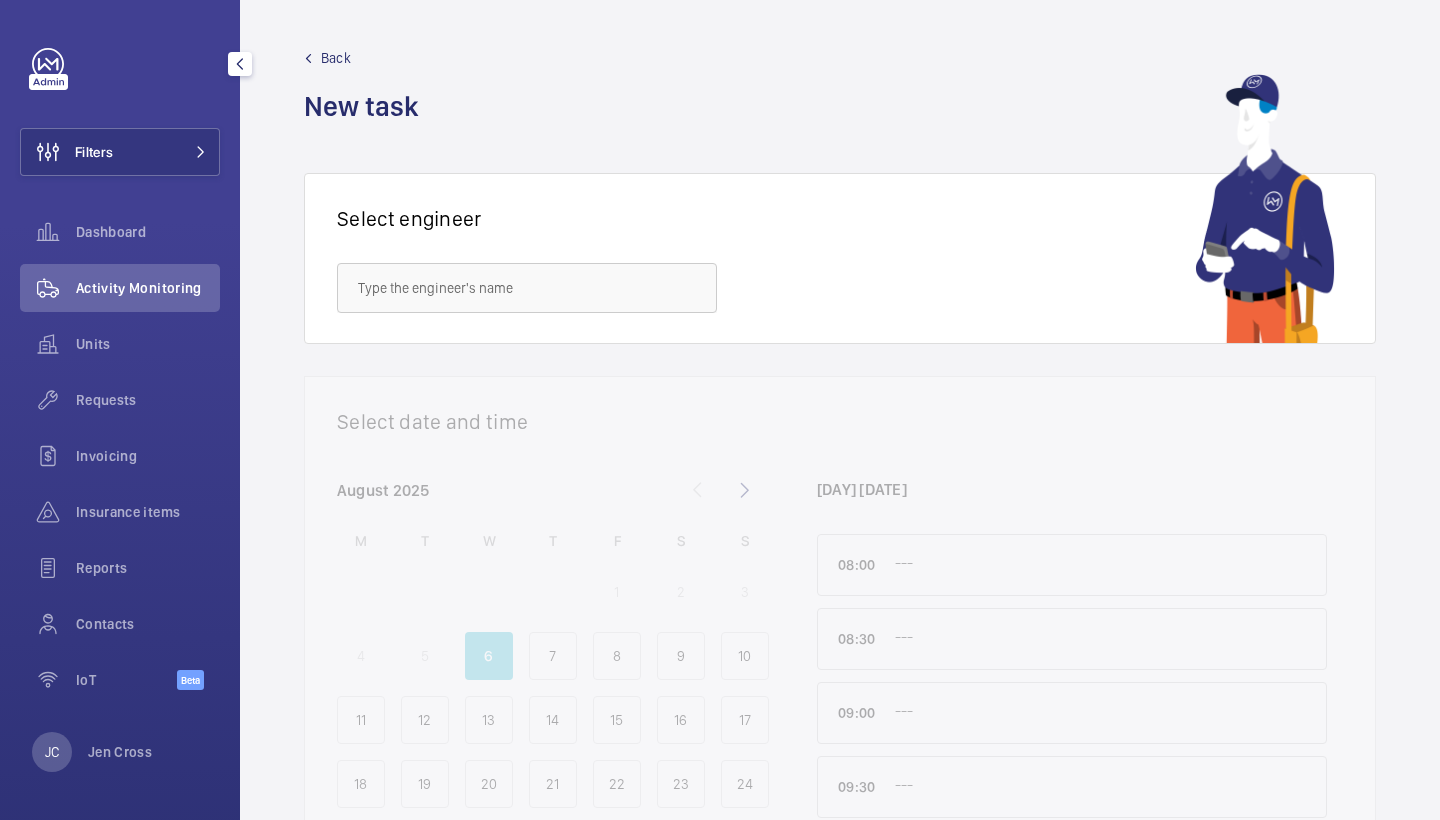 click on "Filters" 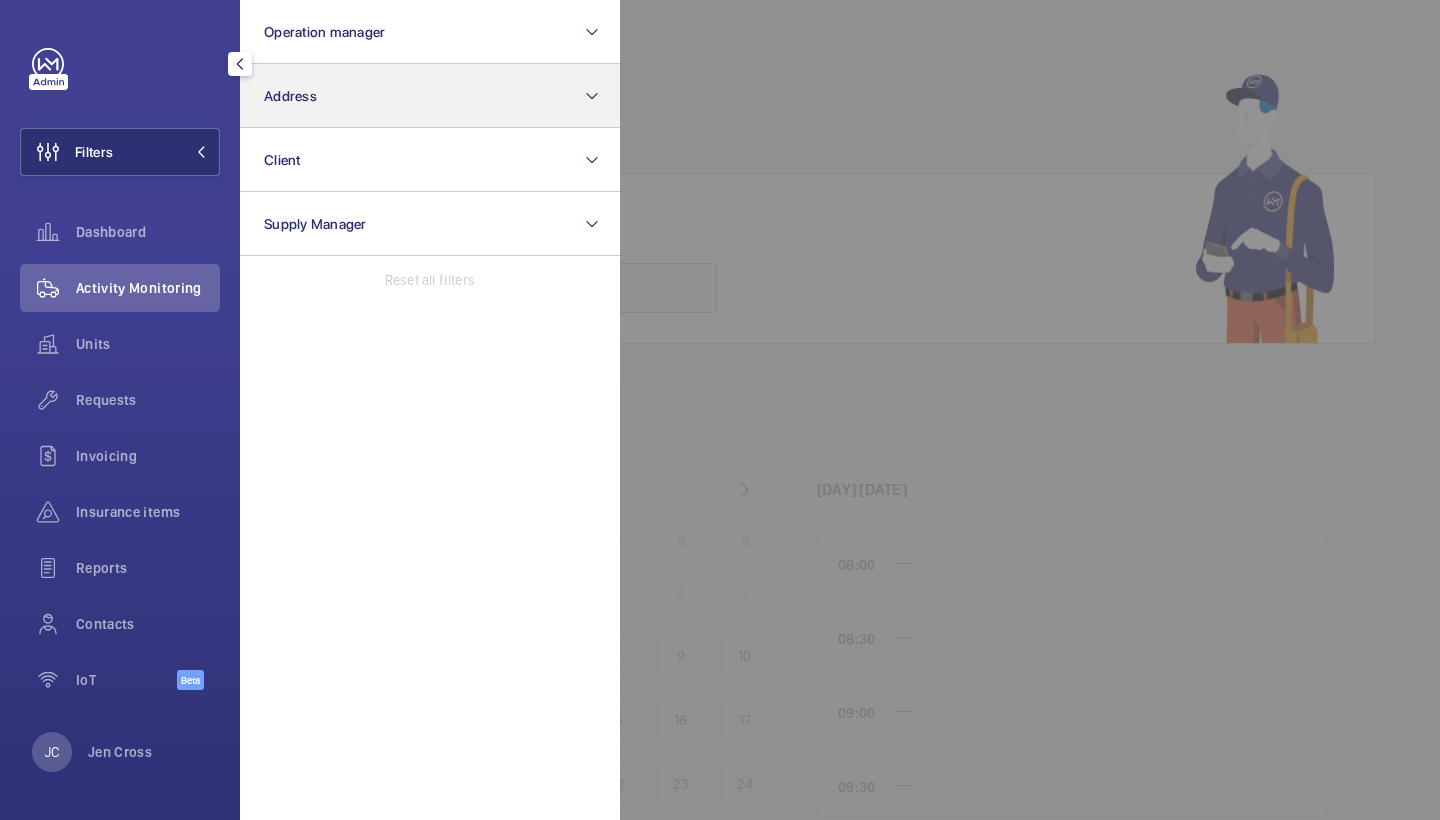 click on "Address" 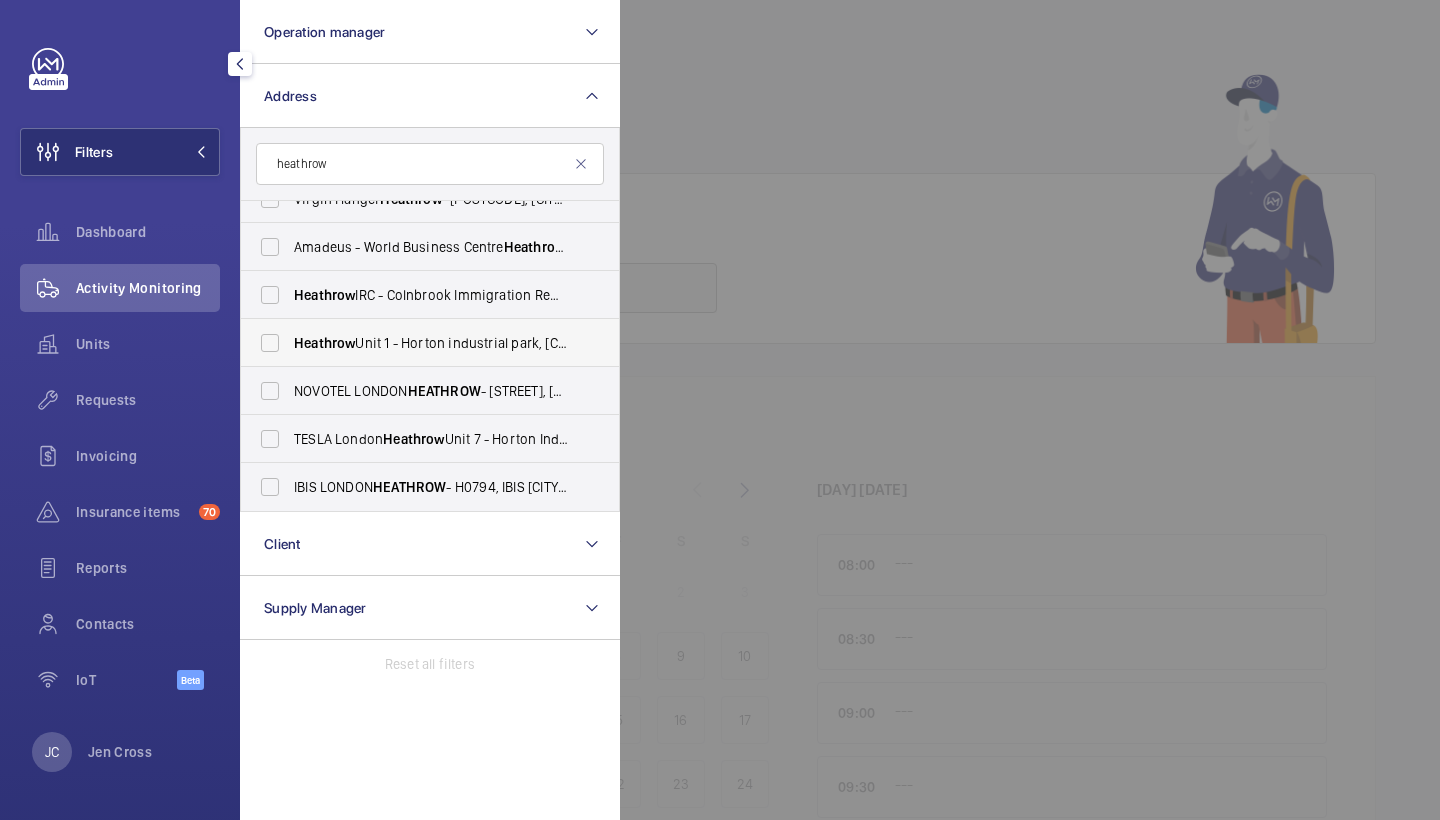 scroll, scrollTop: 26, scrollLeft: 0, axis: vertical 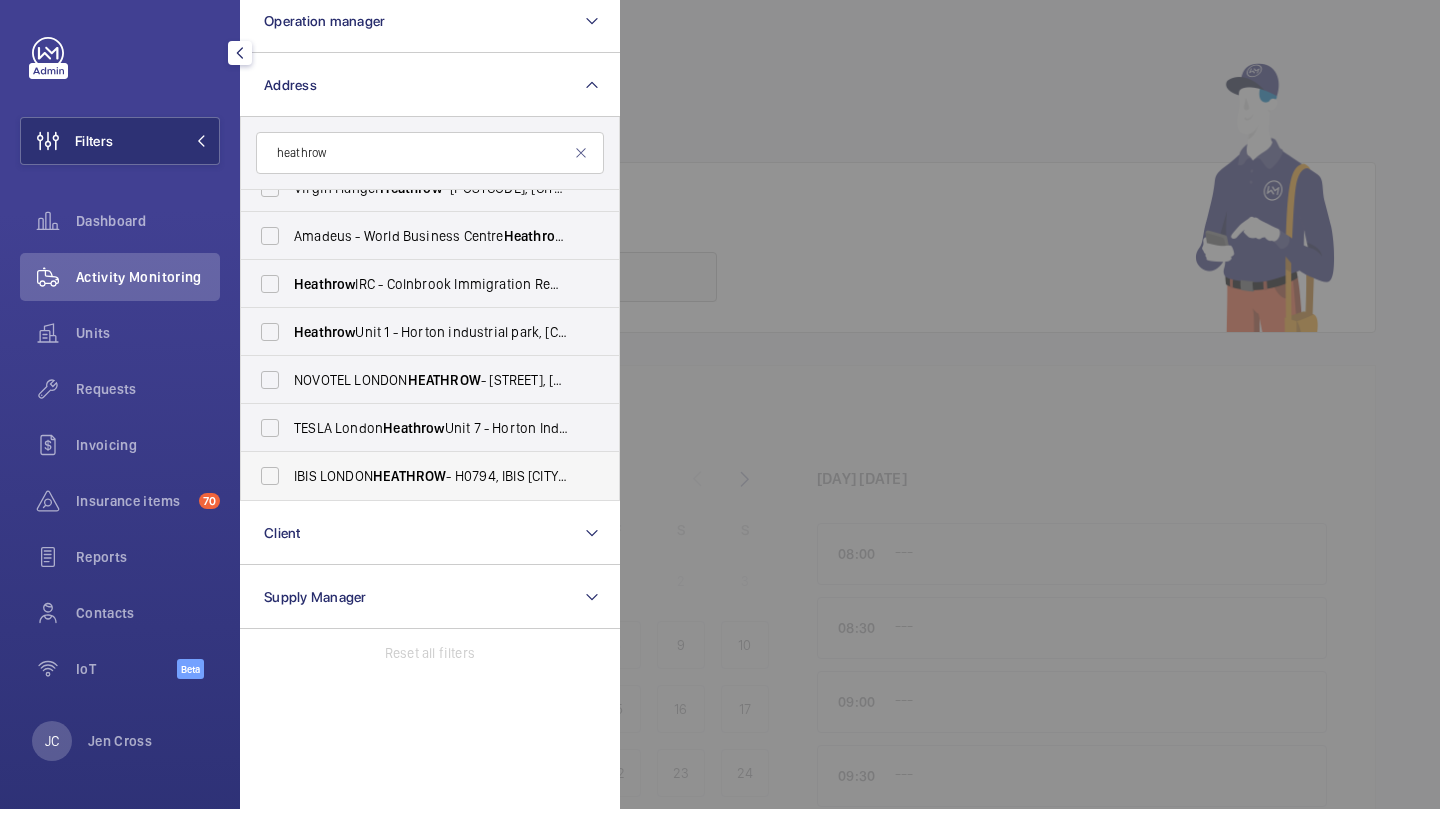 type on "heathrow" 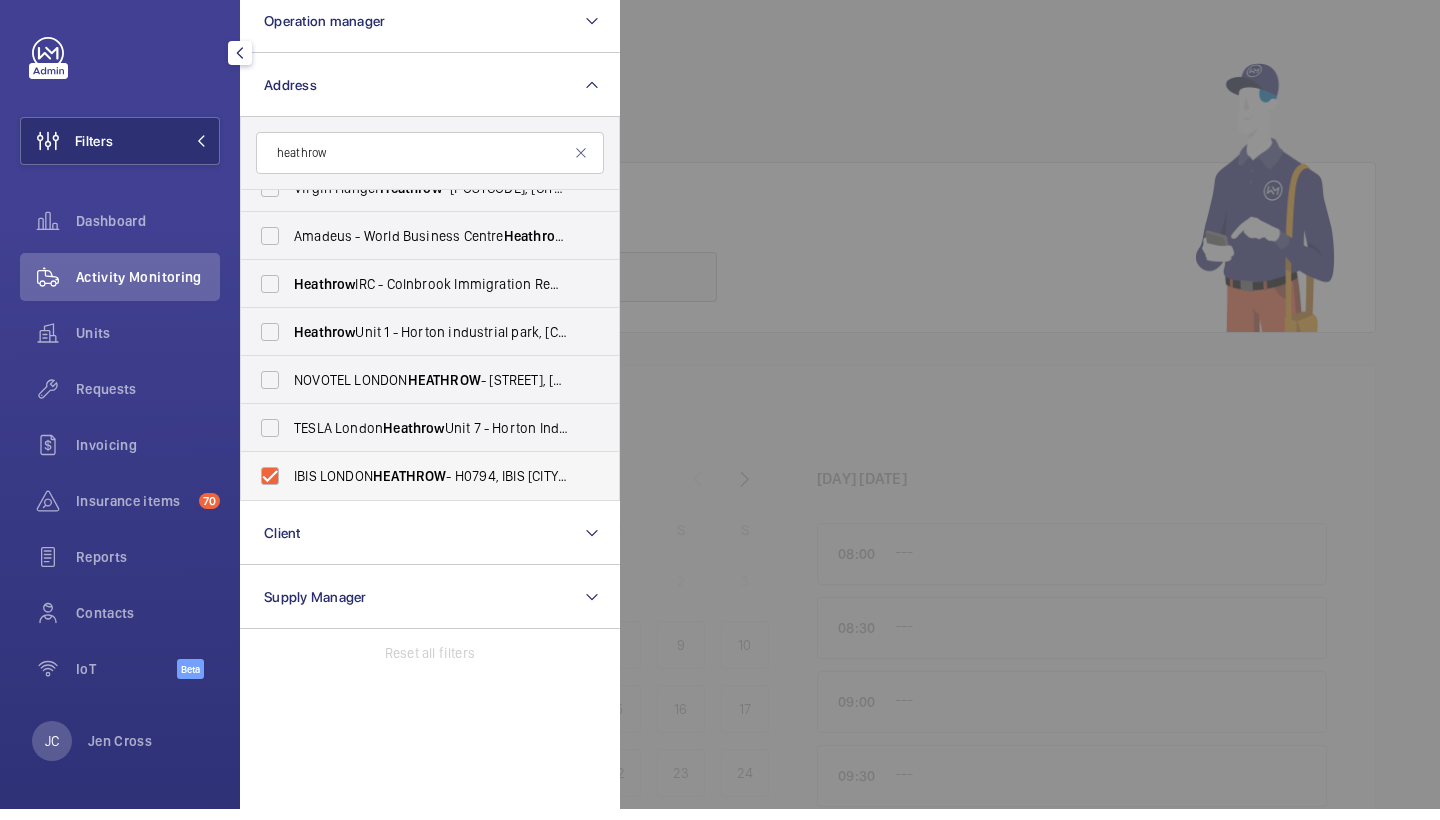 checkbox on "true" 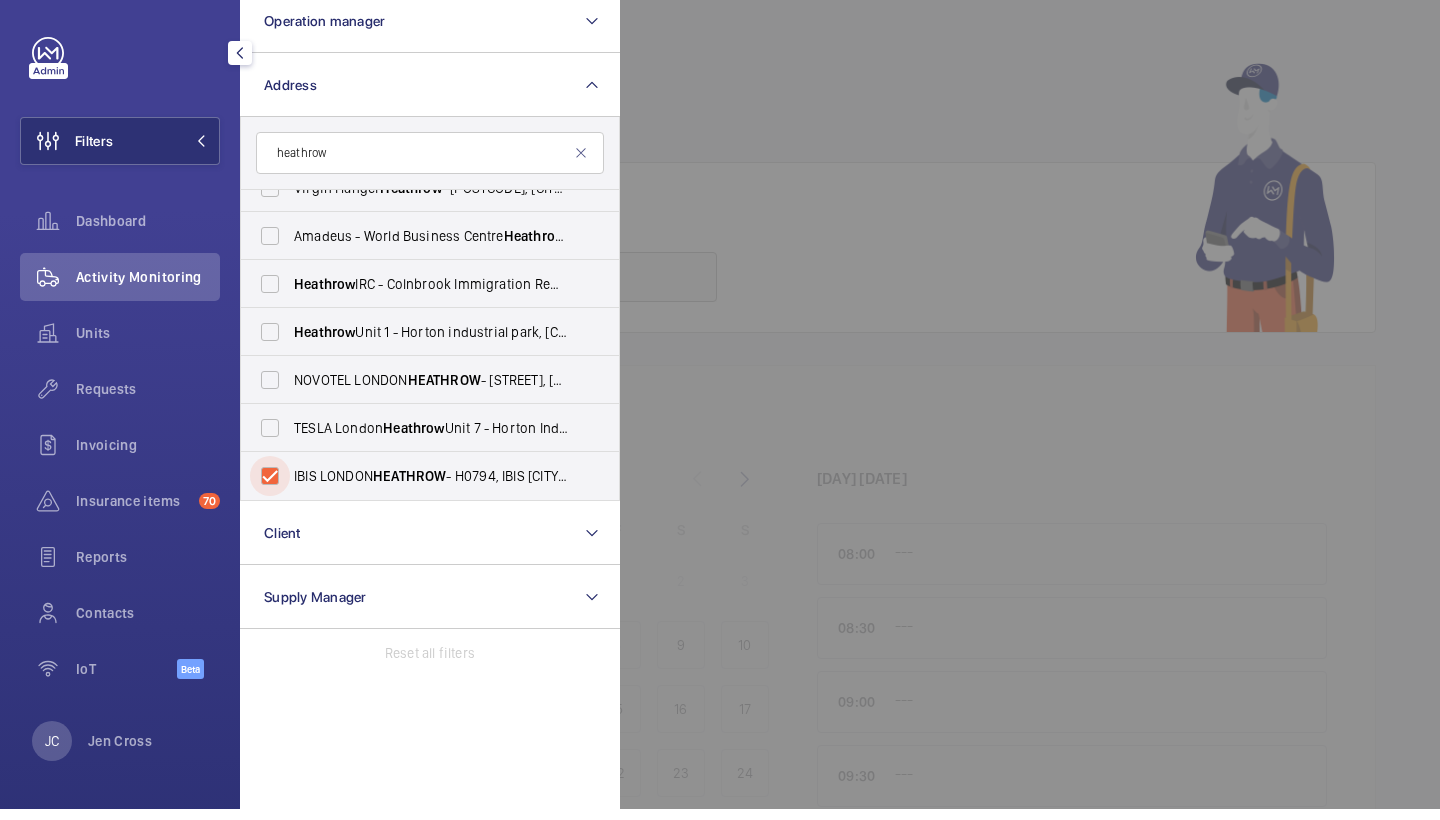 scroll, scrollTop: 26, scrollLeft: 0, axis: vertical 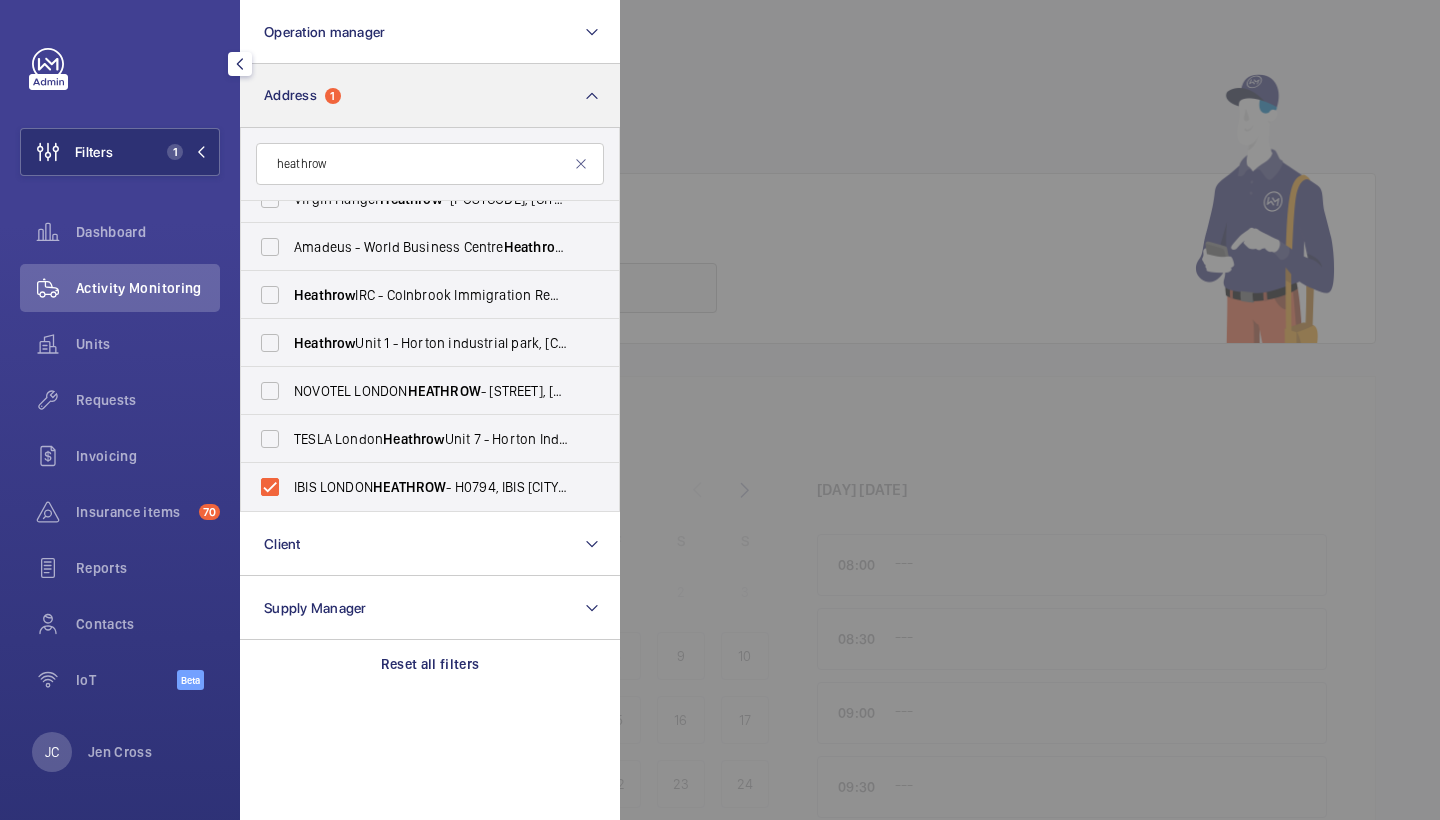 click on "Requests" 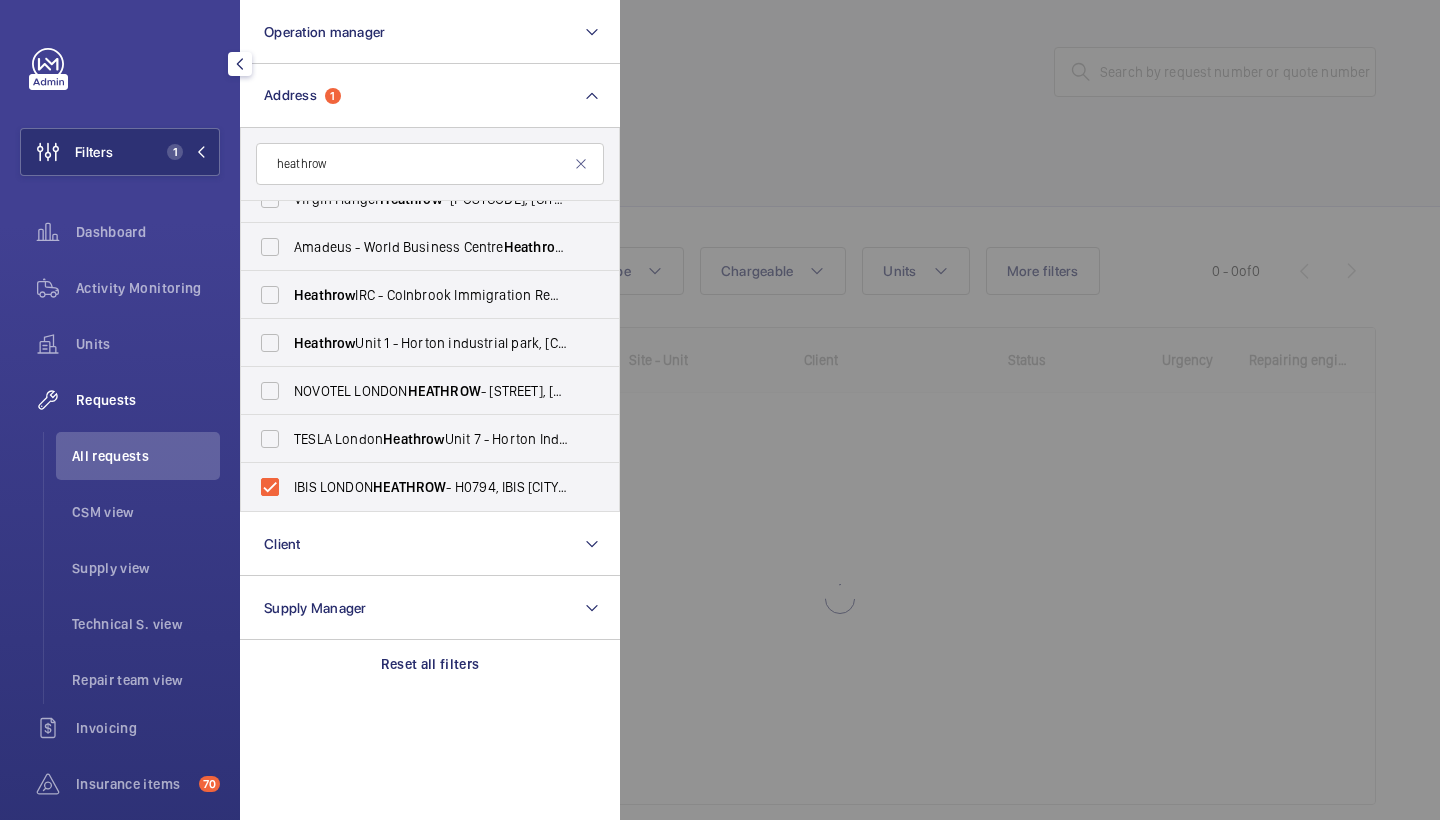 click 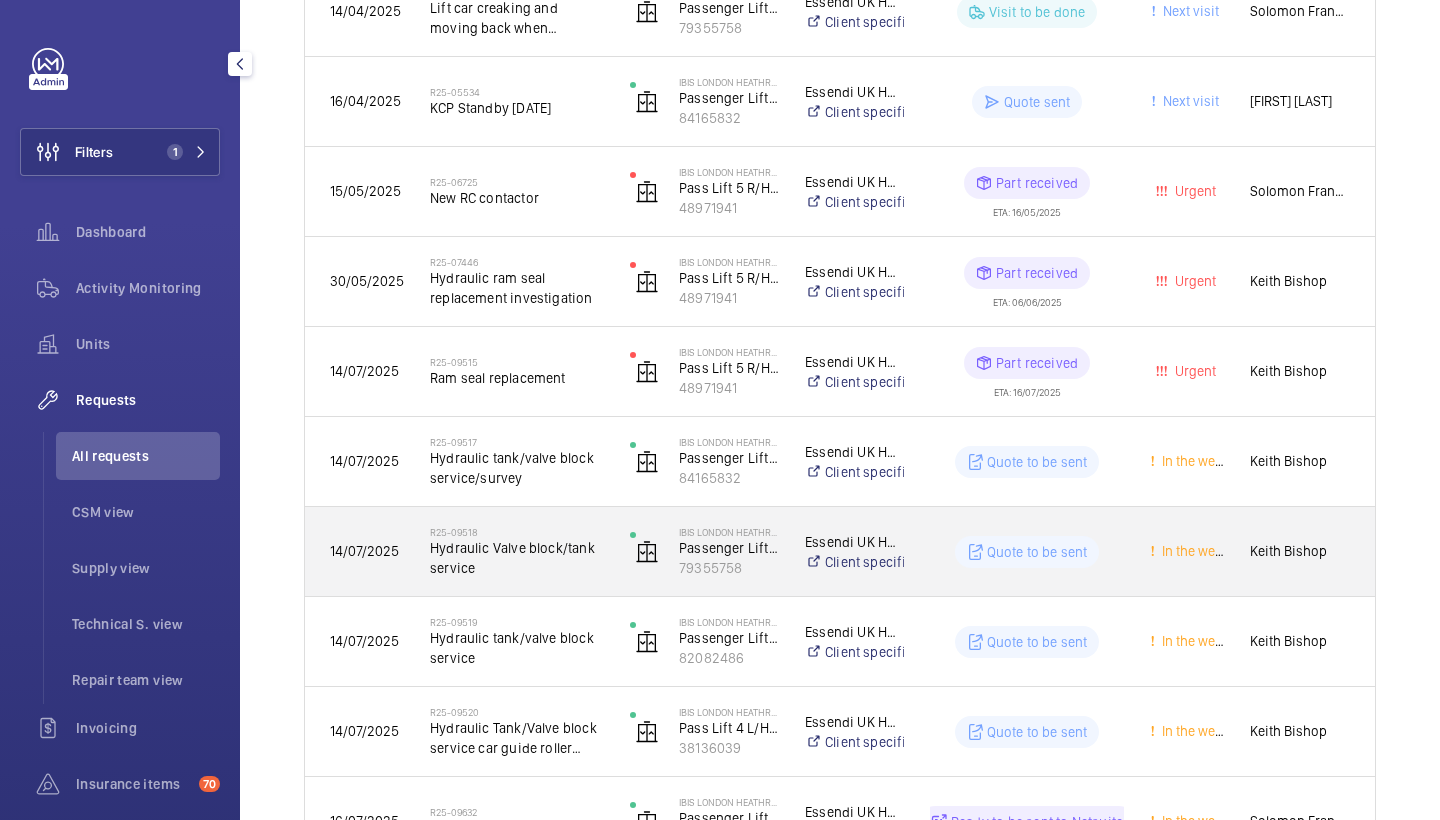 scroll, scrollTop: 1771, scrollLeft: 0, axis: vertical 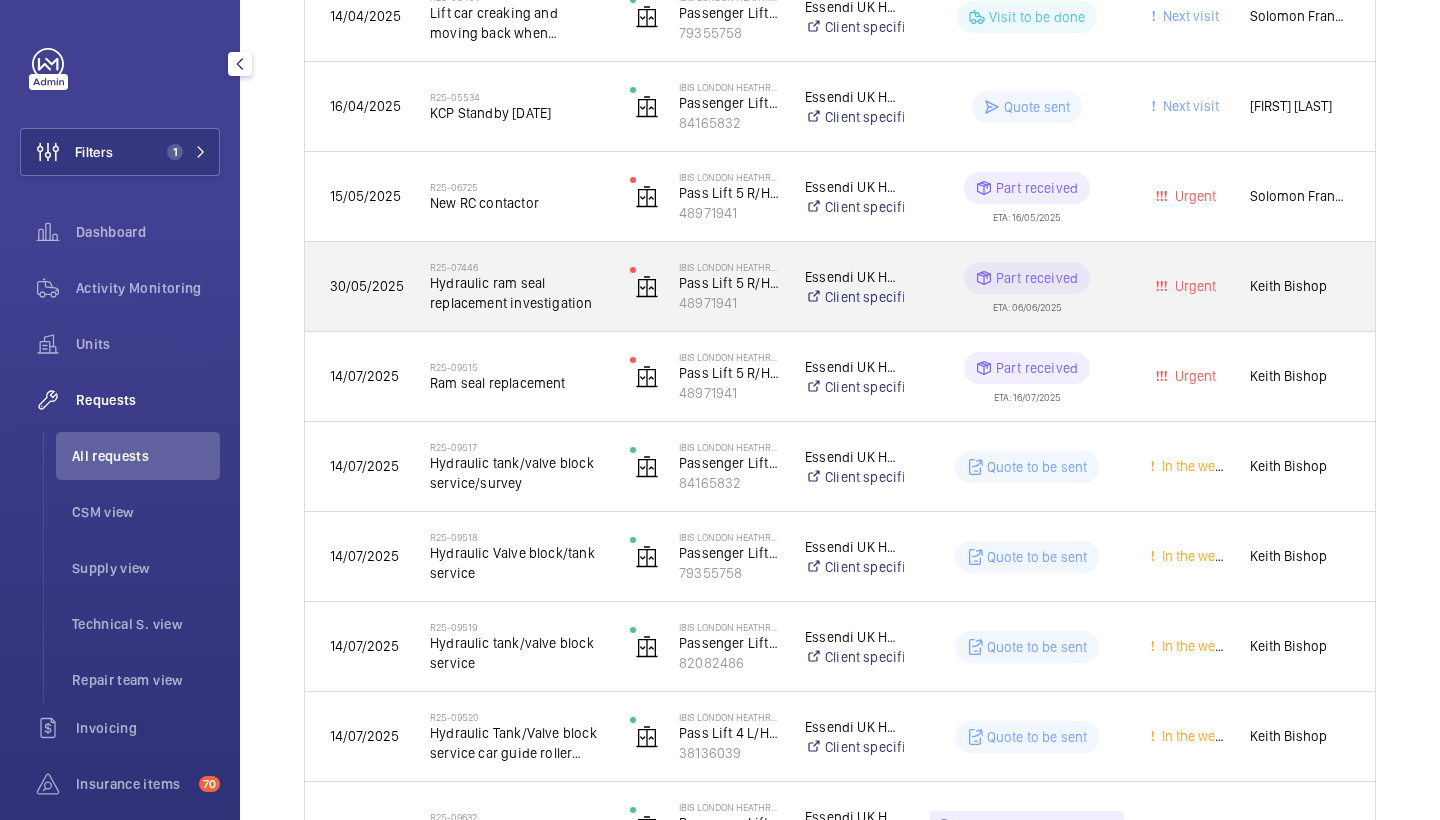 click on "Hydraulic ram seal replacement investigation" 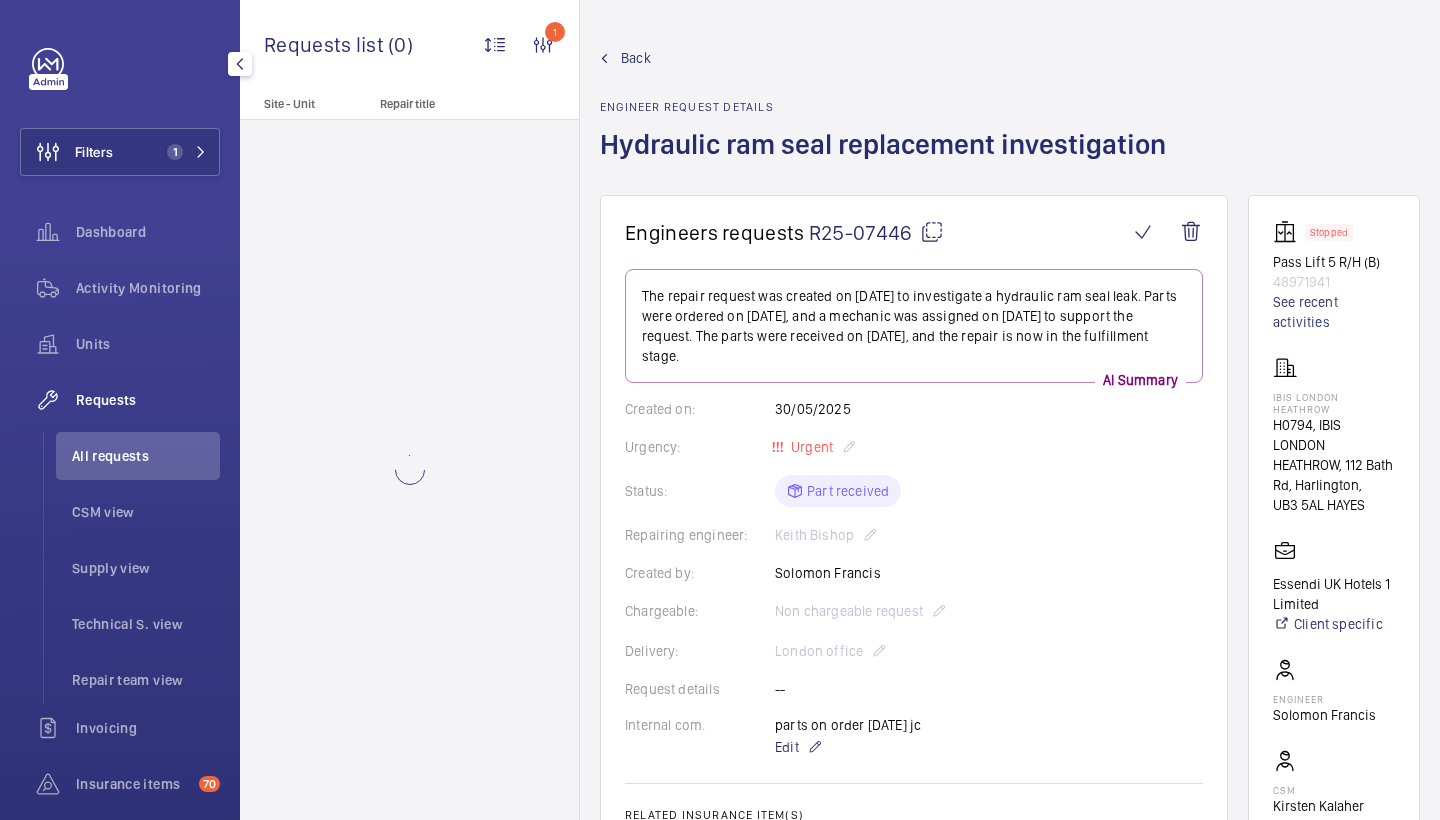 scroll, scrollTop: 1218, scrollLeft: 0, axis: vertical 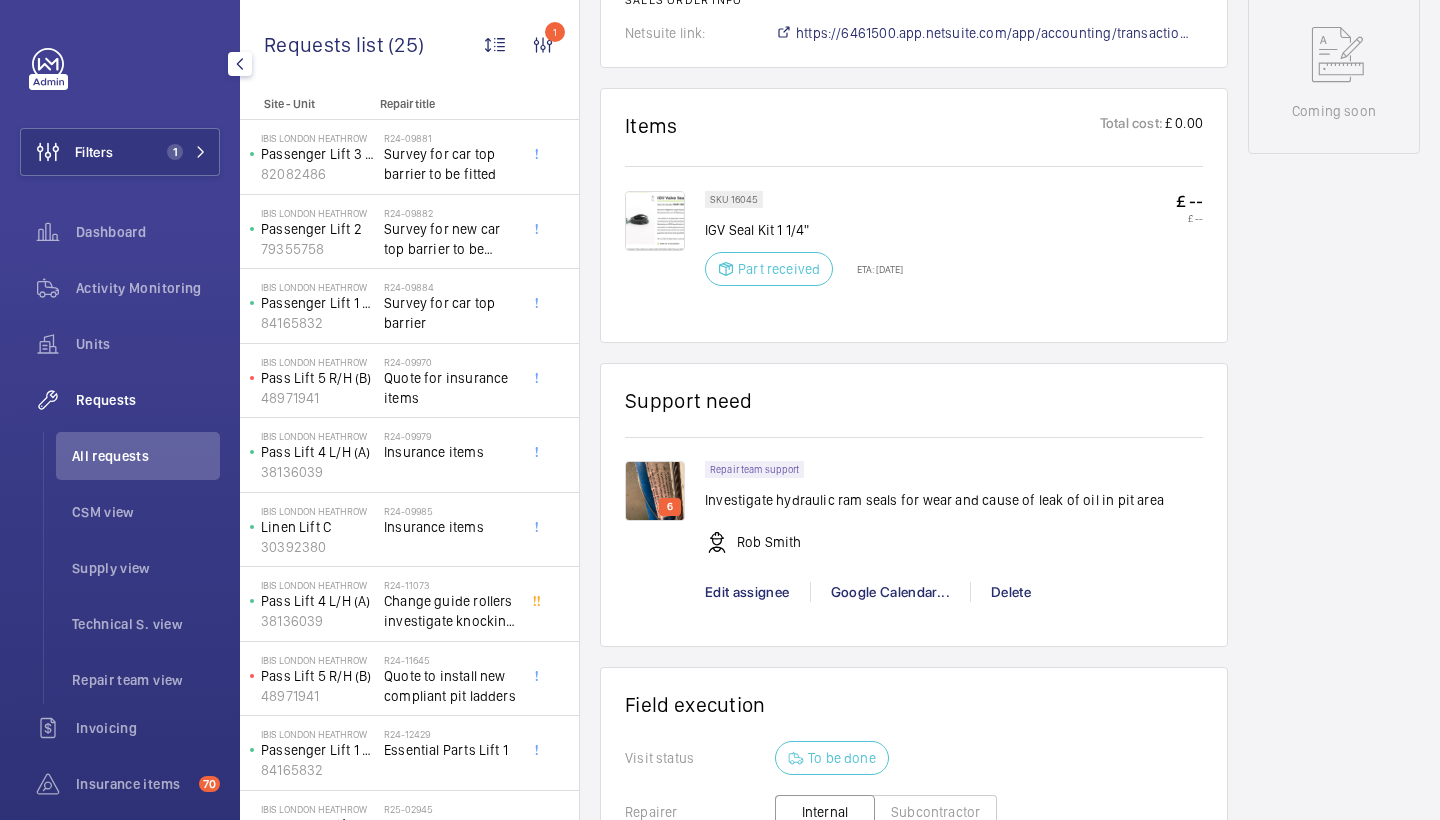 click 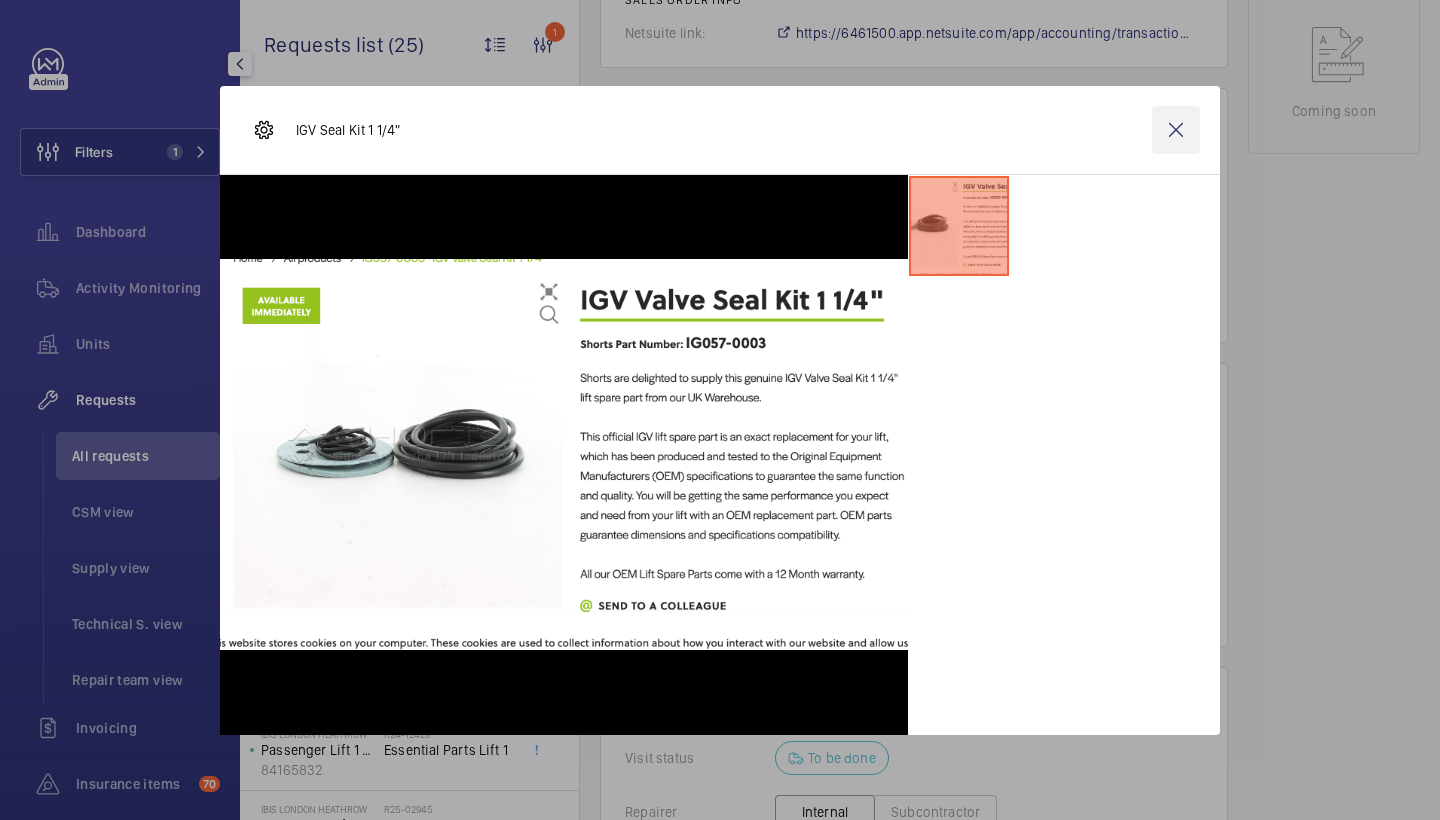 click at bounding box center [1176, 130] 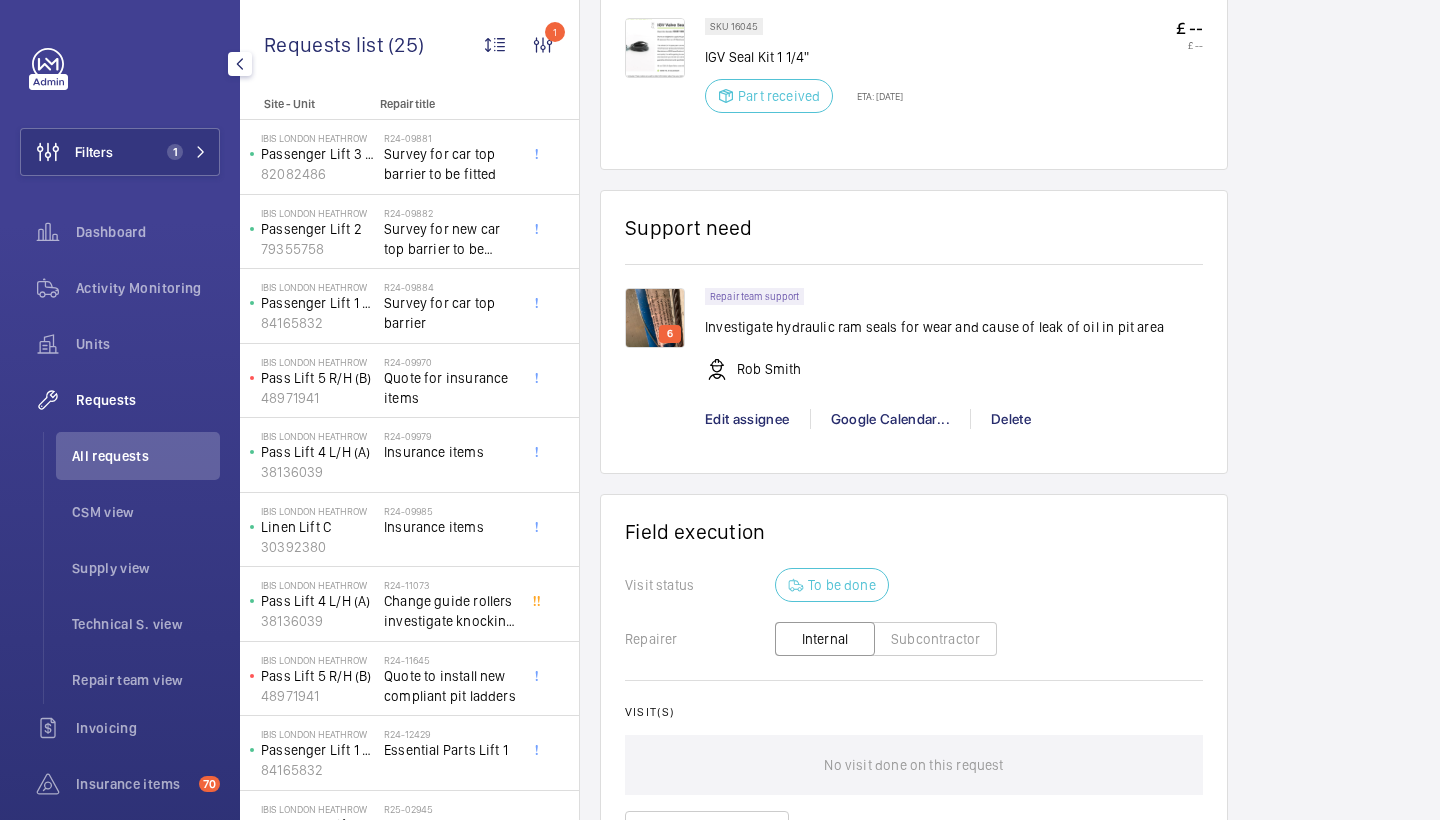 scroll, scrollTop: 1141, scrollLeft: 0, axis: vertical 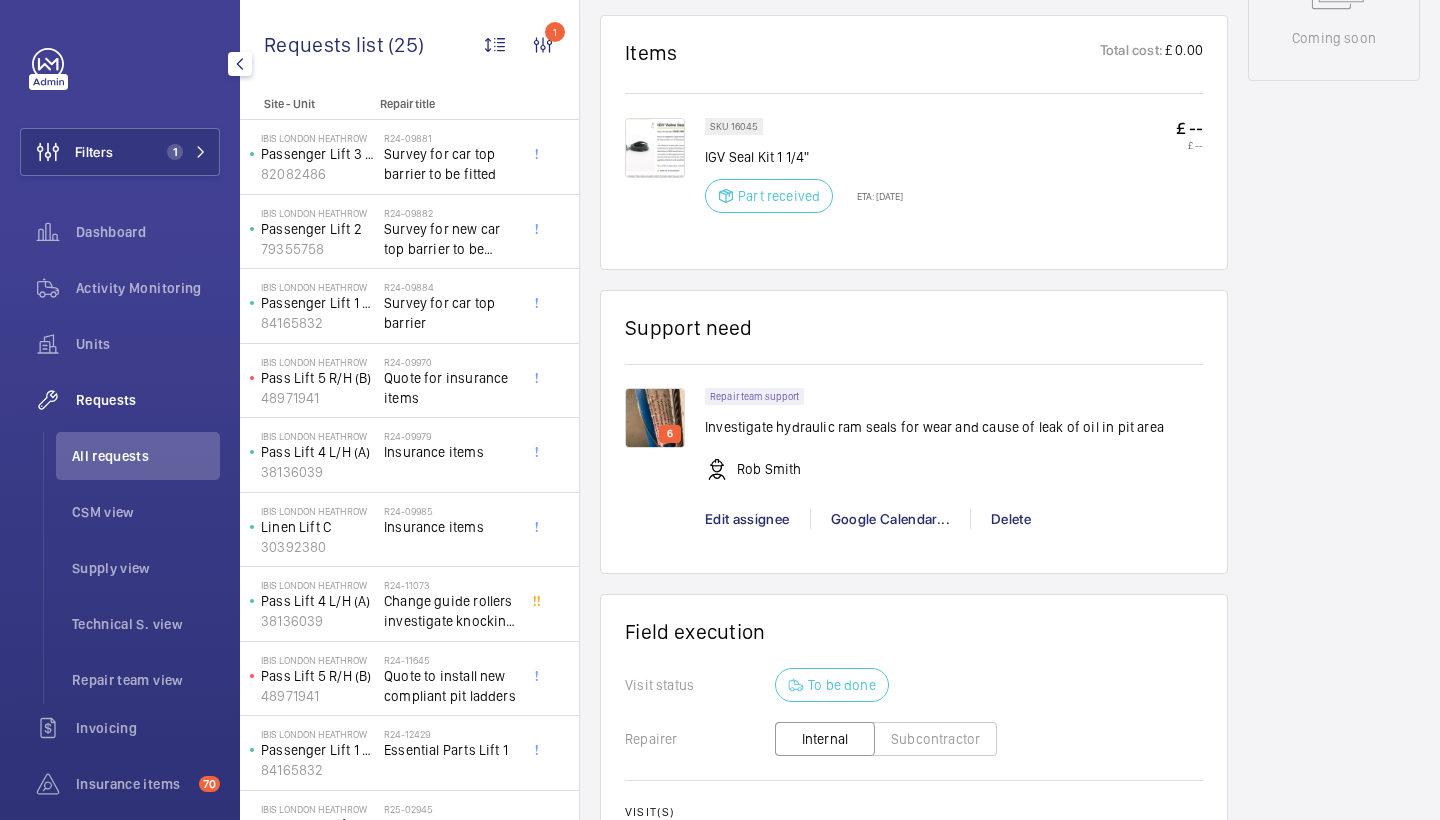 click 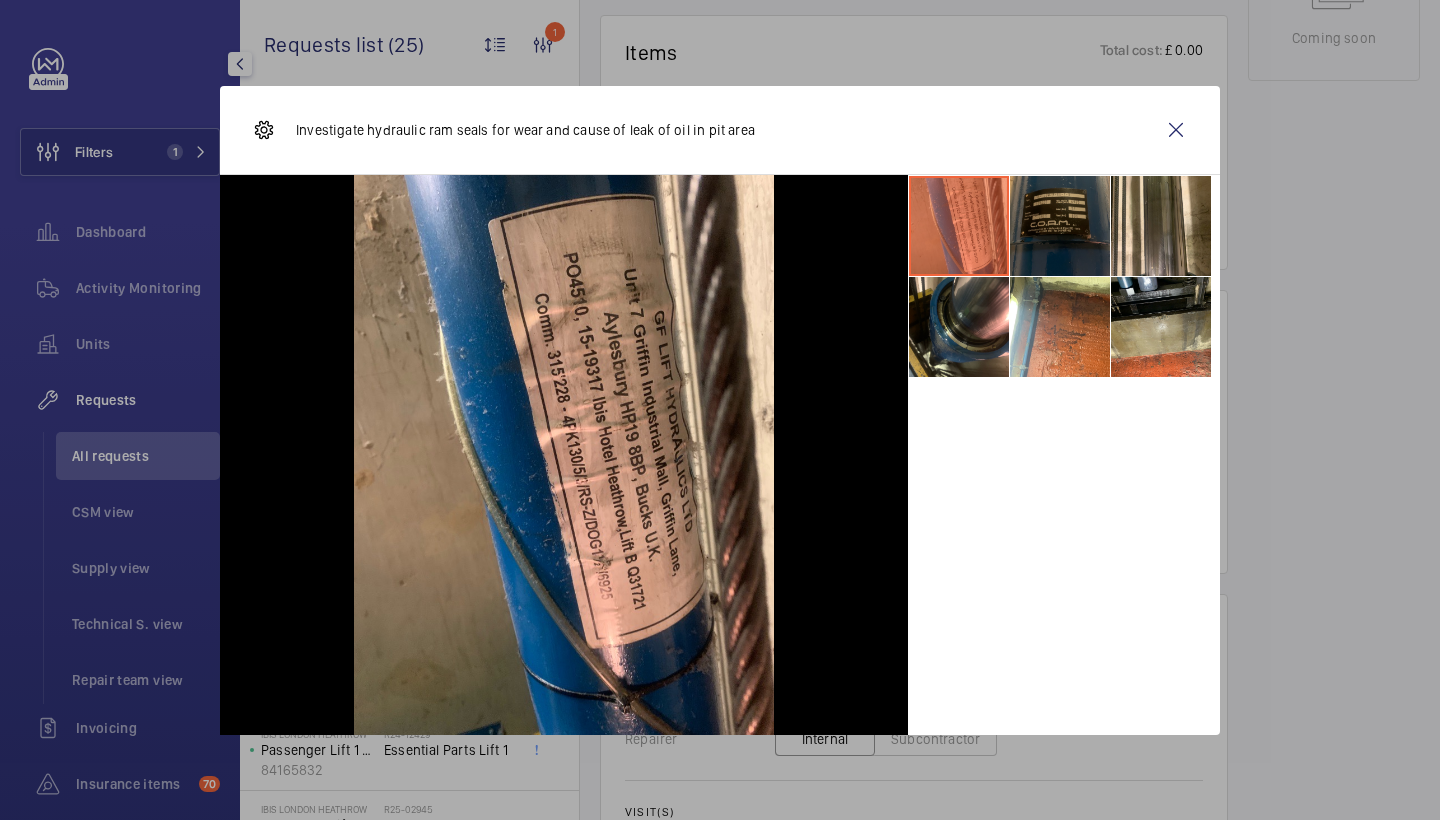 click at bounding box center (1060, 226) 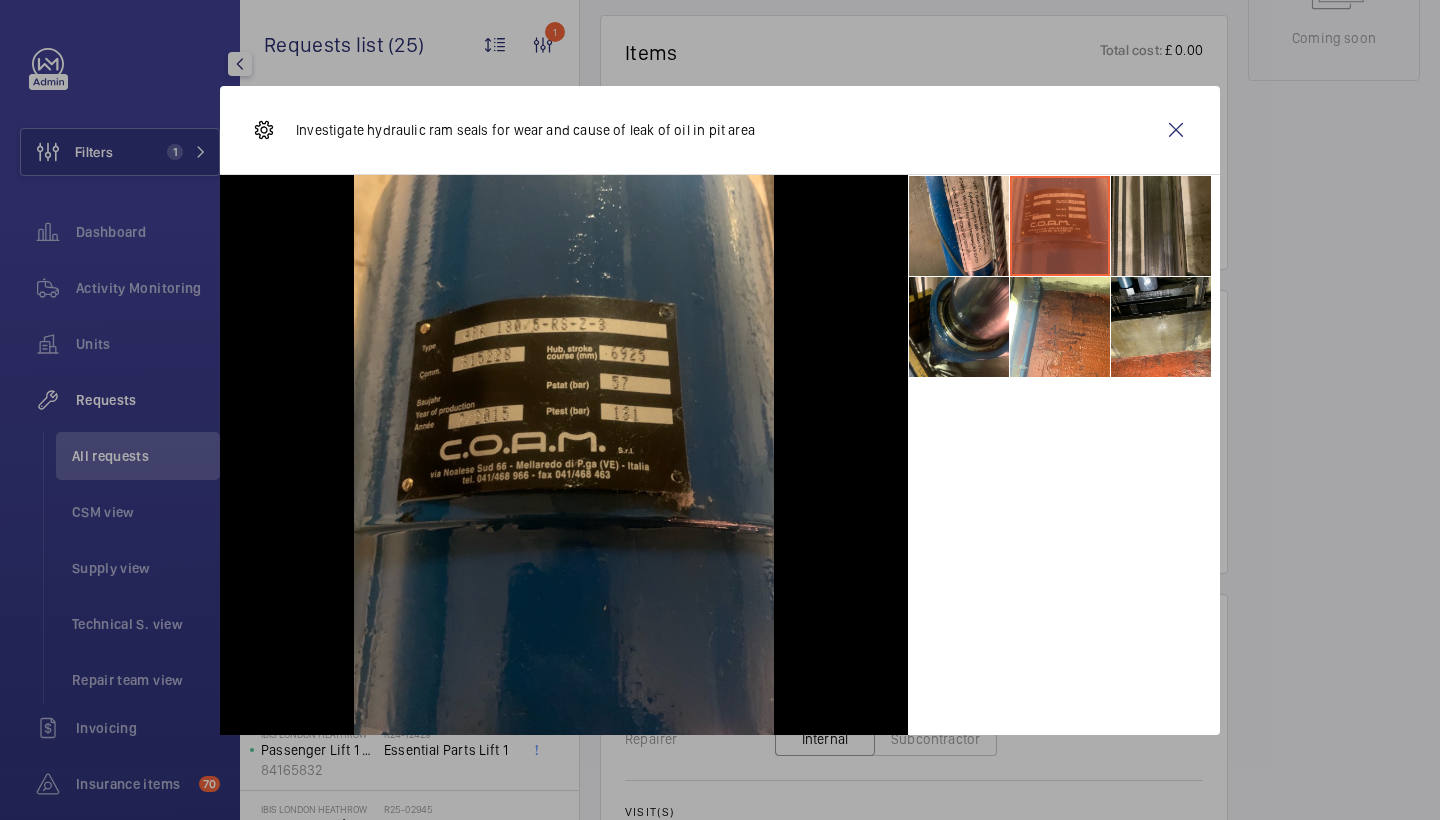 click at bounding box center [1161, 226] 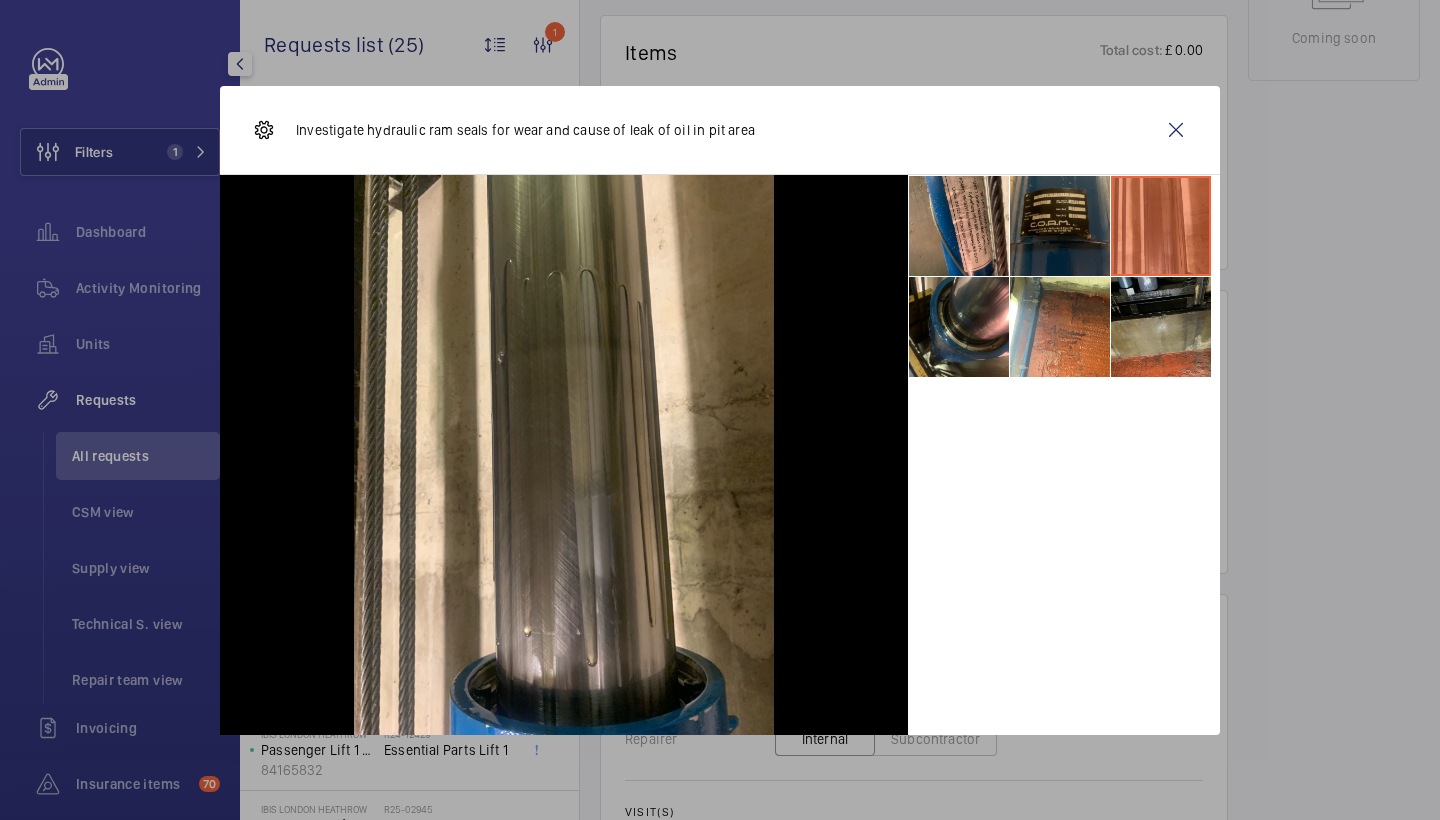 click at bounding box center [1161, 327] 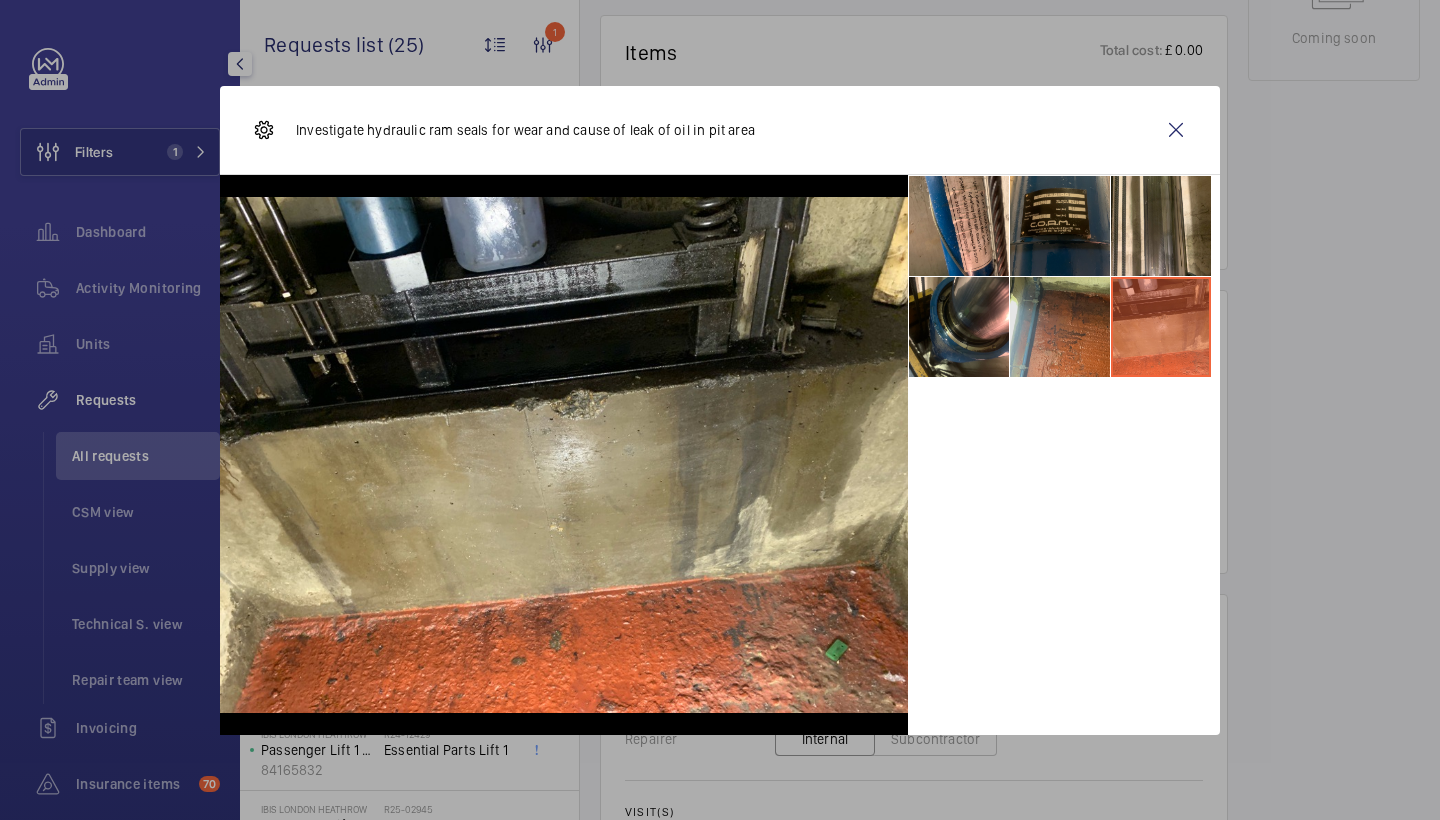 click at bounding box center [1060, 327] 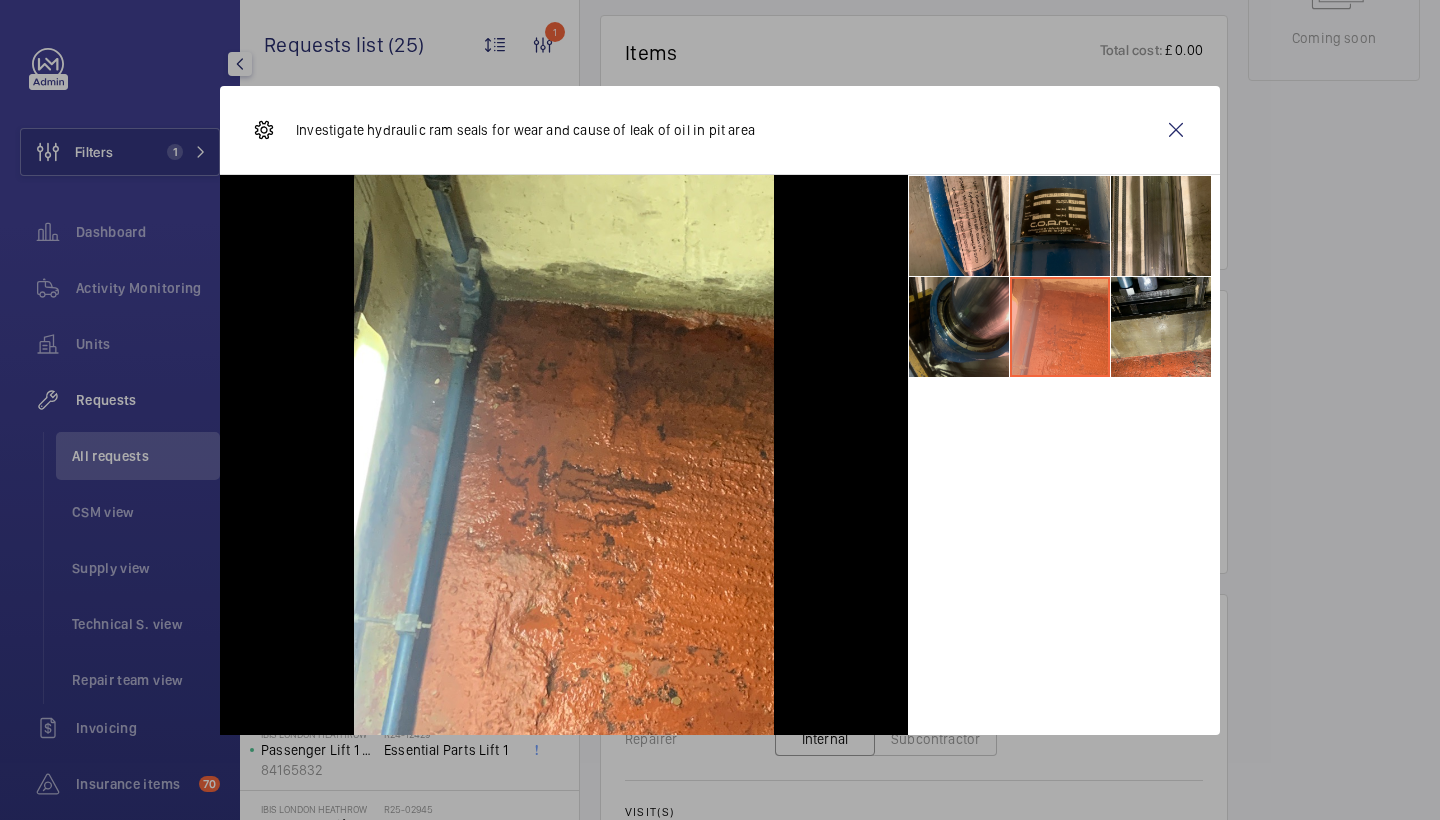 click at bounding box center (959, 327) 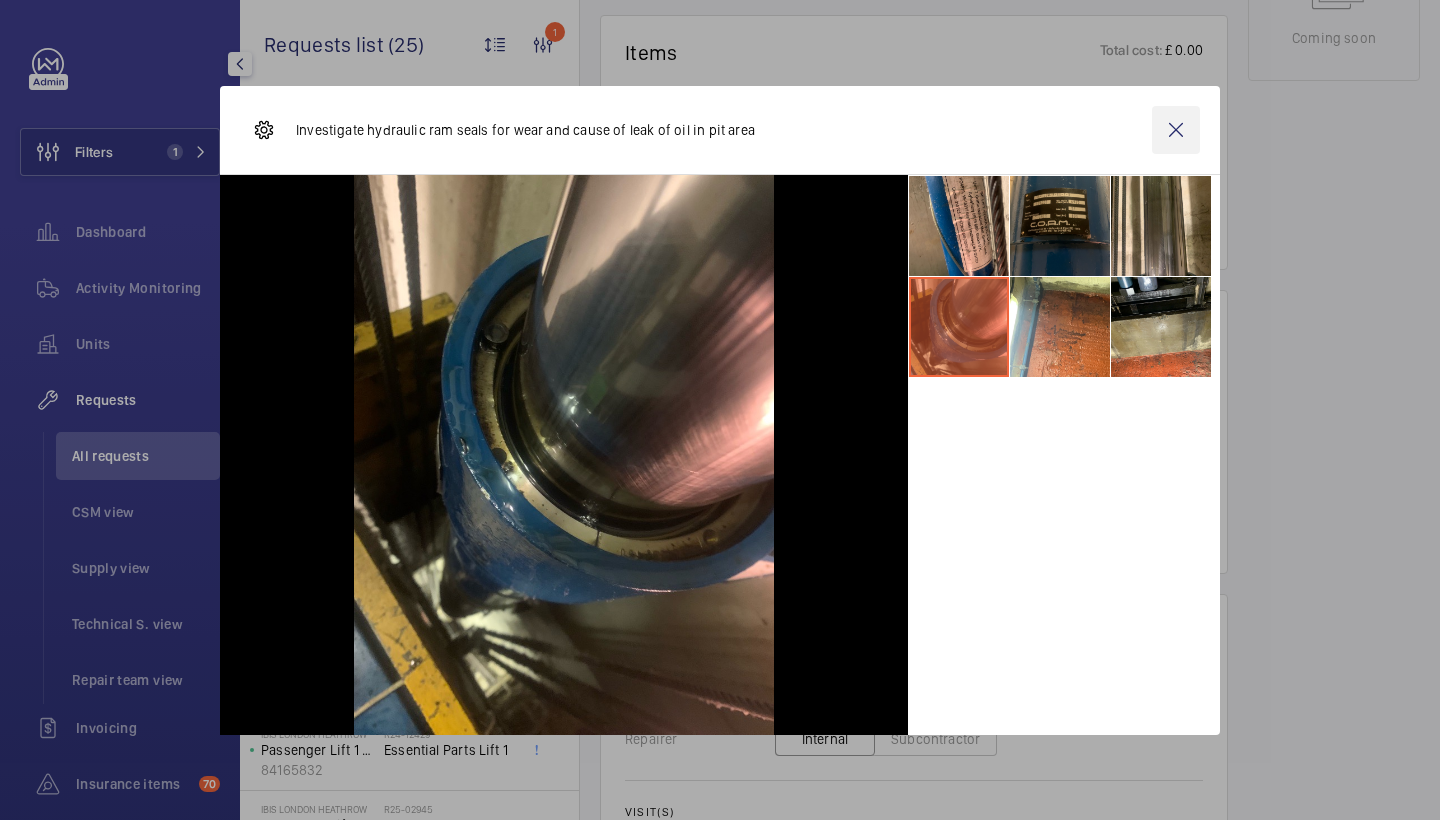 click at bounding box center (1176, 130) 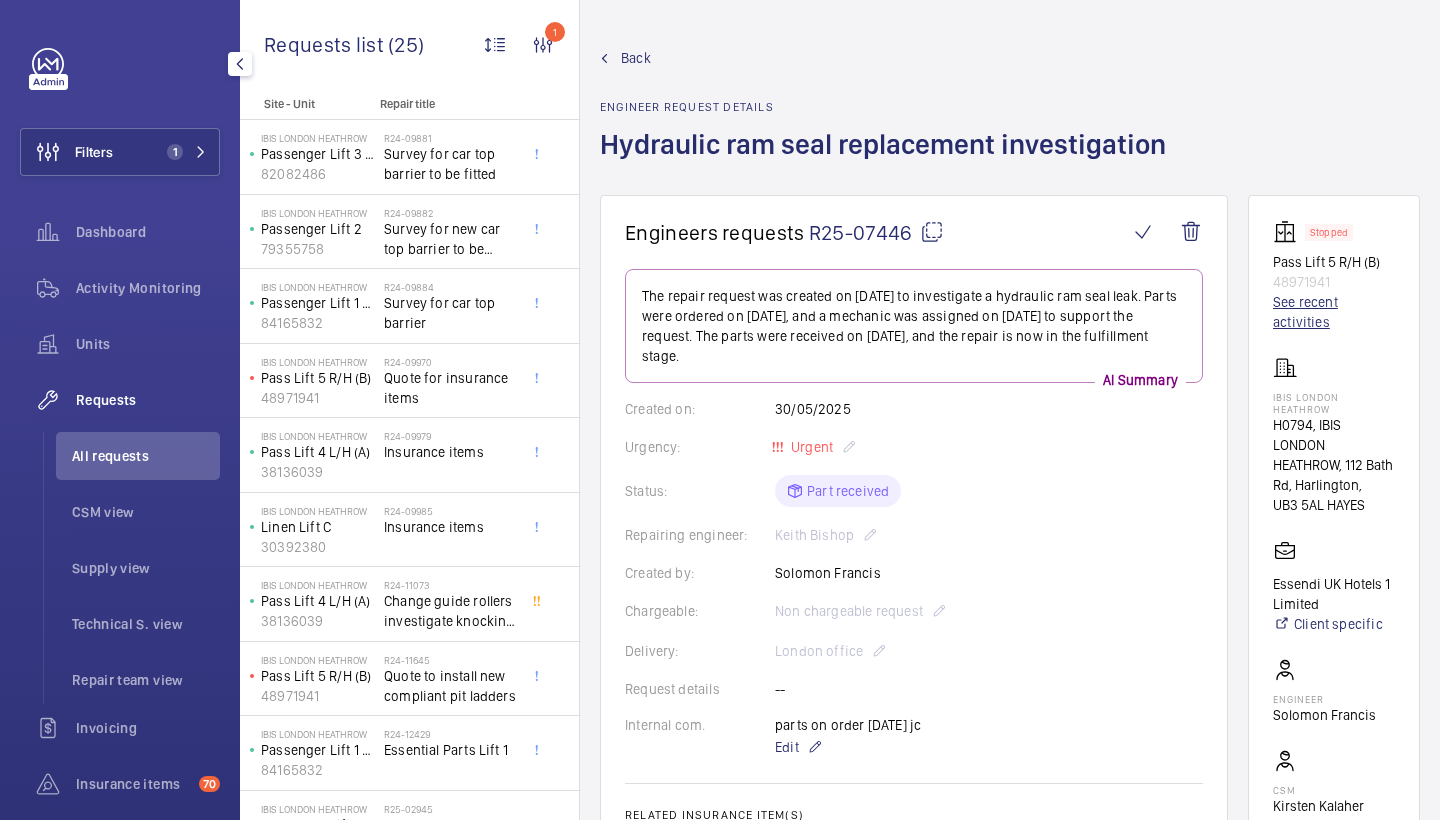 scroll, scrollTop: 0, scrollLeft: 0, axis: both 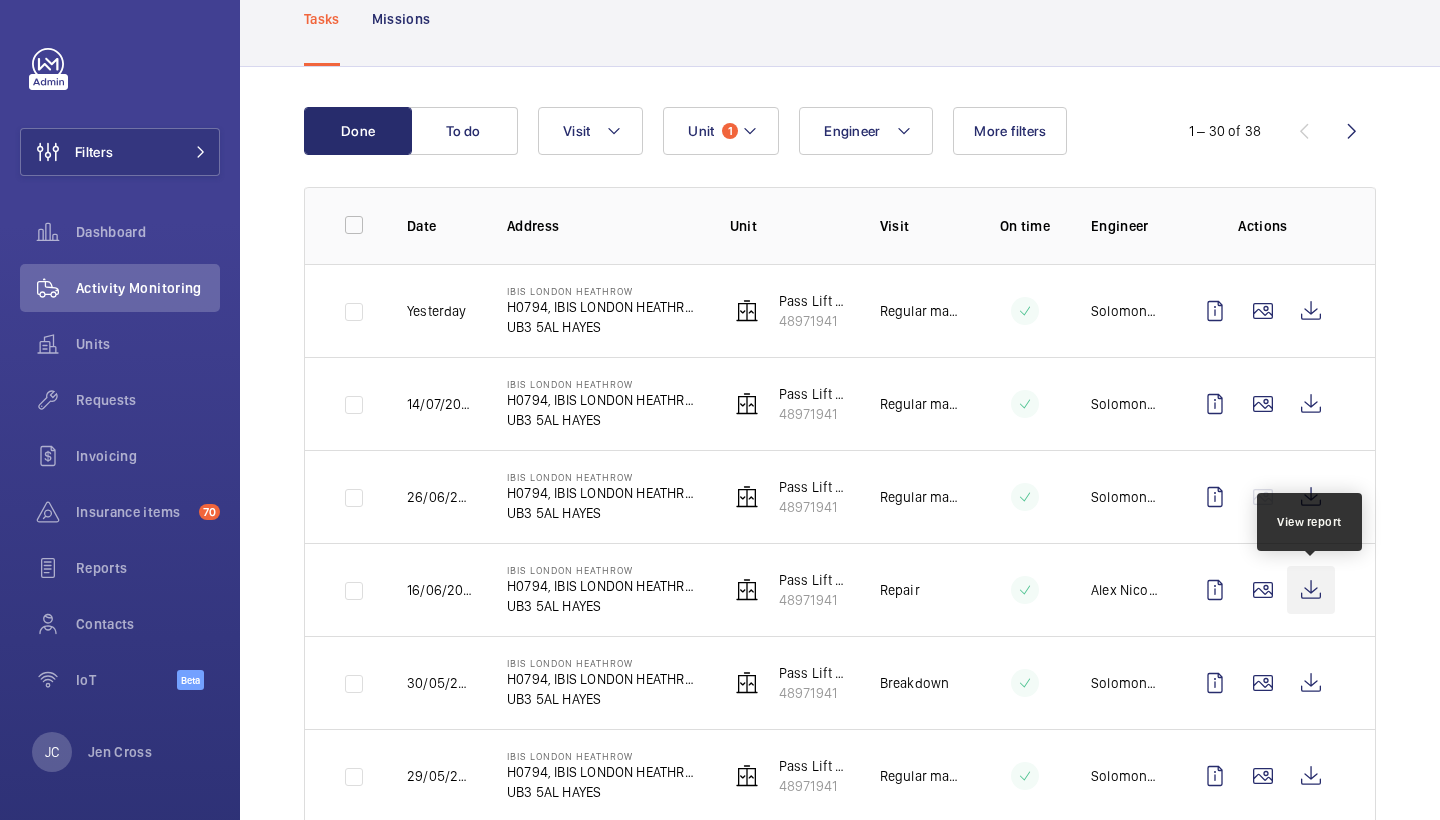 click 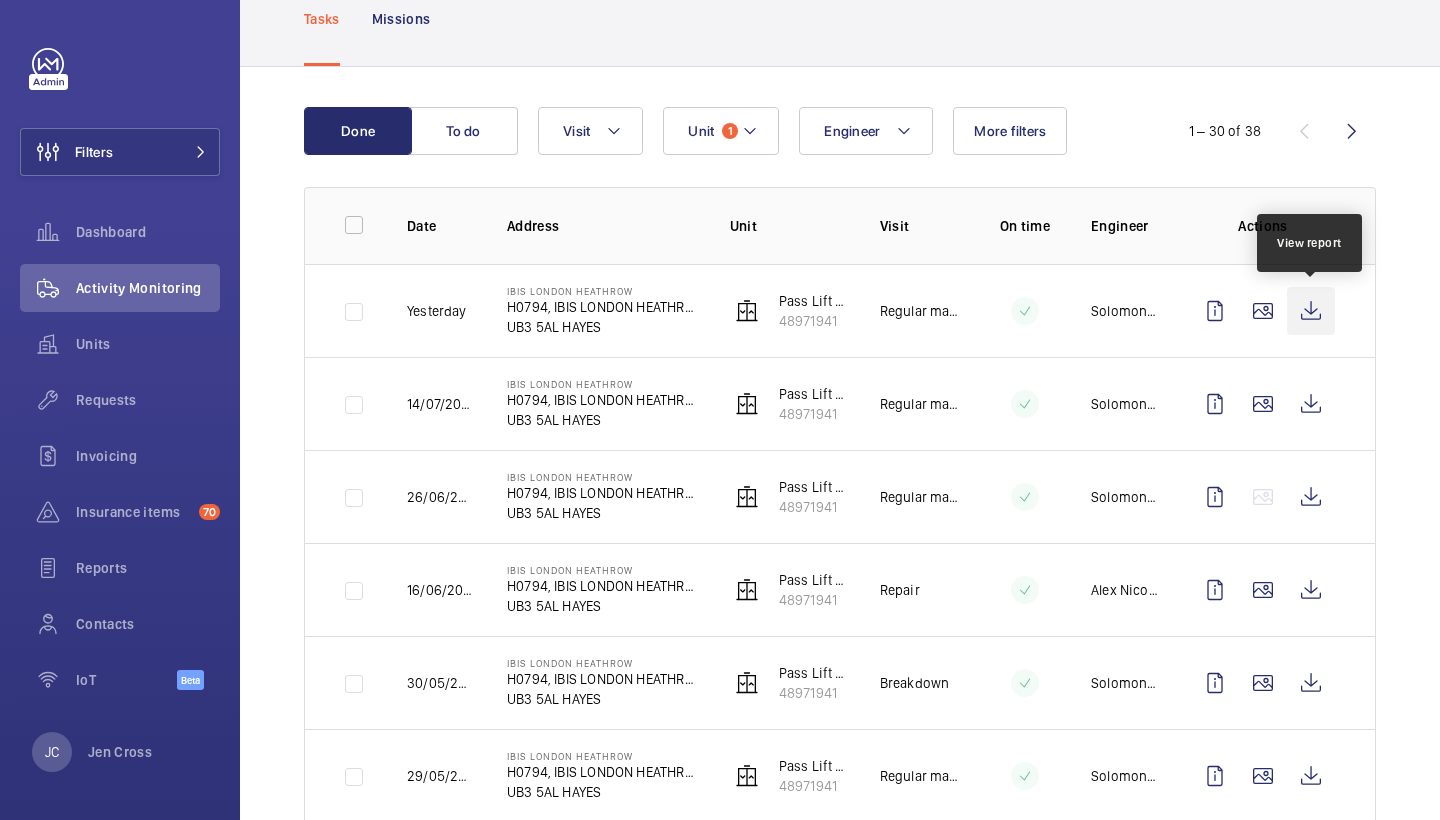click 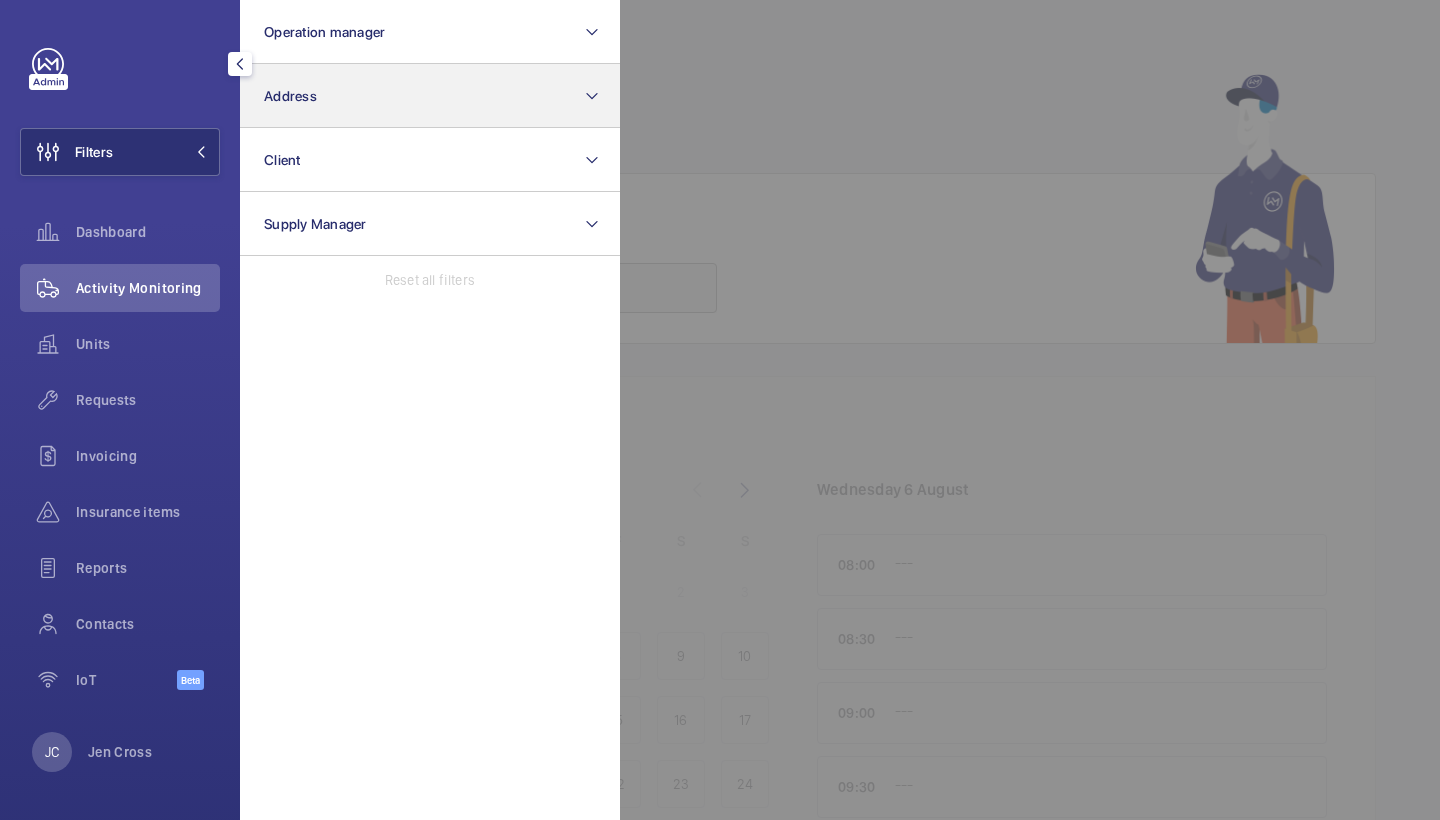 scroll, scrollTop: 0, scrollLeft: 0, axis: both 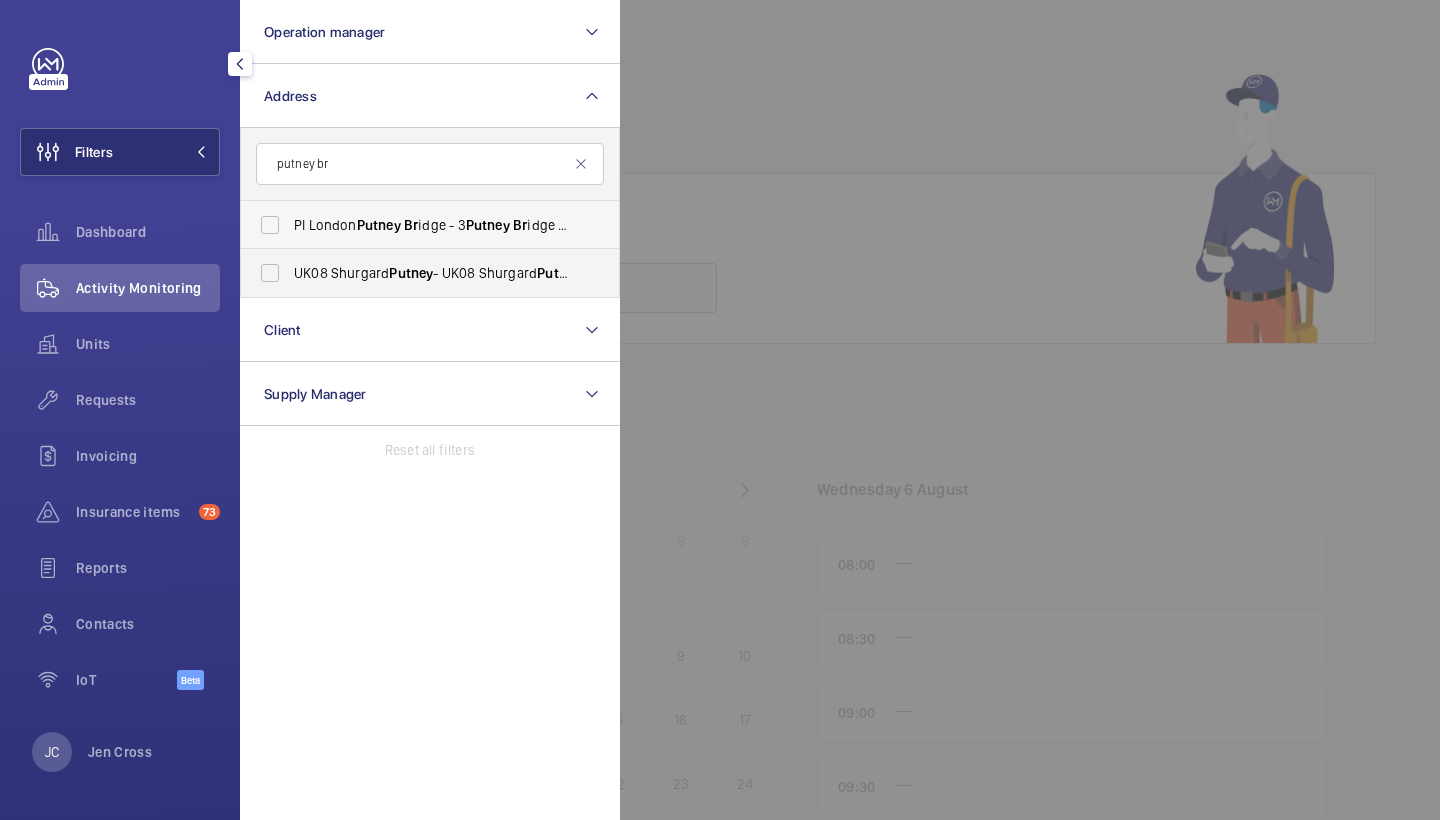 type on "putney br" 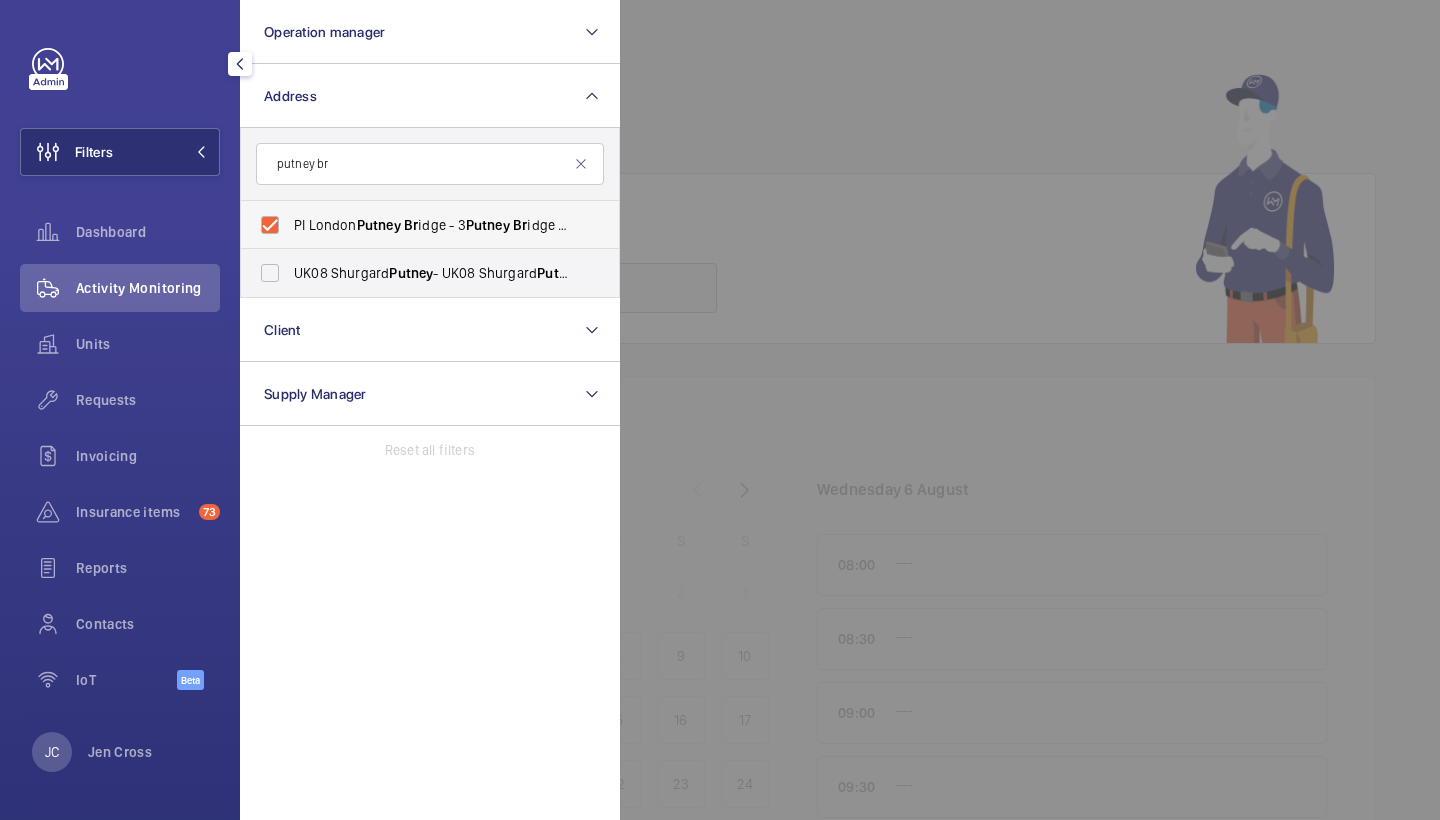 checkbox on "true" 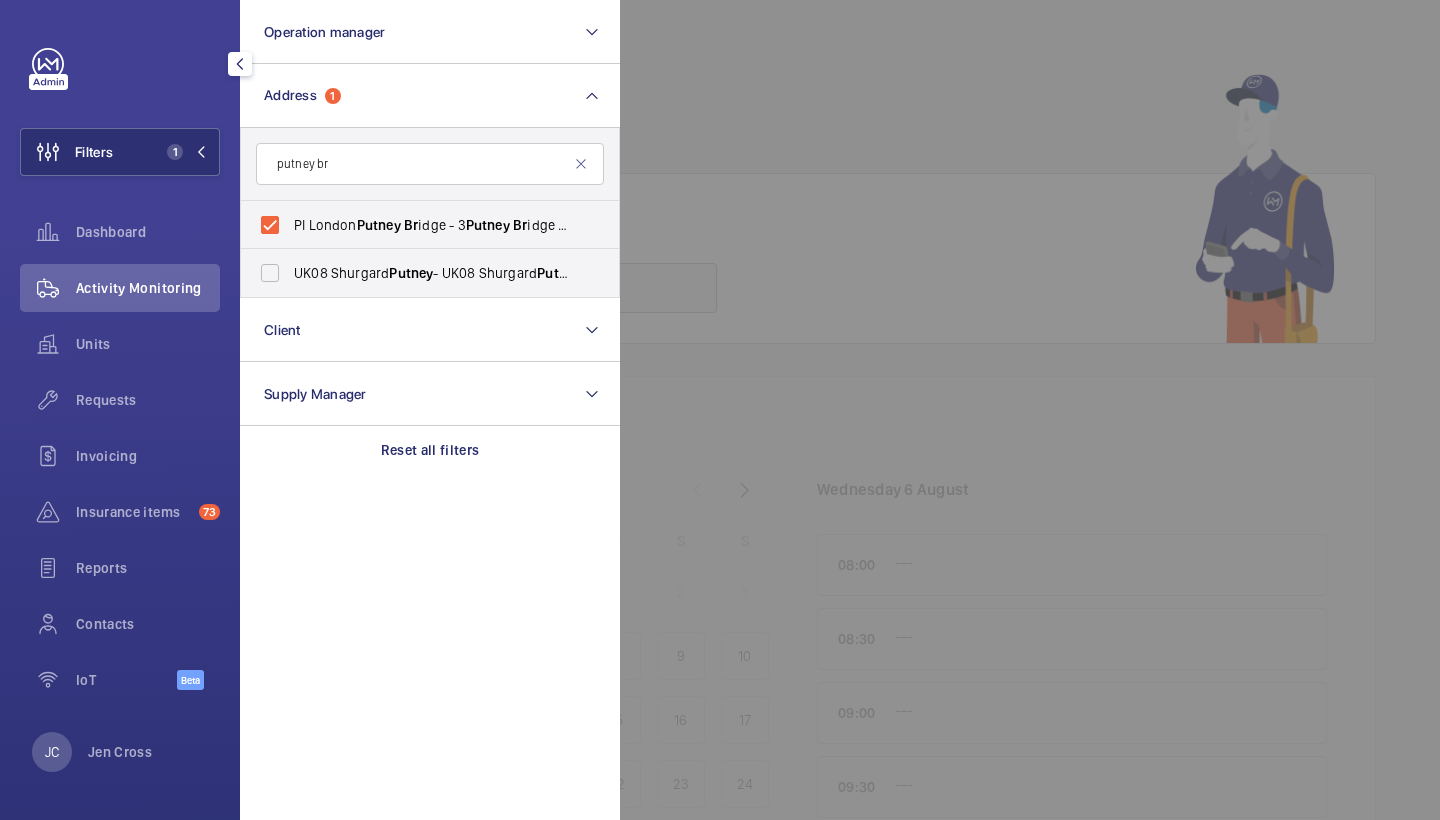click 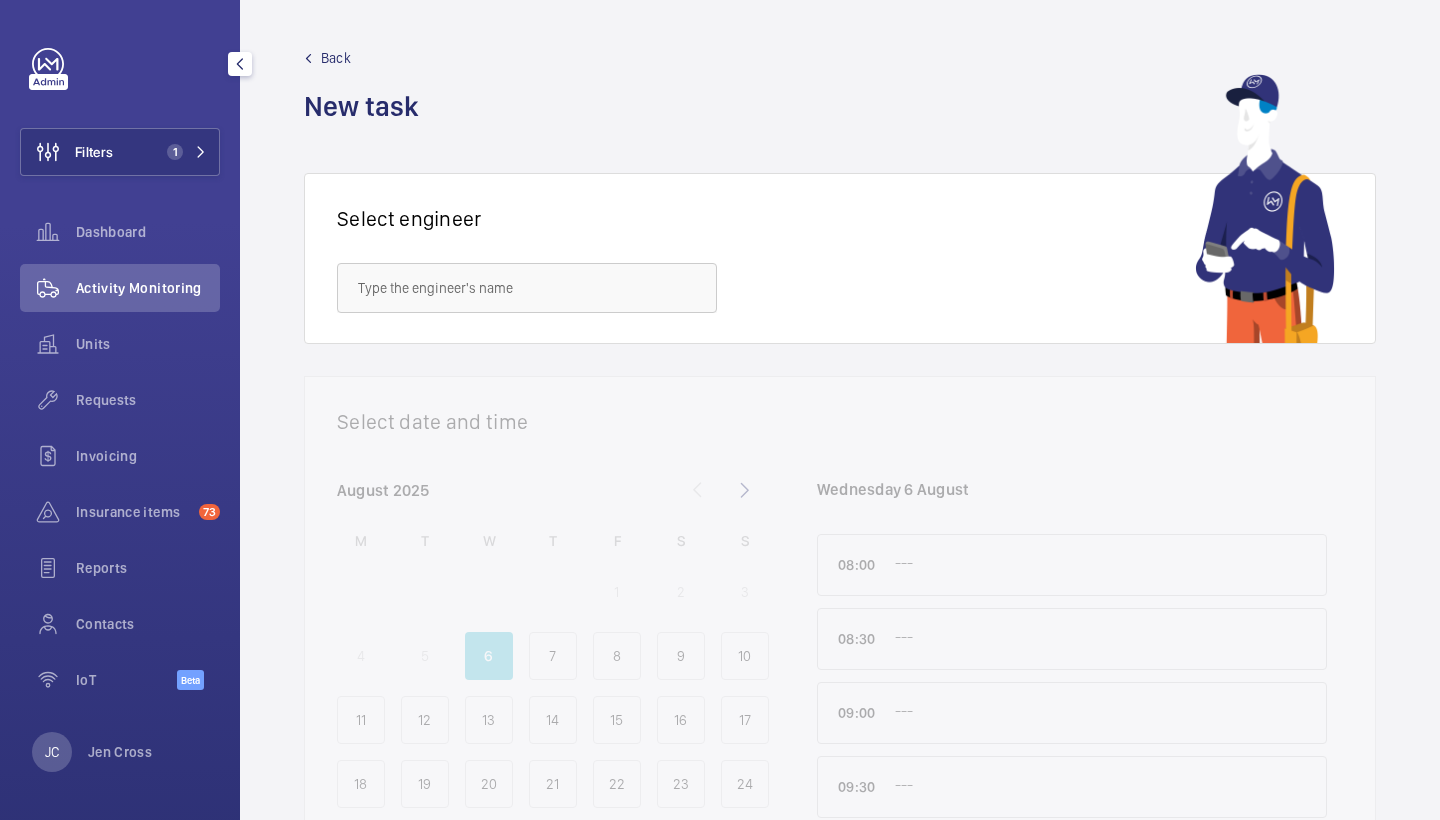 click on "Filters 1  Dashboard   Activity Monitoring   Units   Requests   Invoicing   Insurance items  73  Reports   Contacts   IoT  Beta" 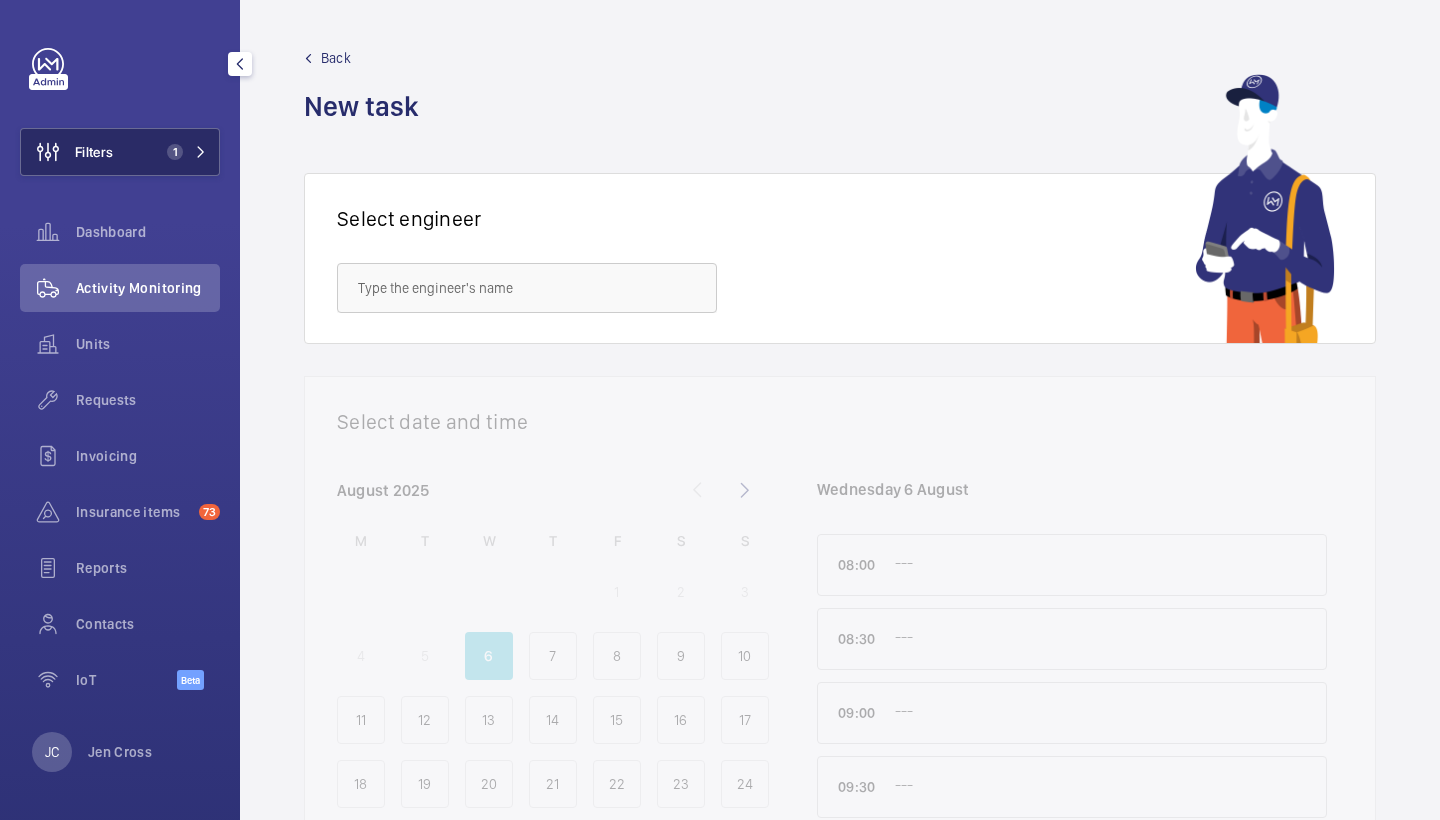 click on "1" 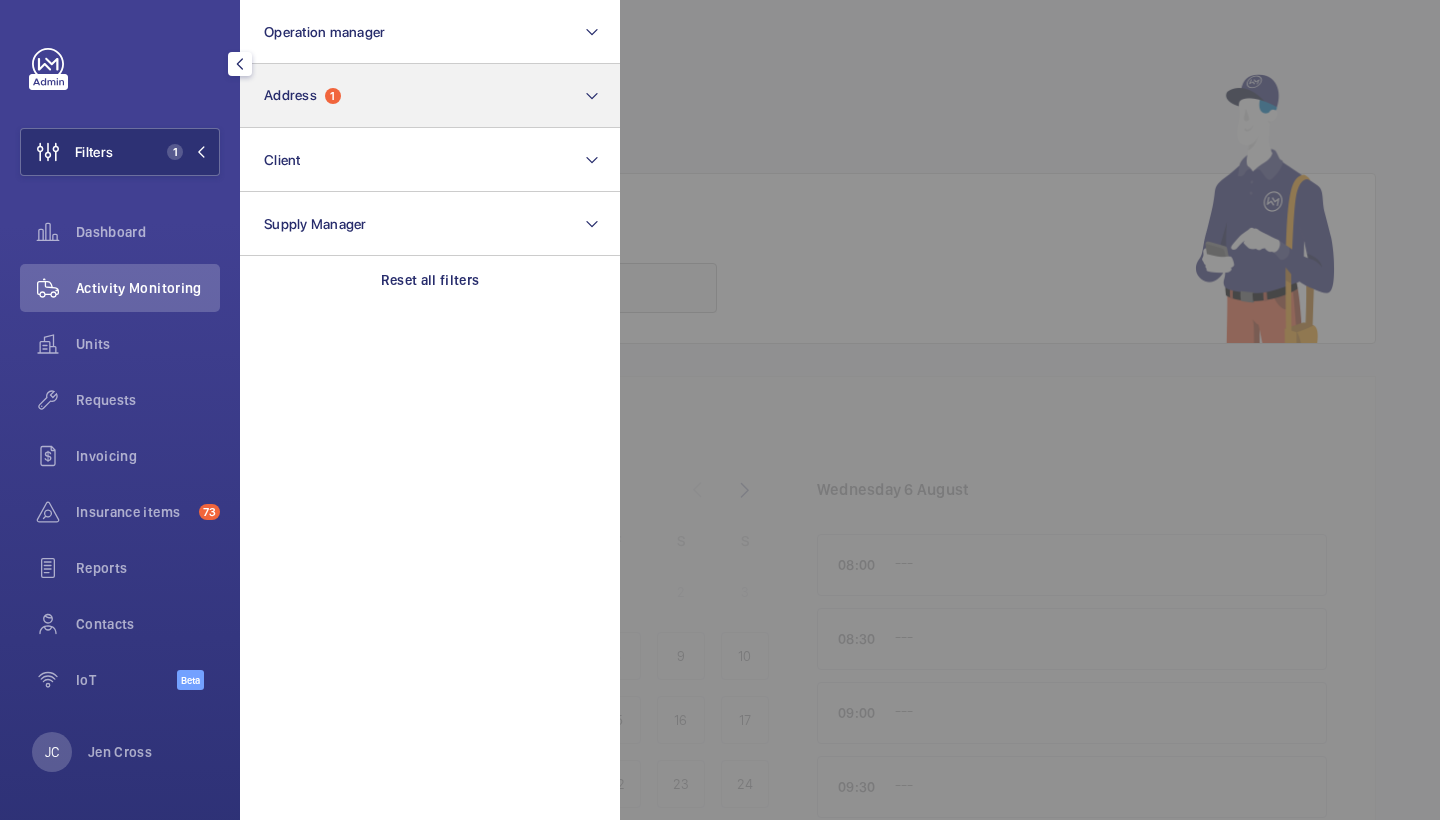click on "Address  1" 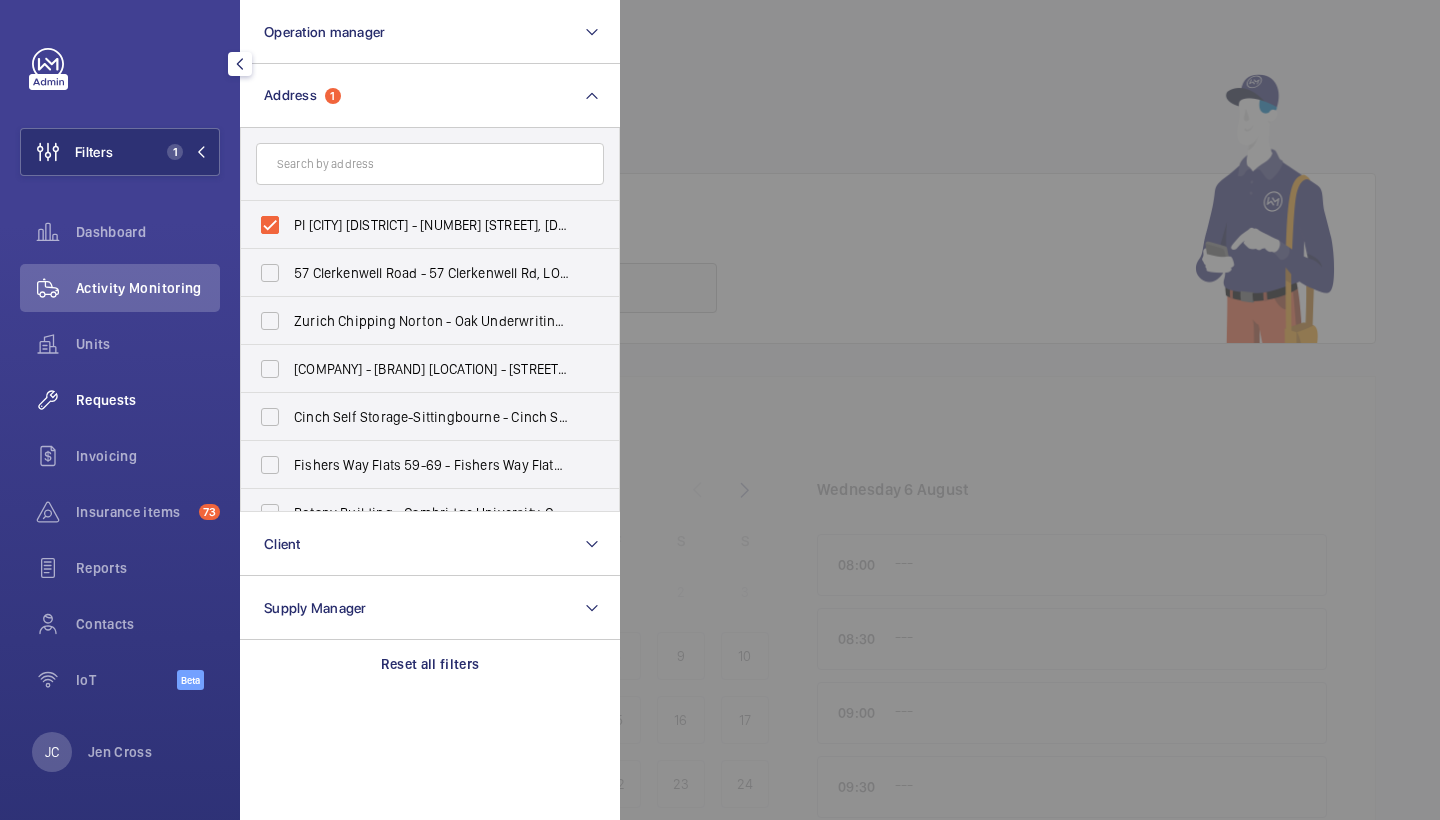 click on "Requests" 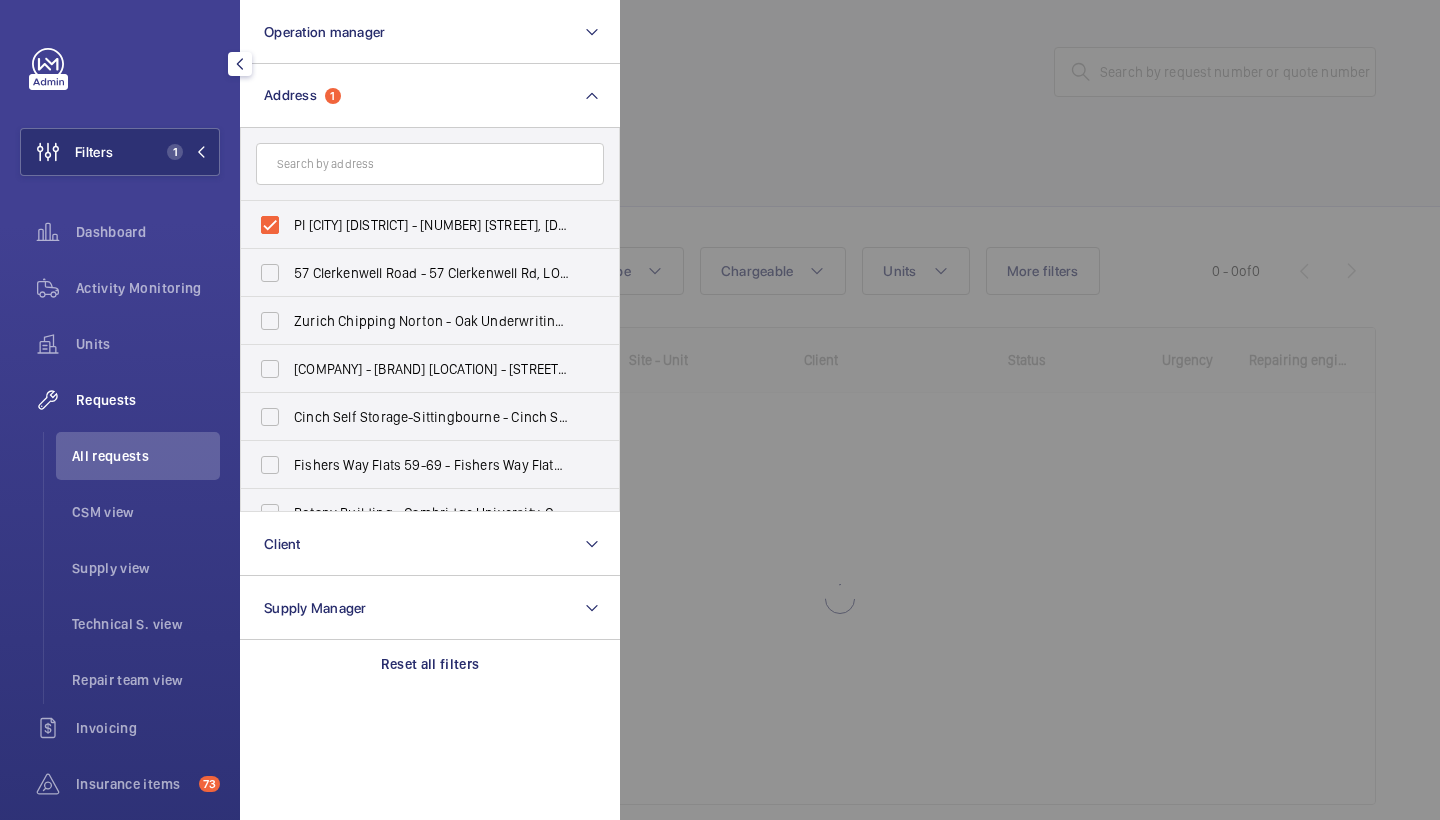 click 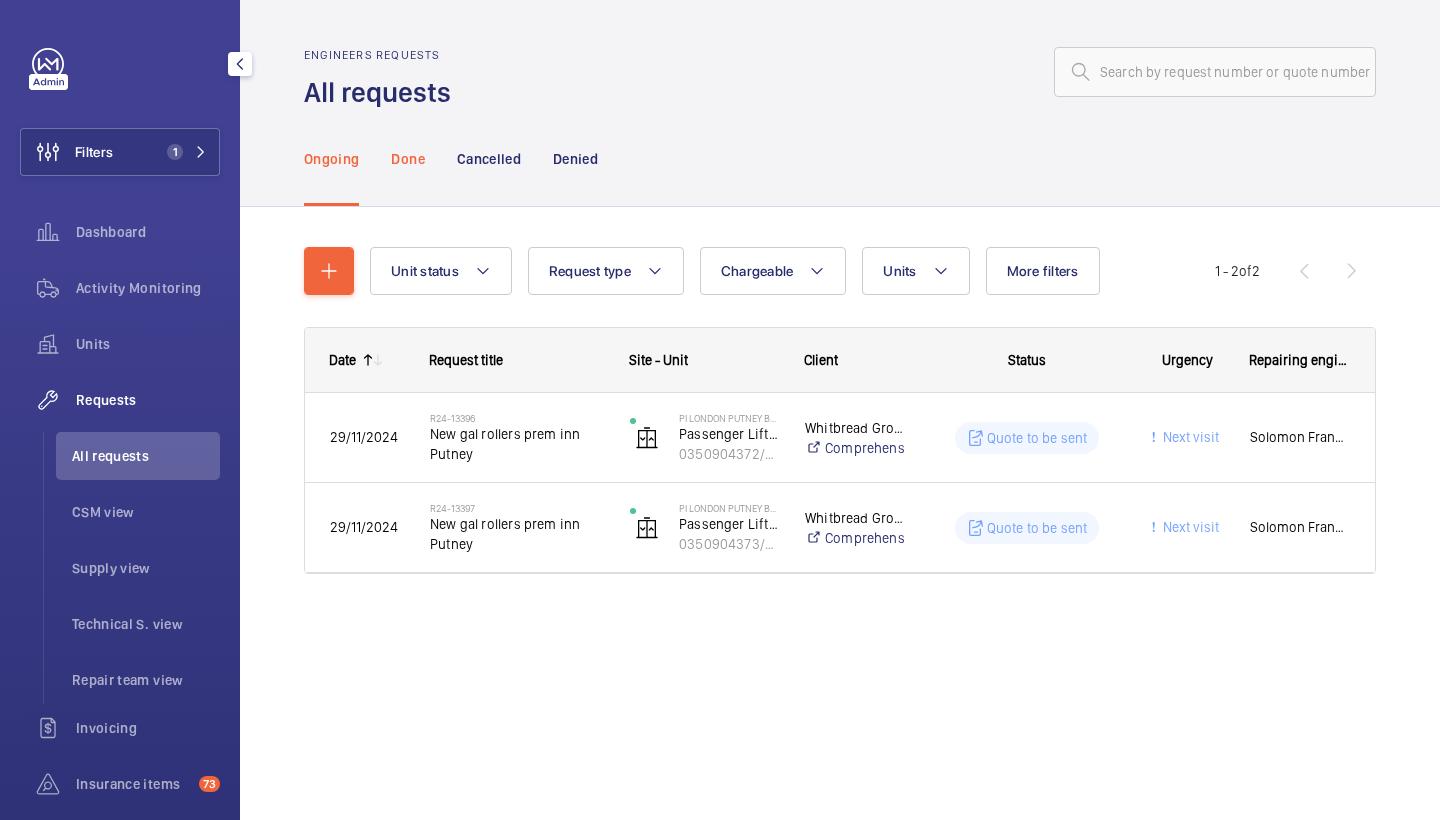 click on "Done" 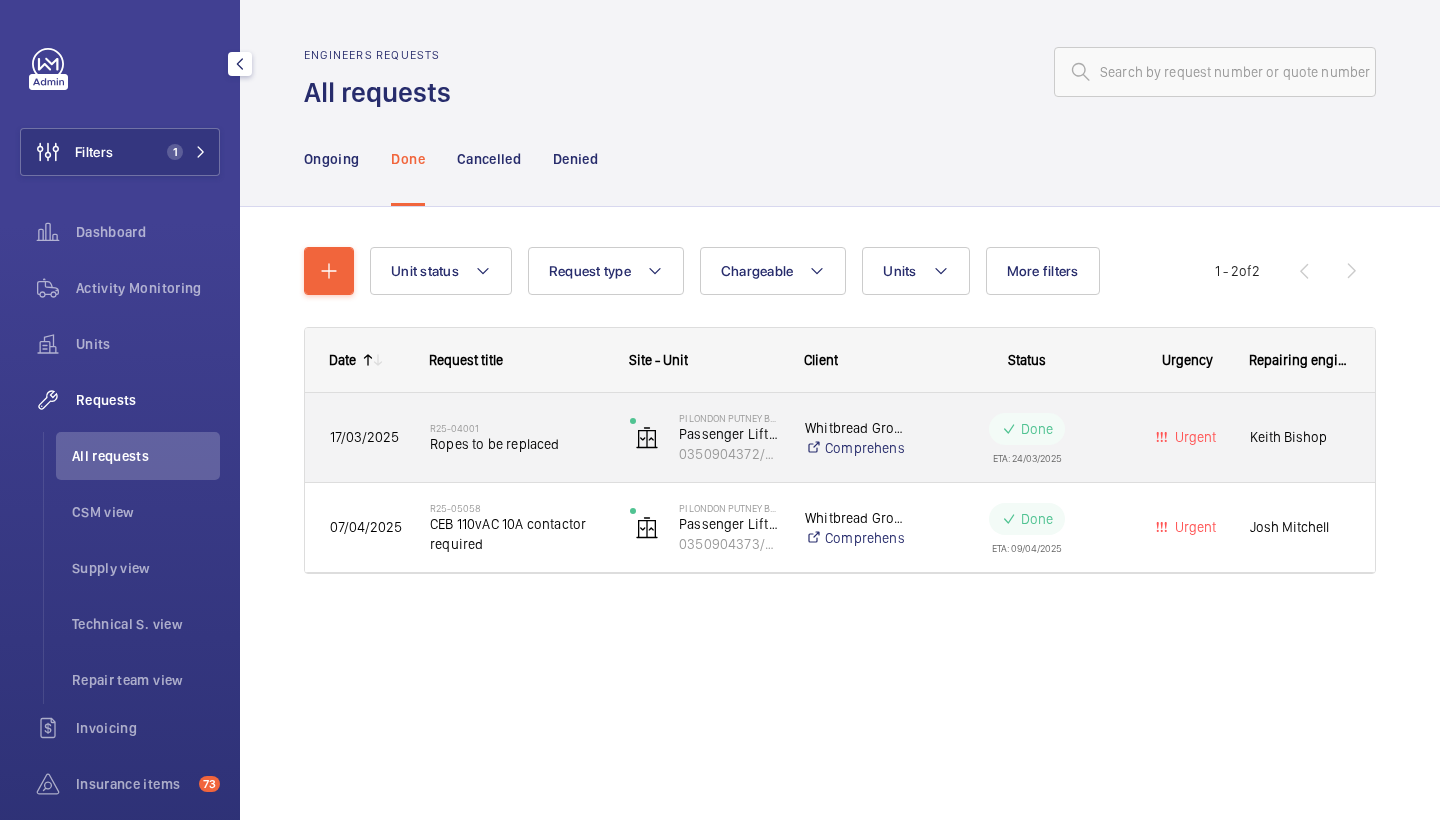 click on "Ropes to be replaced" 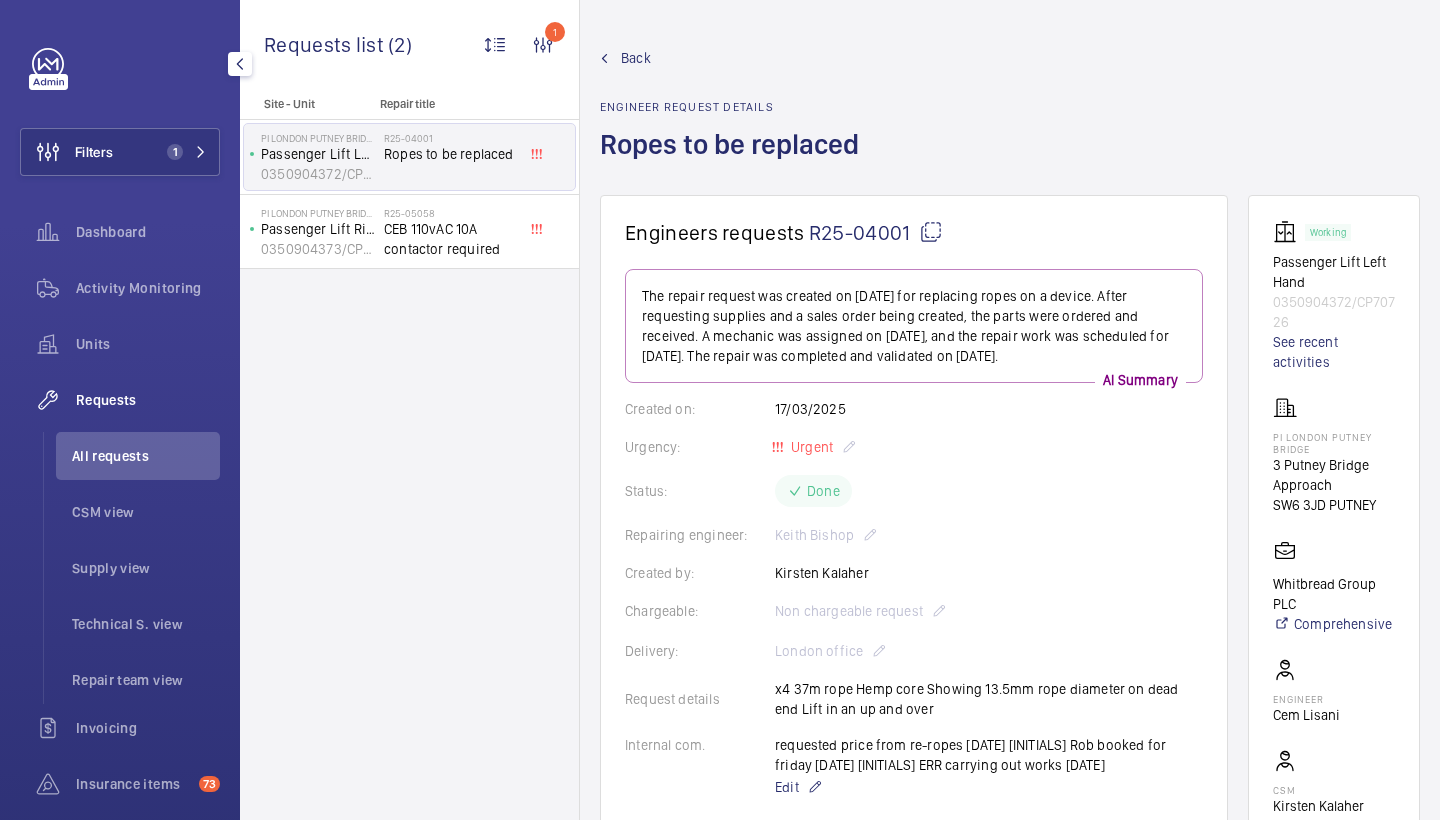 scroll, scrollTop: 0, scrollLeft: 0, axis: both 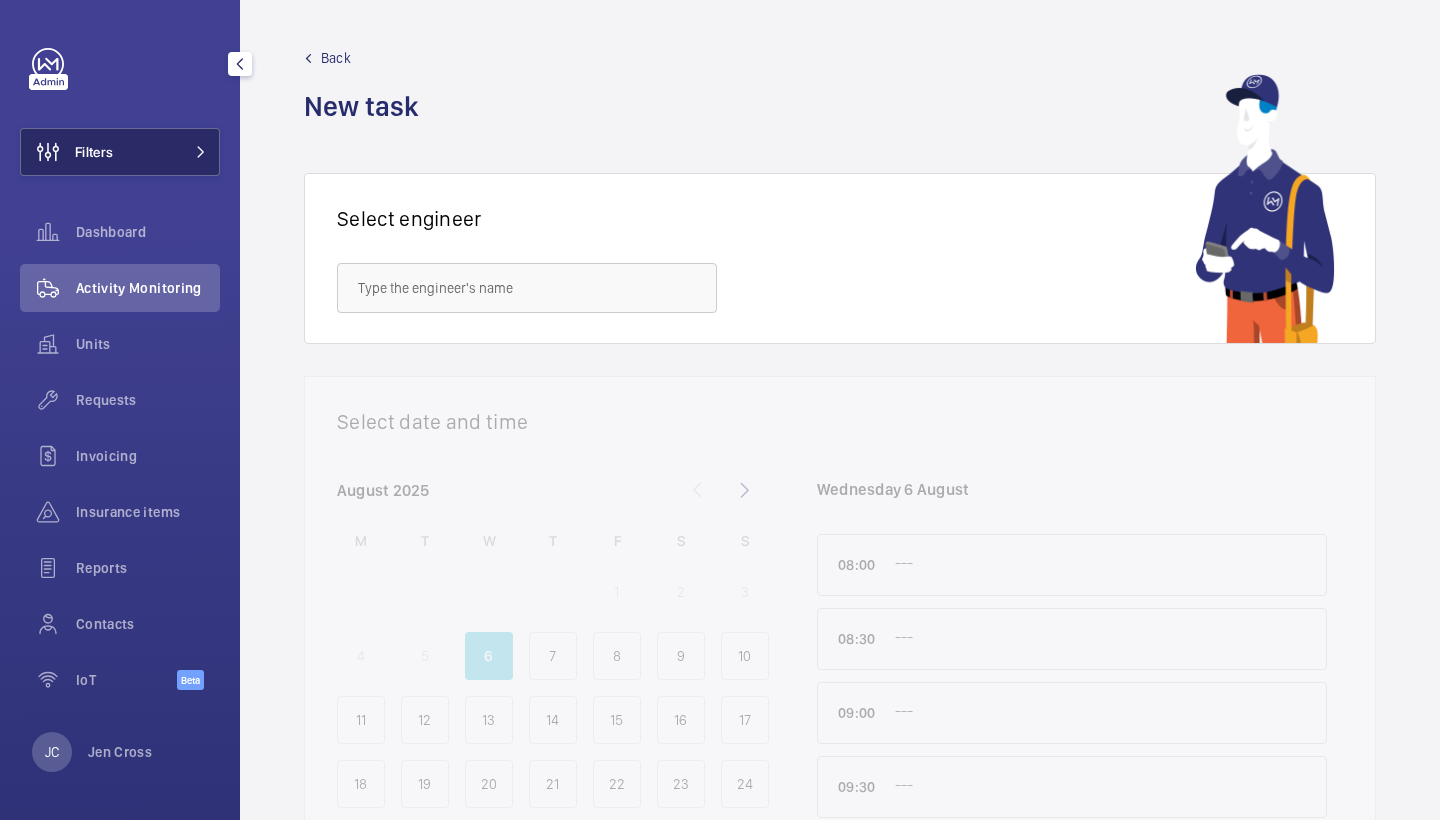 click on "Filters" 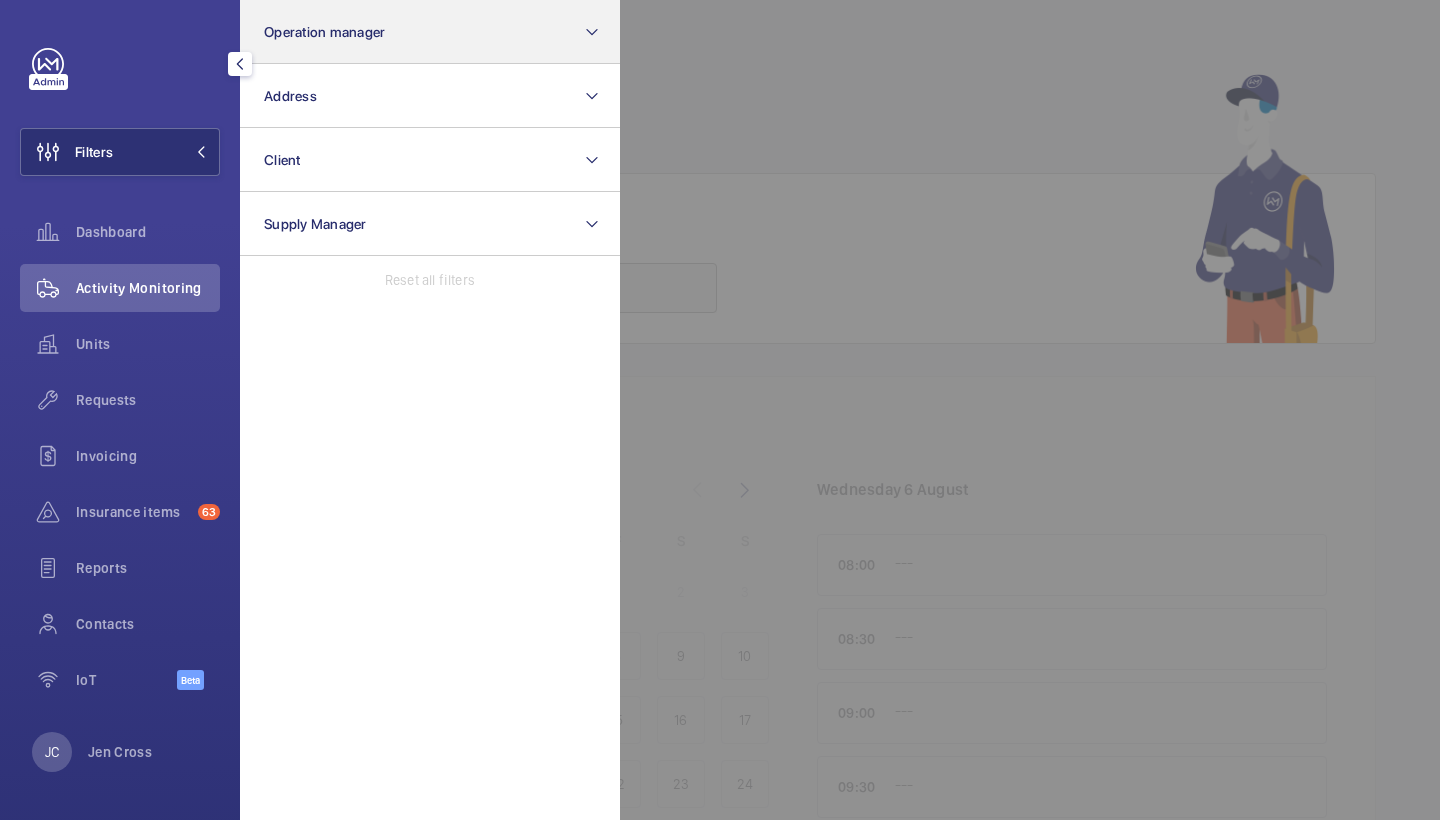 click on "Operation manager" 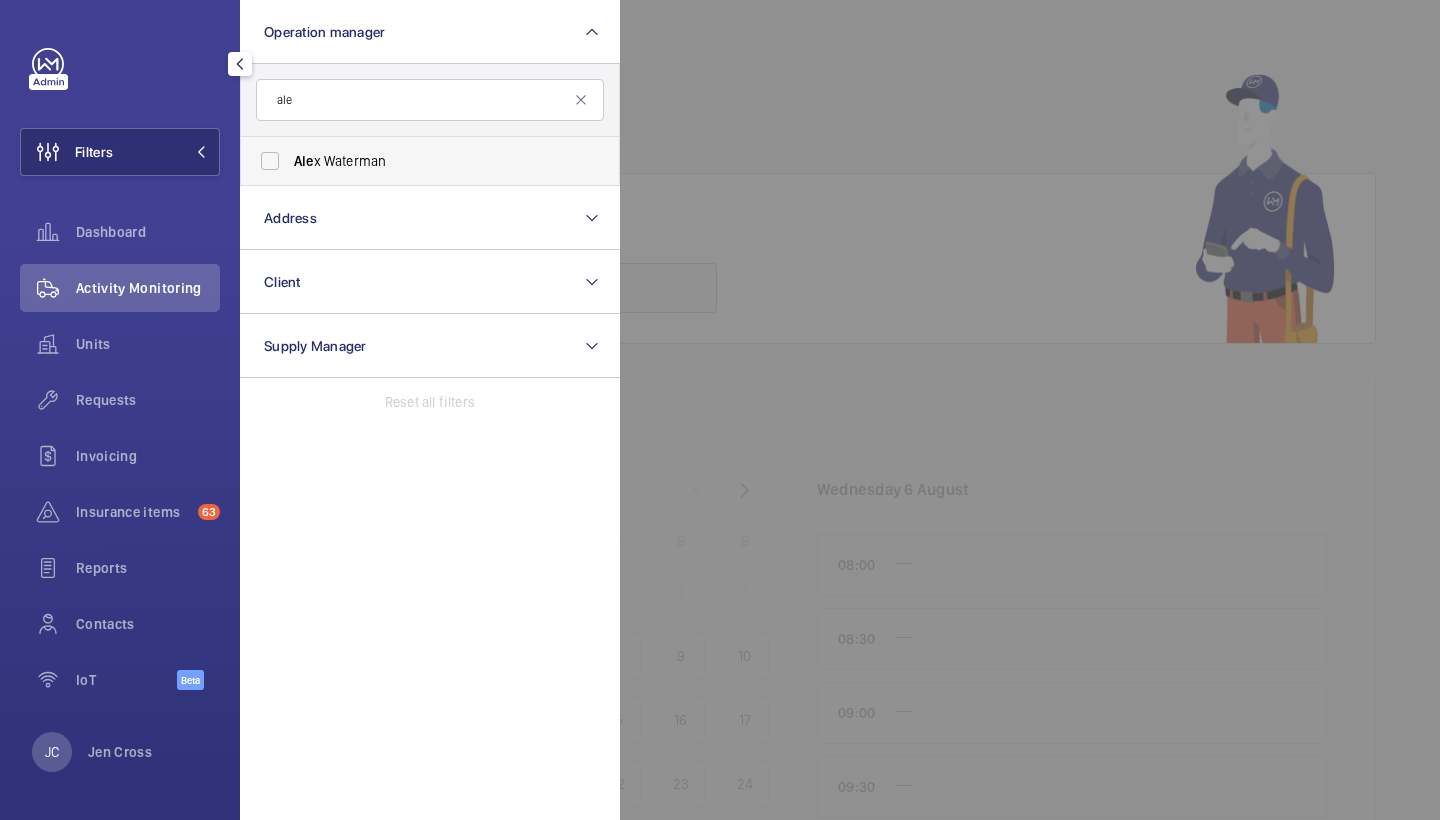 type on "ale" 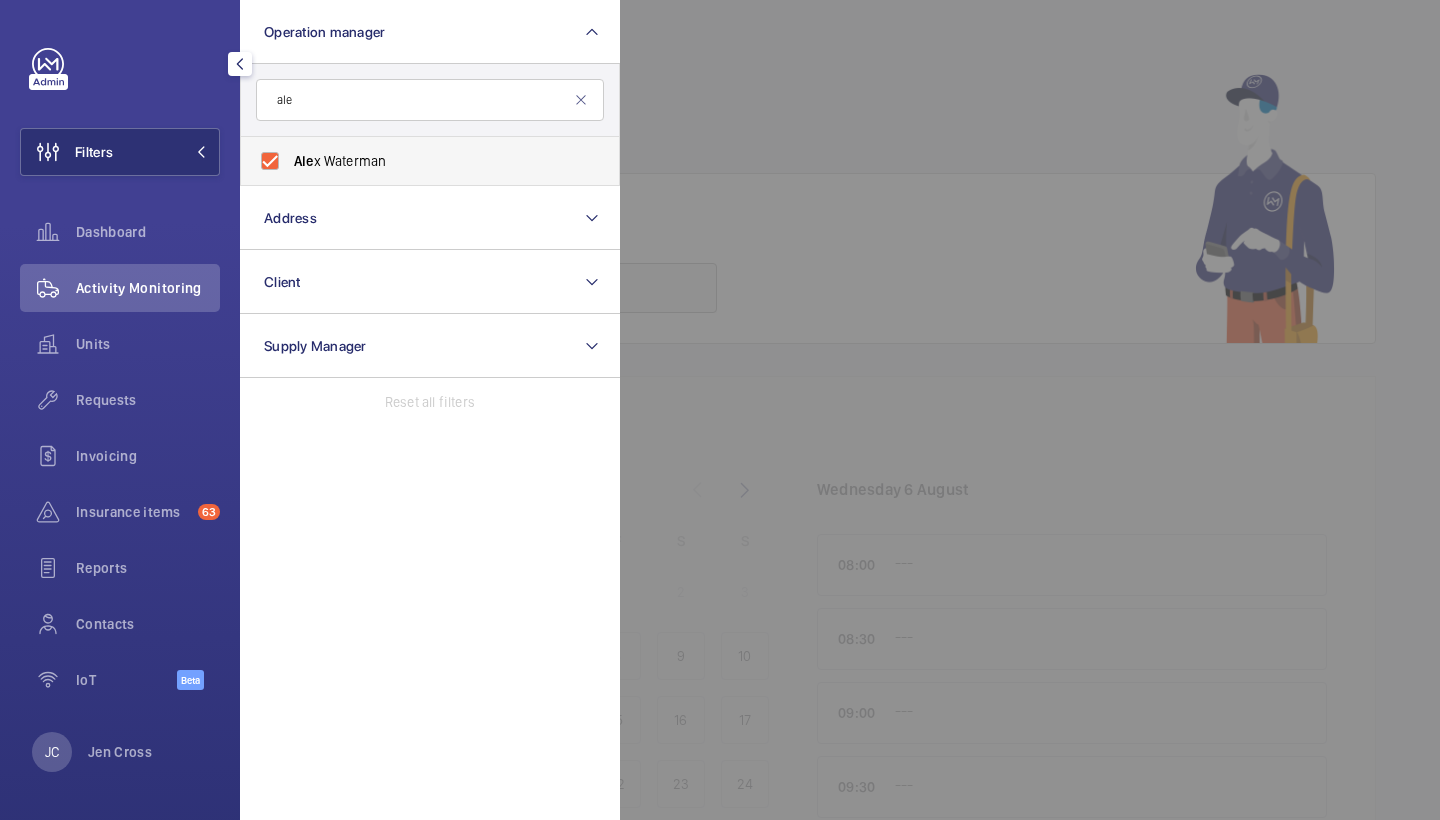 checkbox on "true" 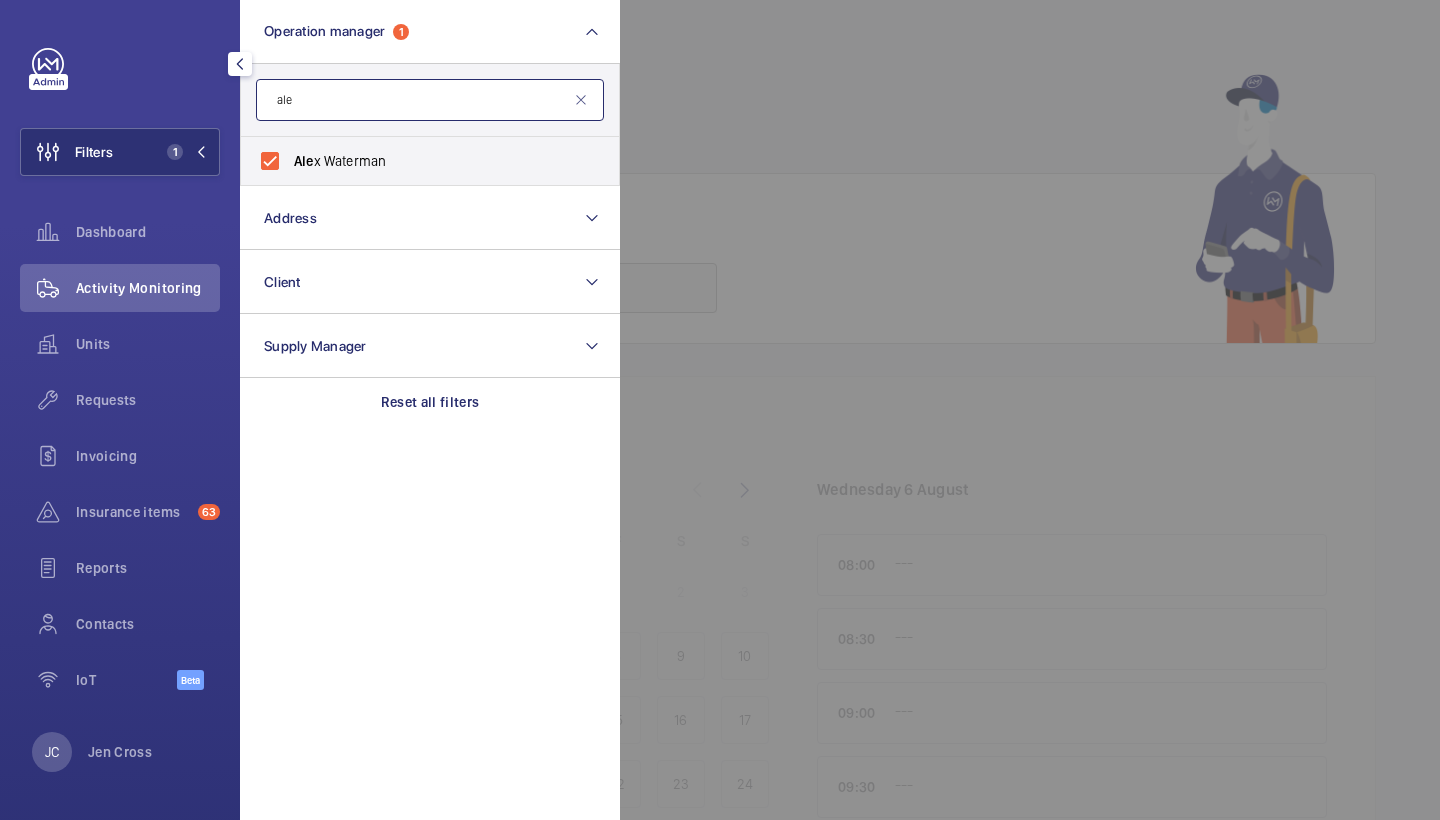 click on "ale" 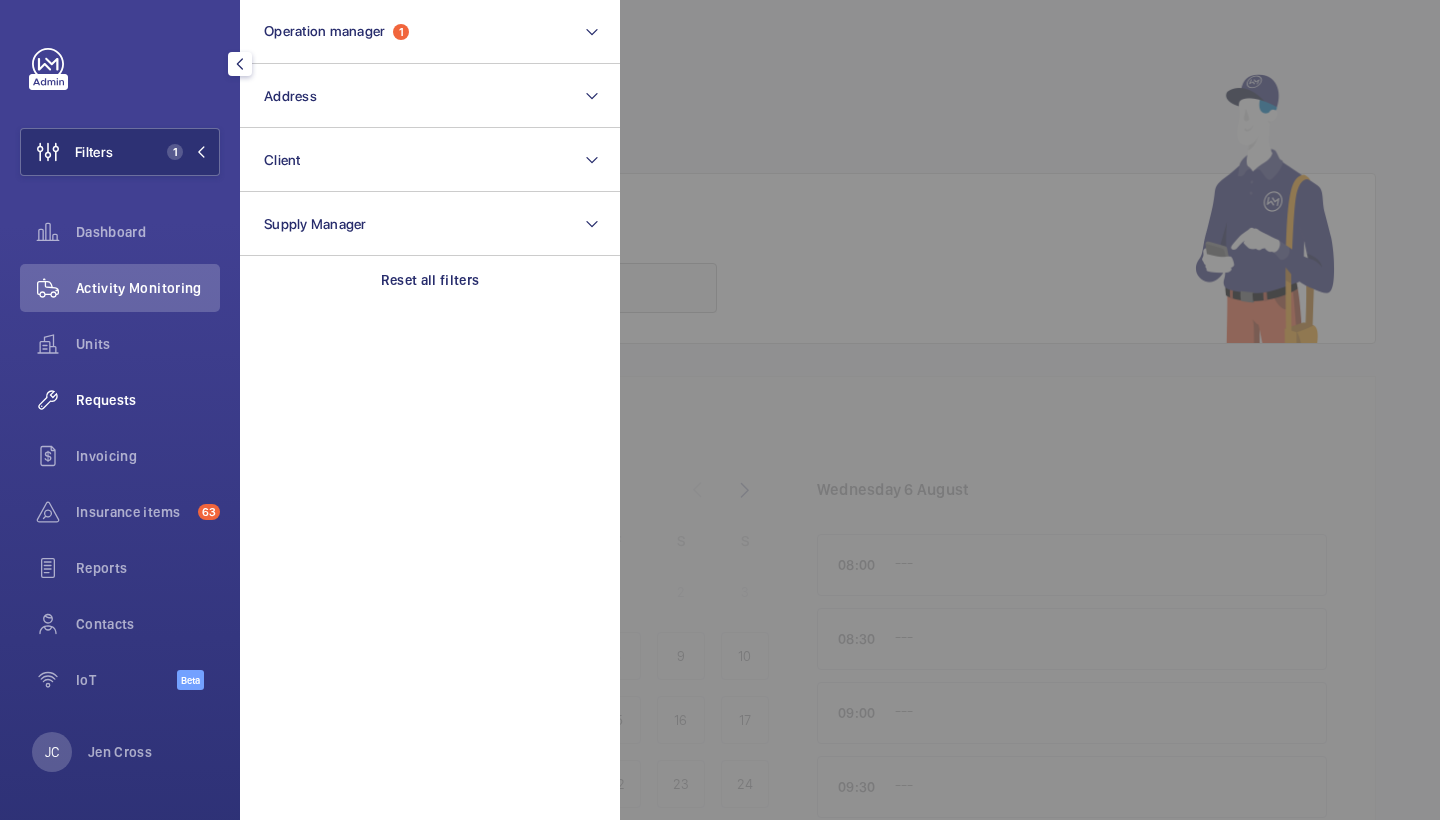 click on "Requests" 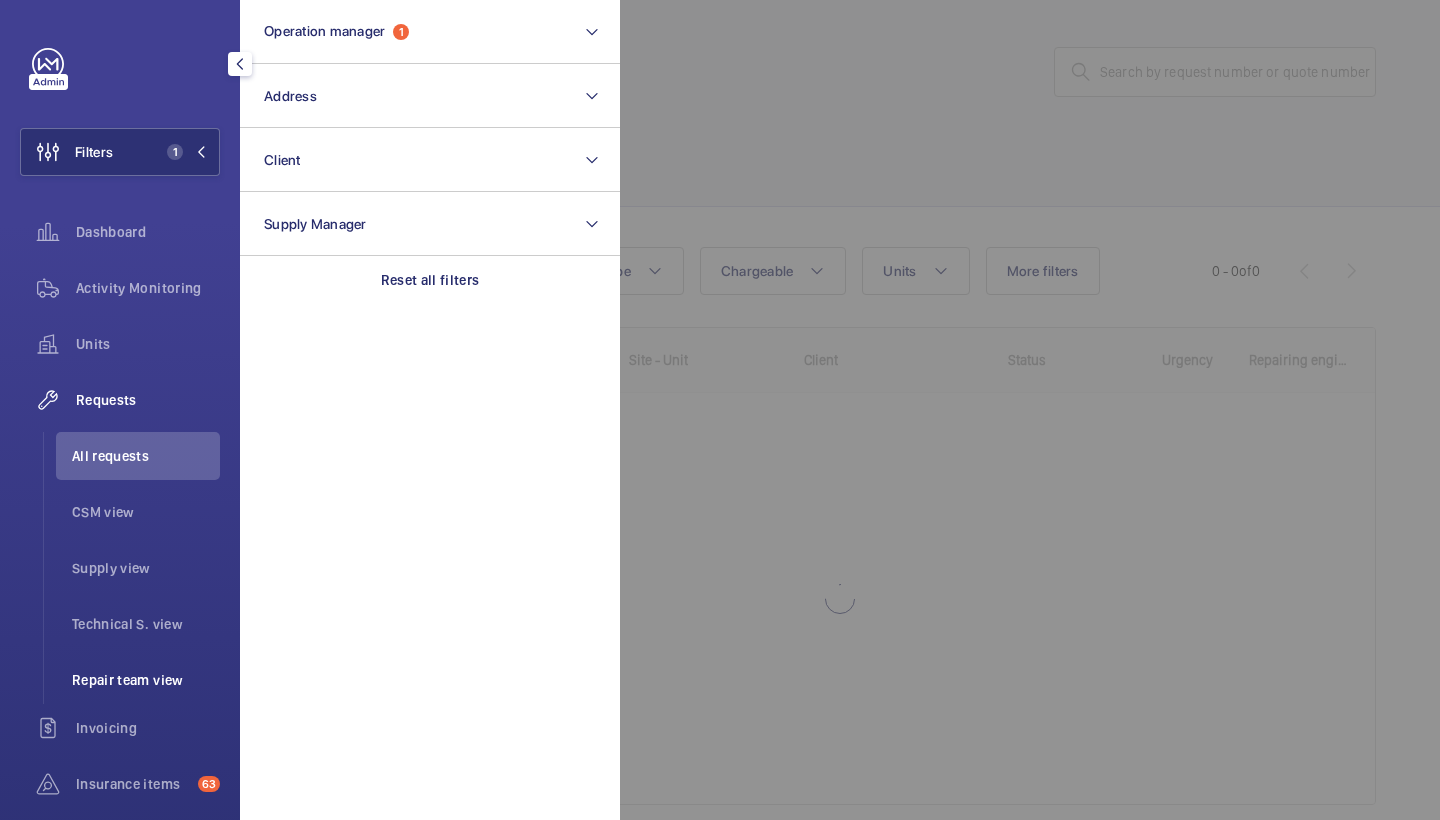 click on "Repair team view" 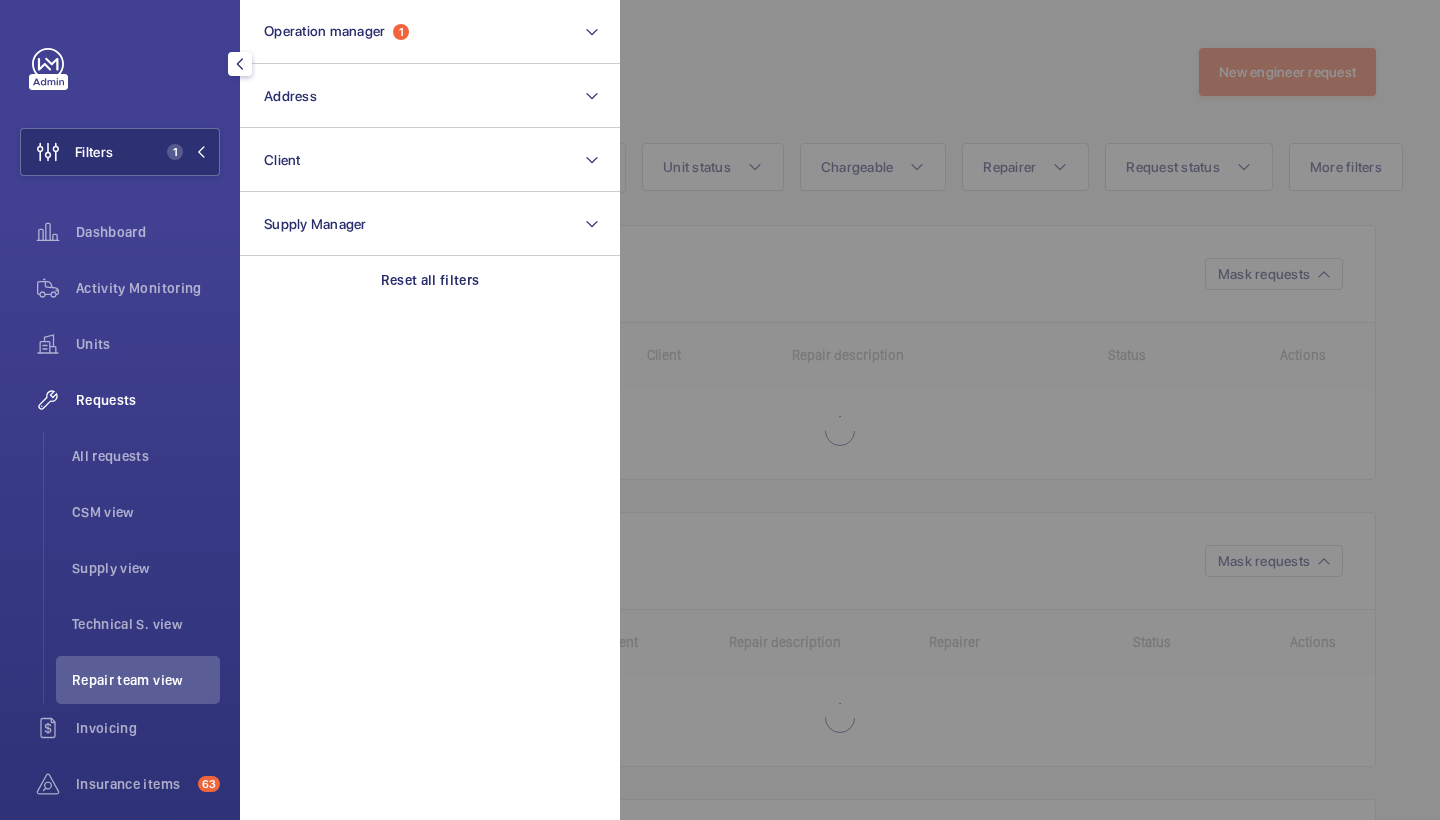 click 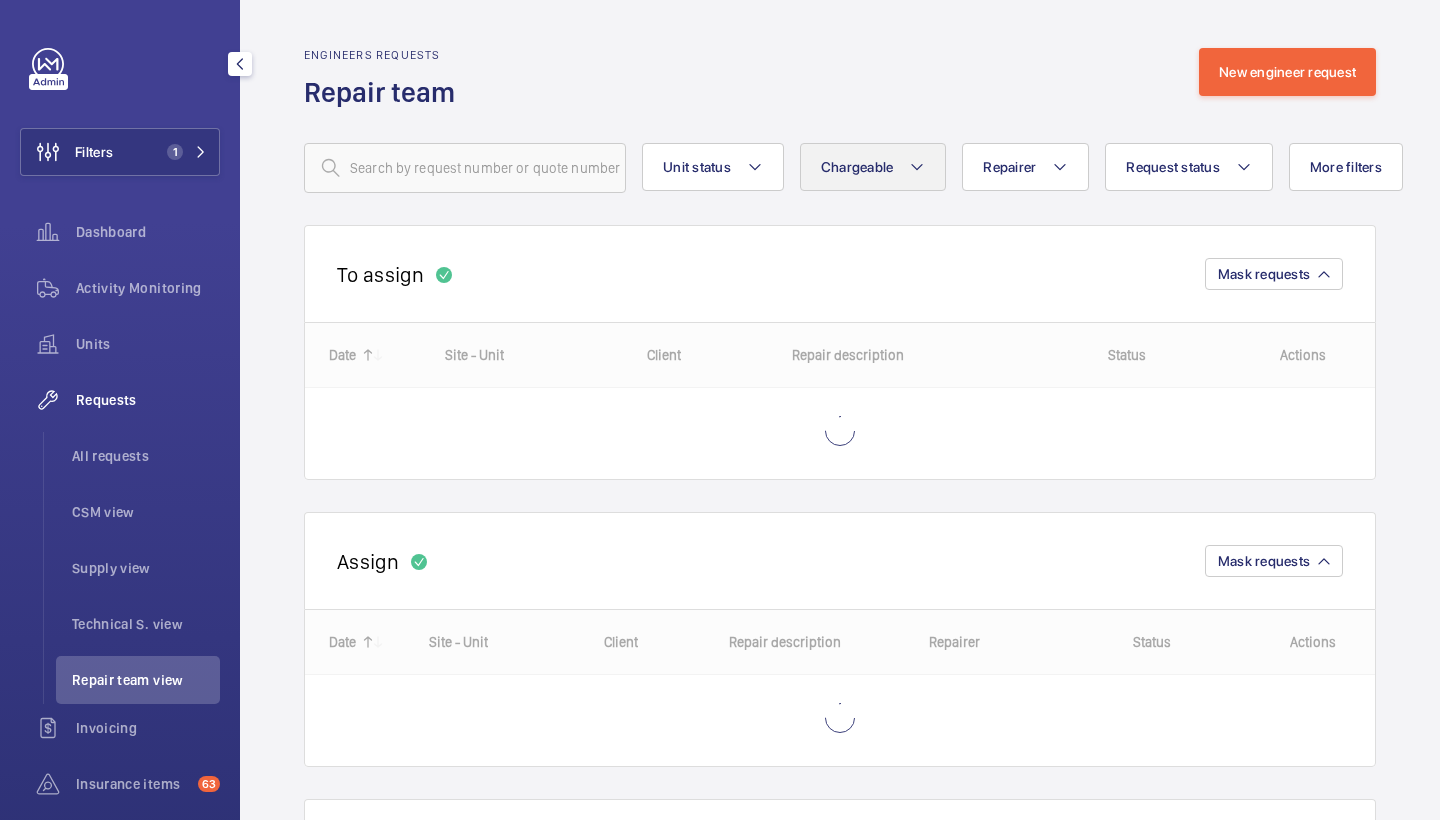 click on "Chargeable" 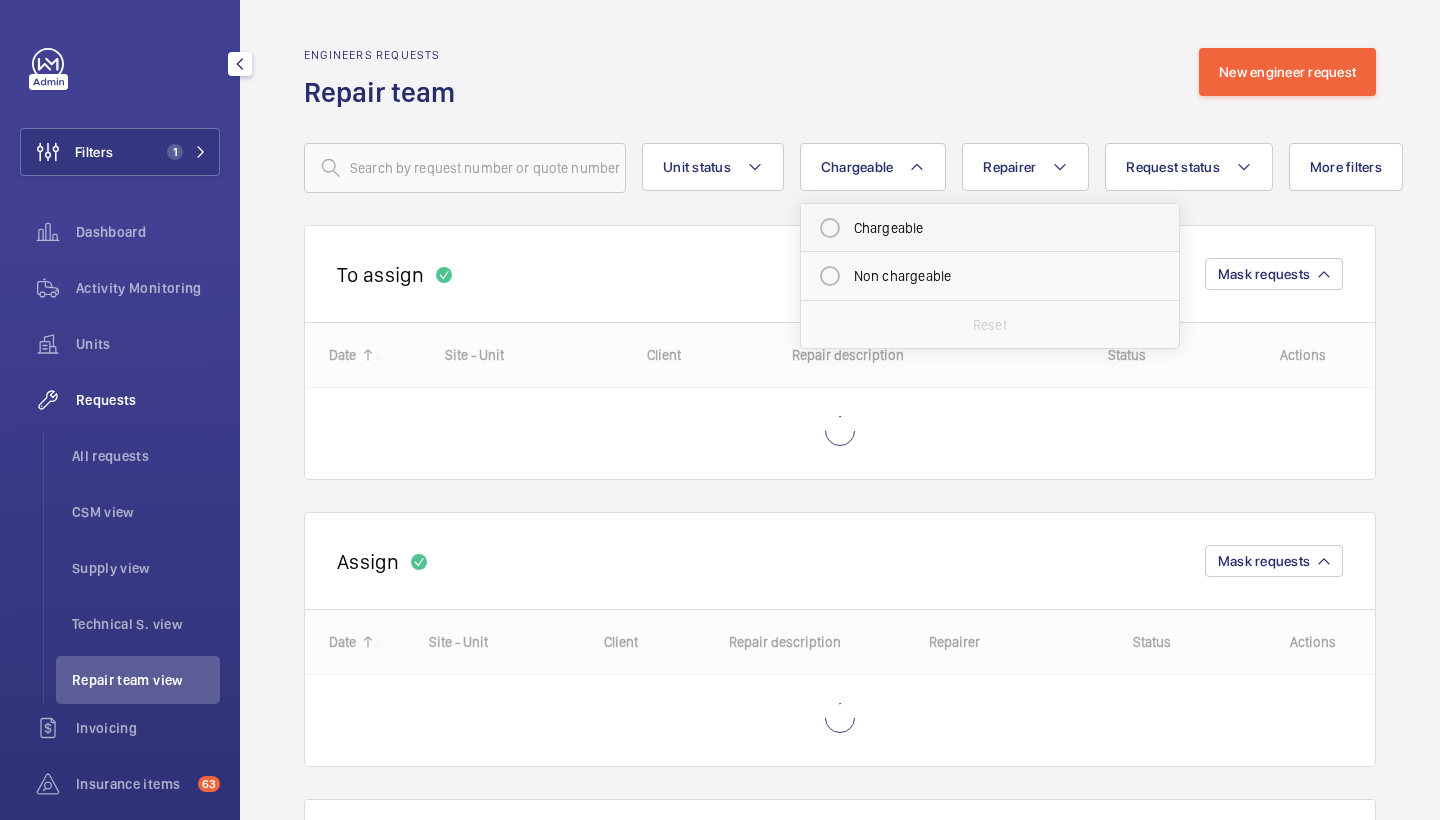 click on "Chargeable" at bounding box center [990, 228] 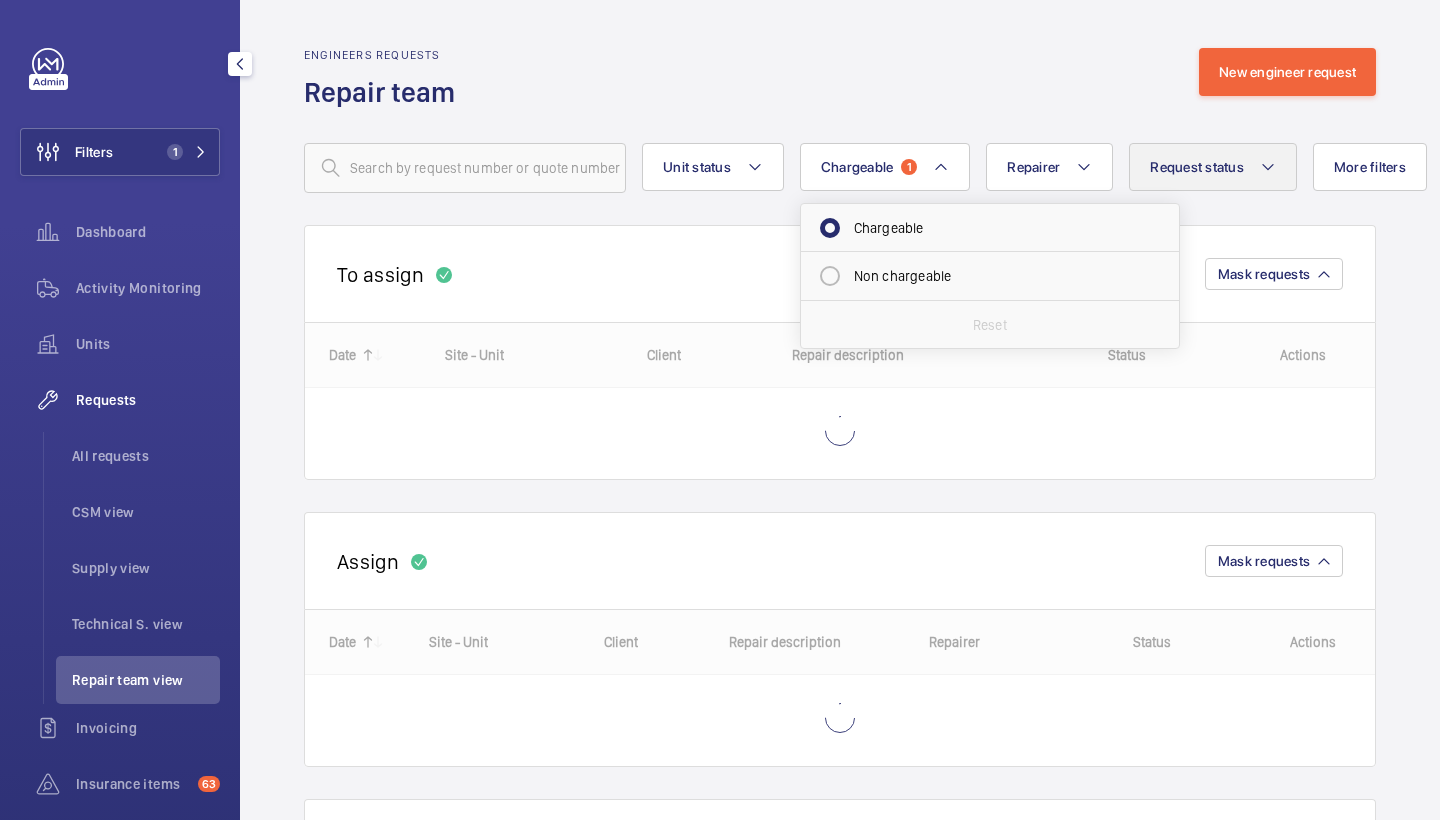 click on "Request status" 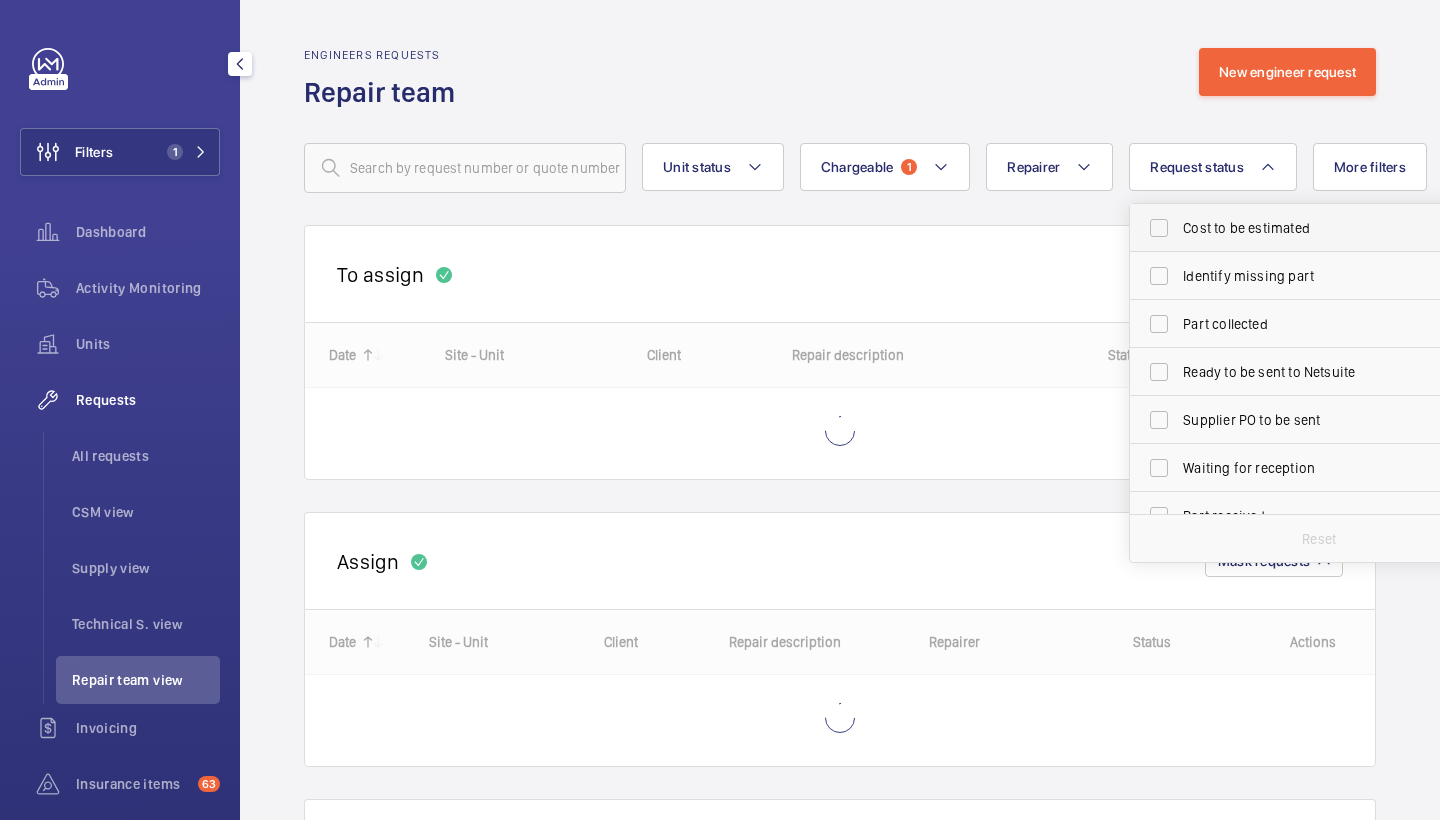 drag, startPoint x: 1242, startPoint y: 235, endPoint x: 1242, endPoint y: 249, distance: 14 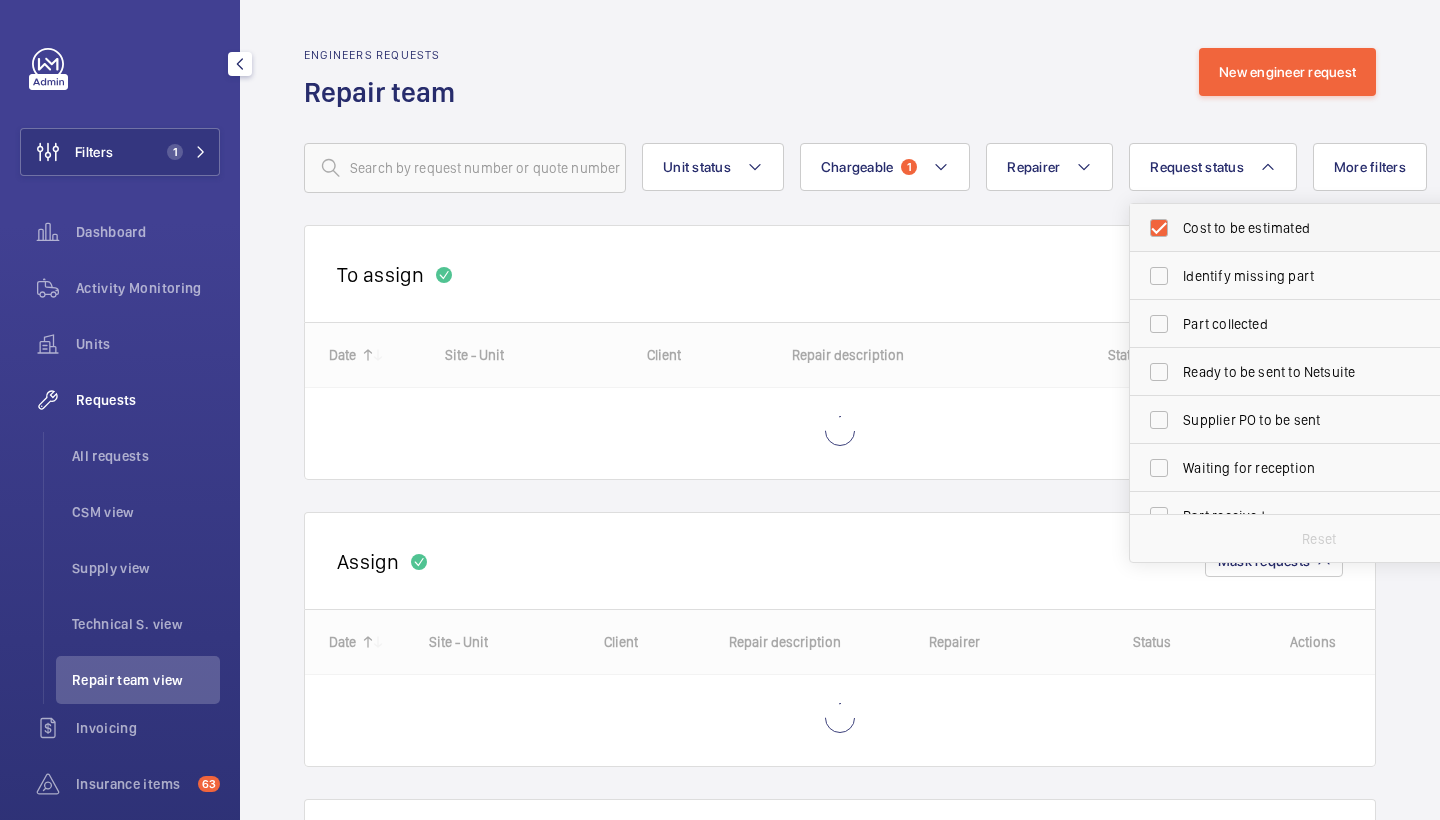 checkbox on "true" 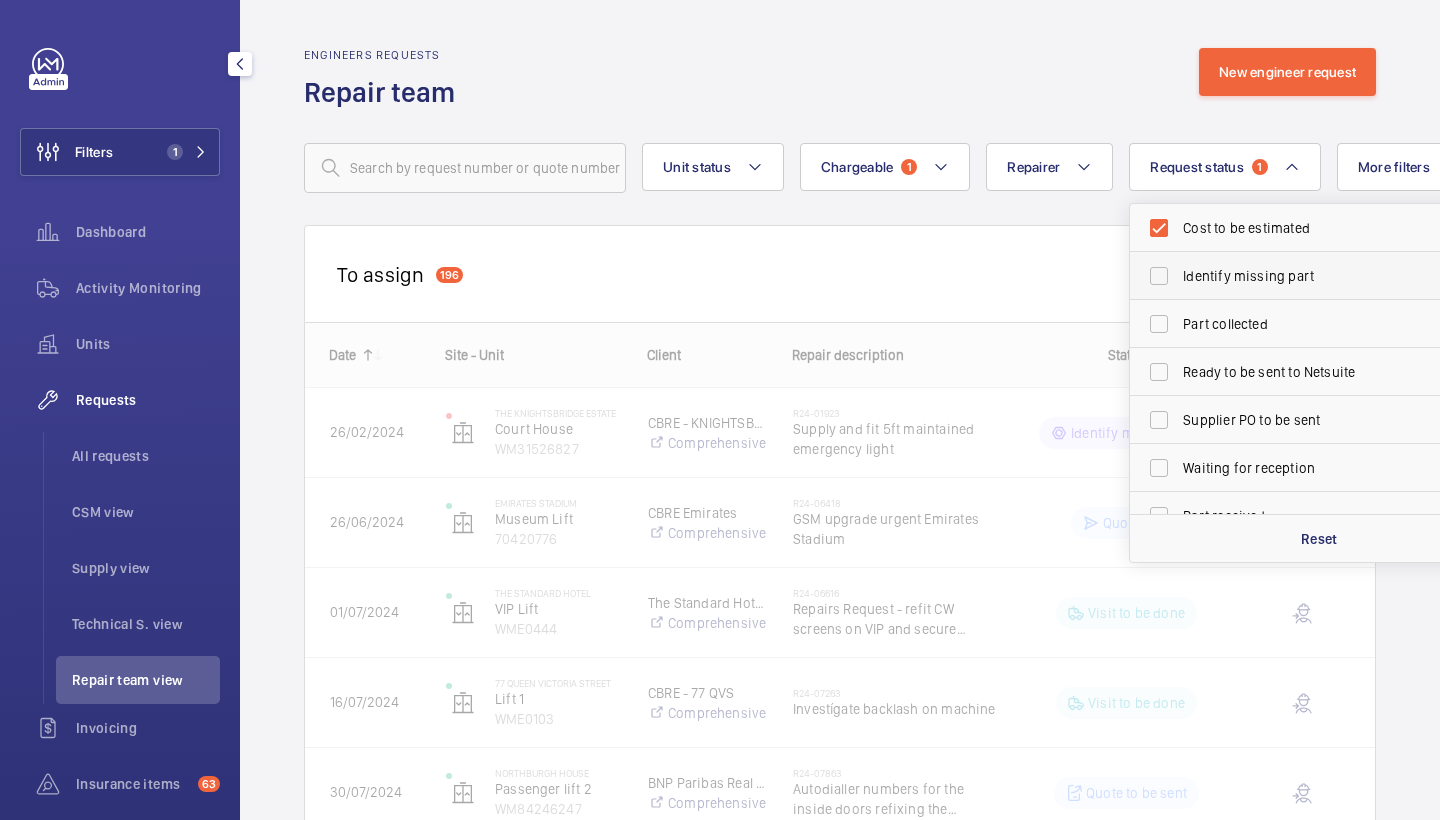 click on "Identify missing part" at bounding box center [1320, 276] 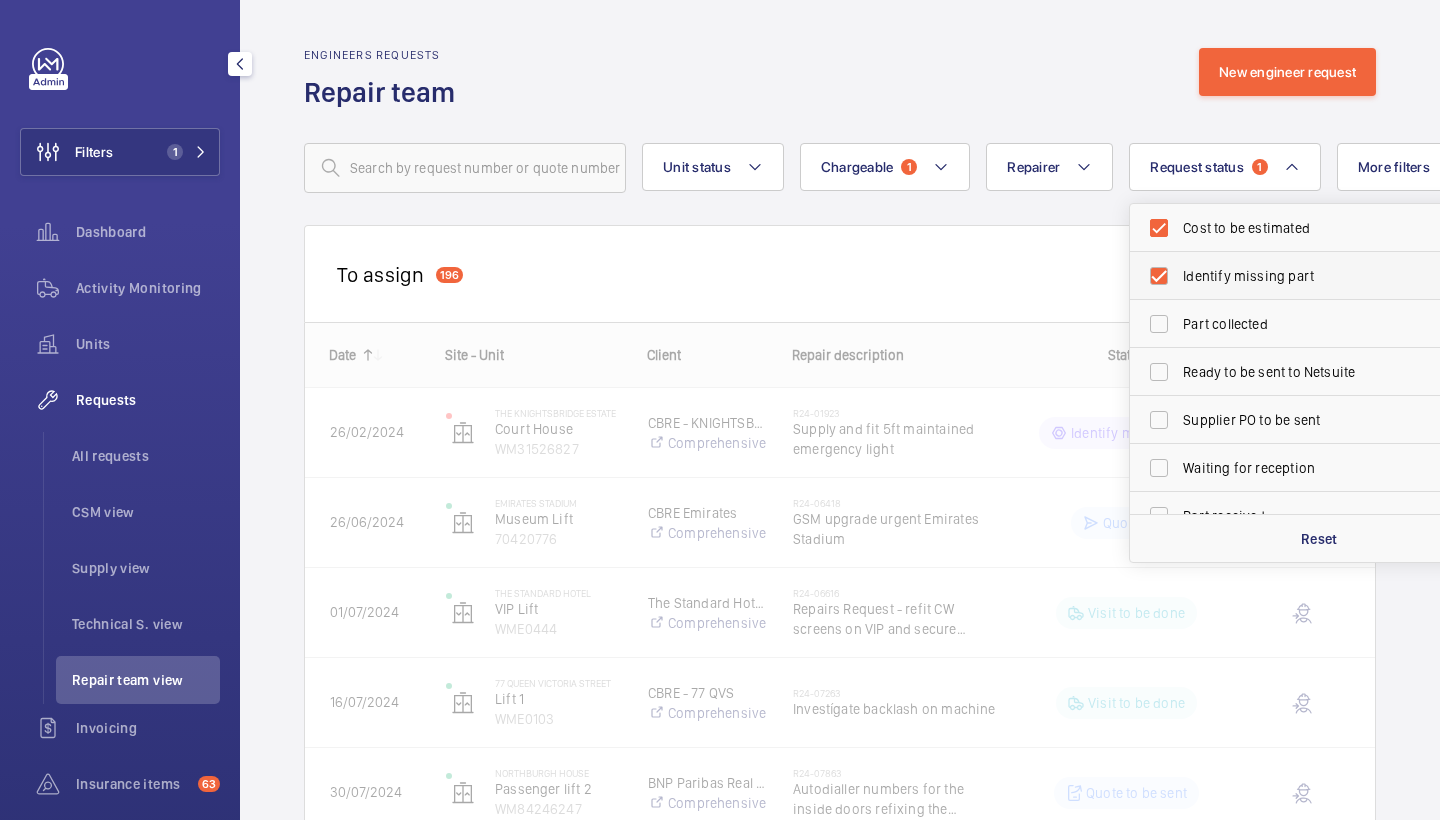 checkbox on "true" 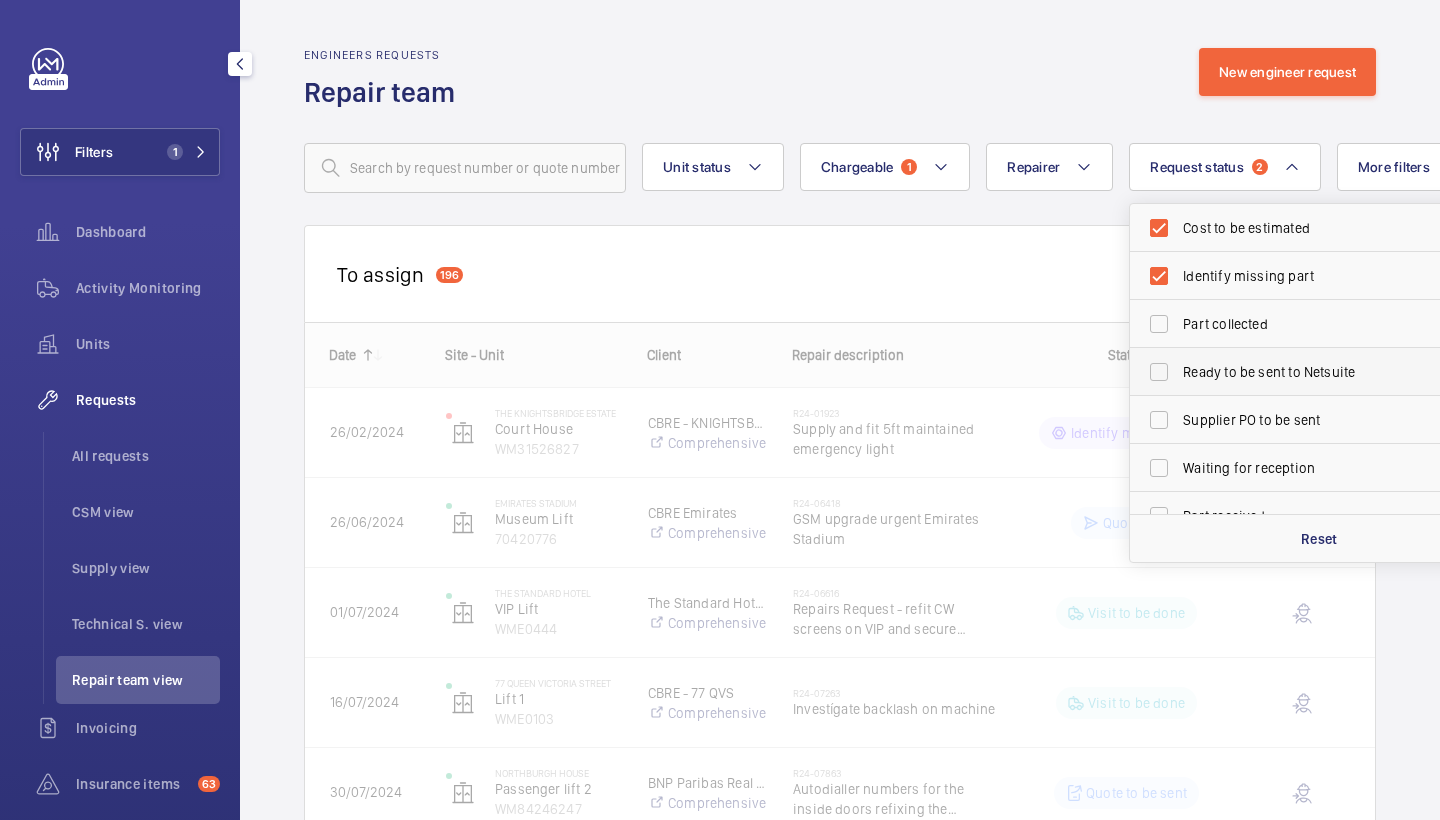 click on "Ready to be sent to Netsuite" at bounding box center [1320, 372] 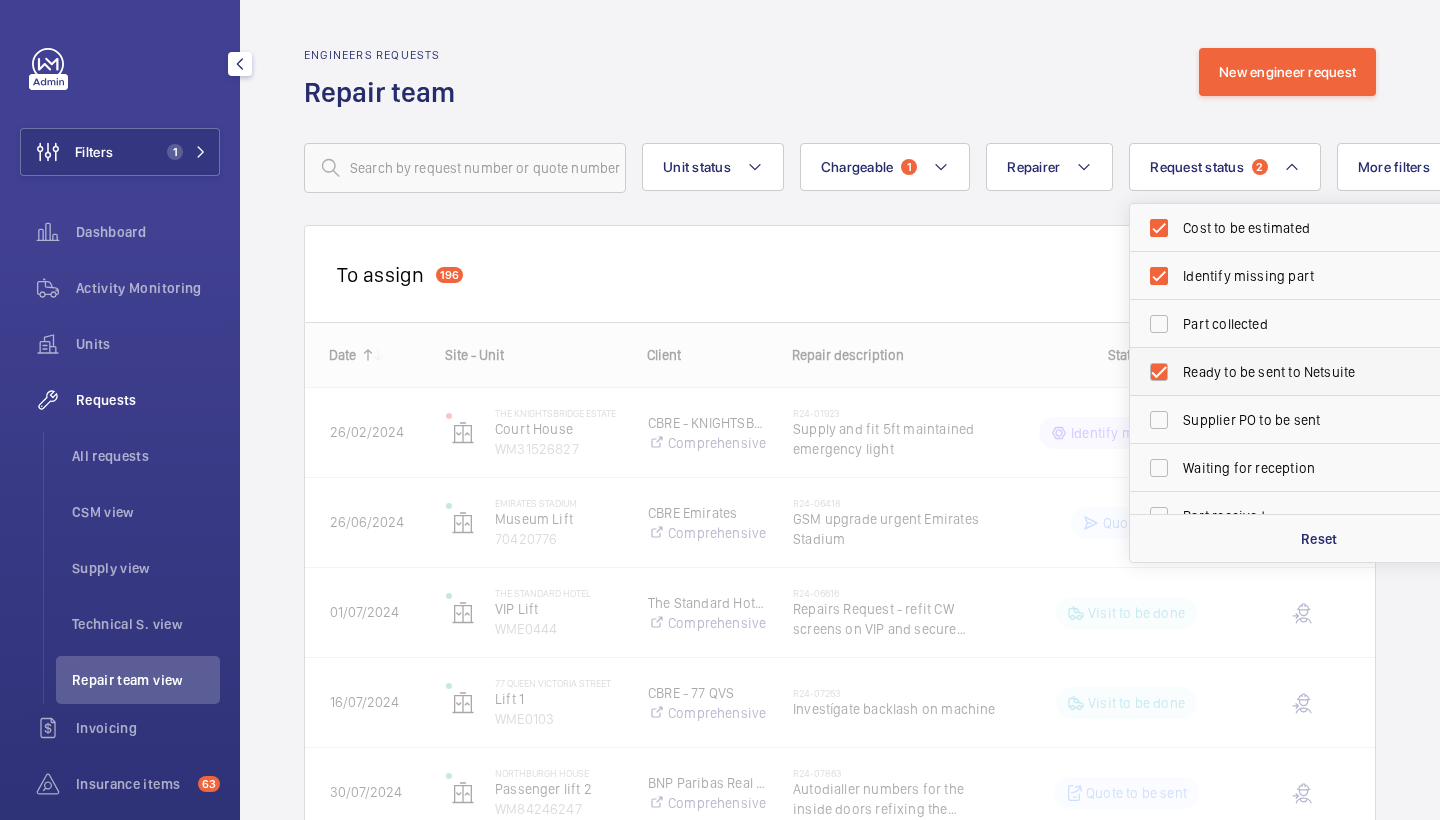 checkbox on "true" 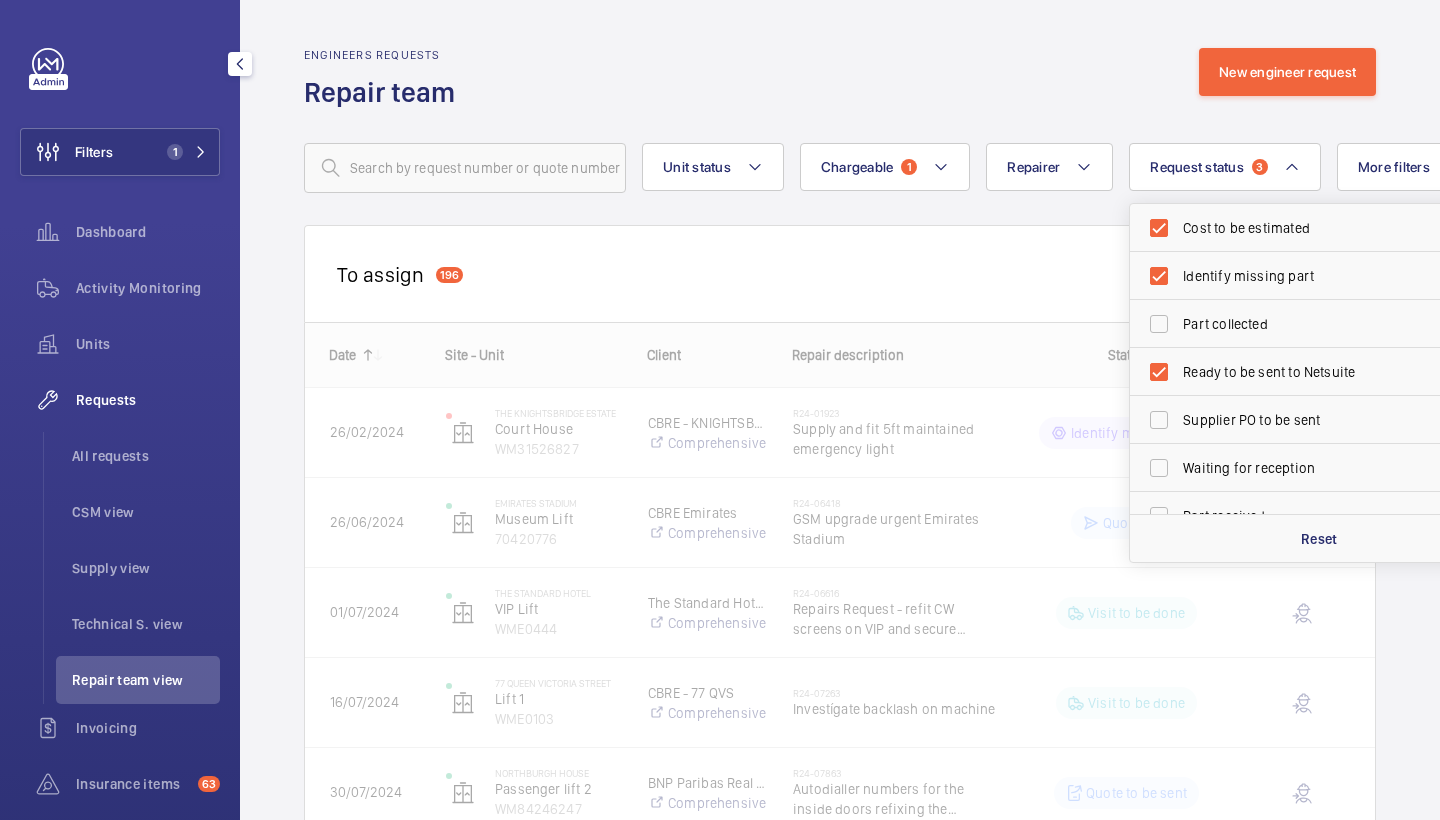 click on "Engineers requests  Repair team  New engineer request" 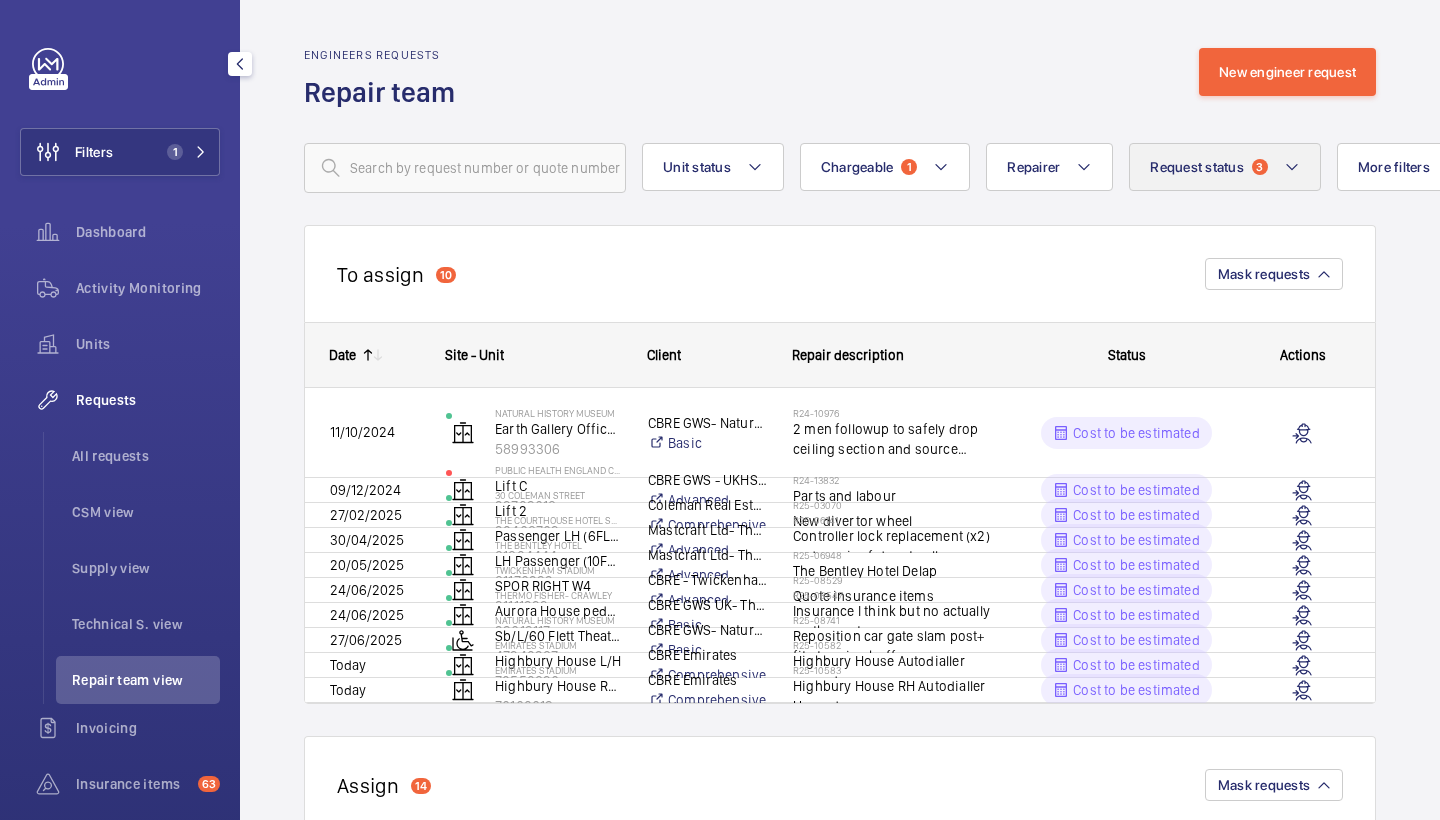 click on "Request status  3" 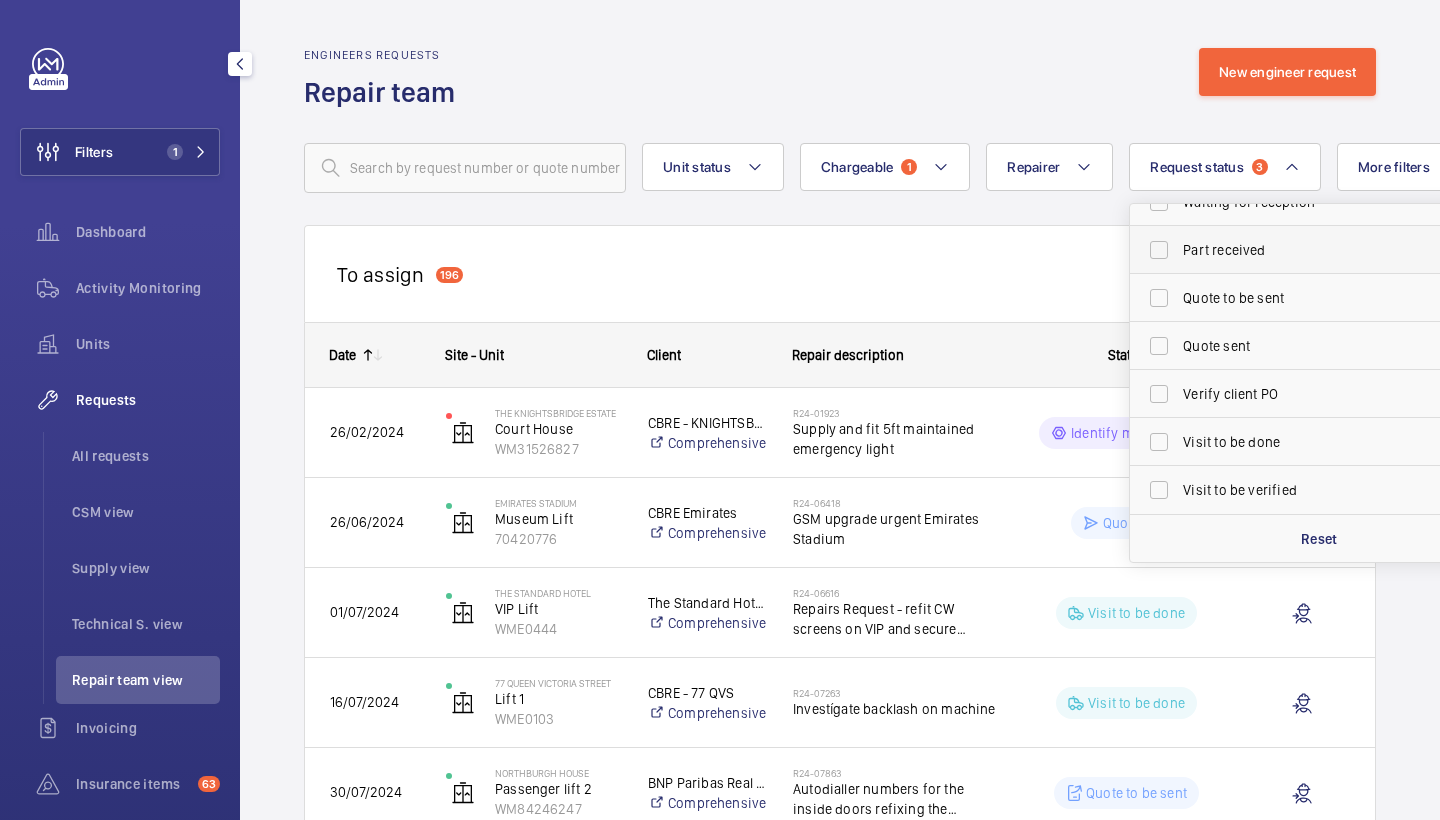 scroll, scrollTop: 266, scrollLeft: 0, axis: vertical 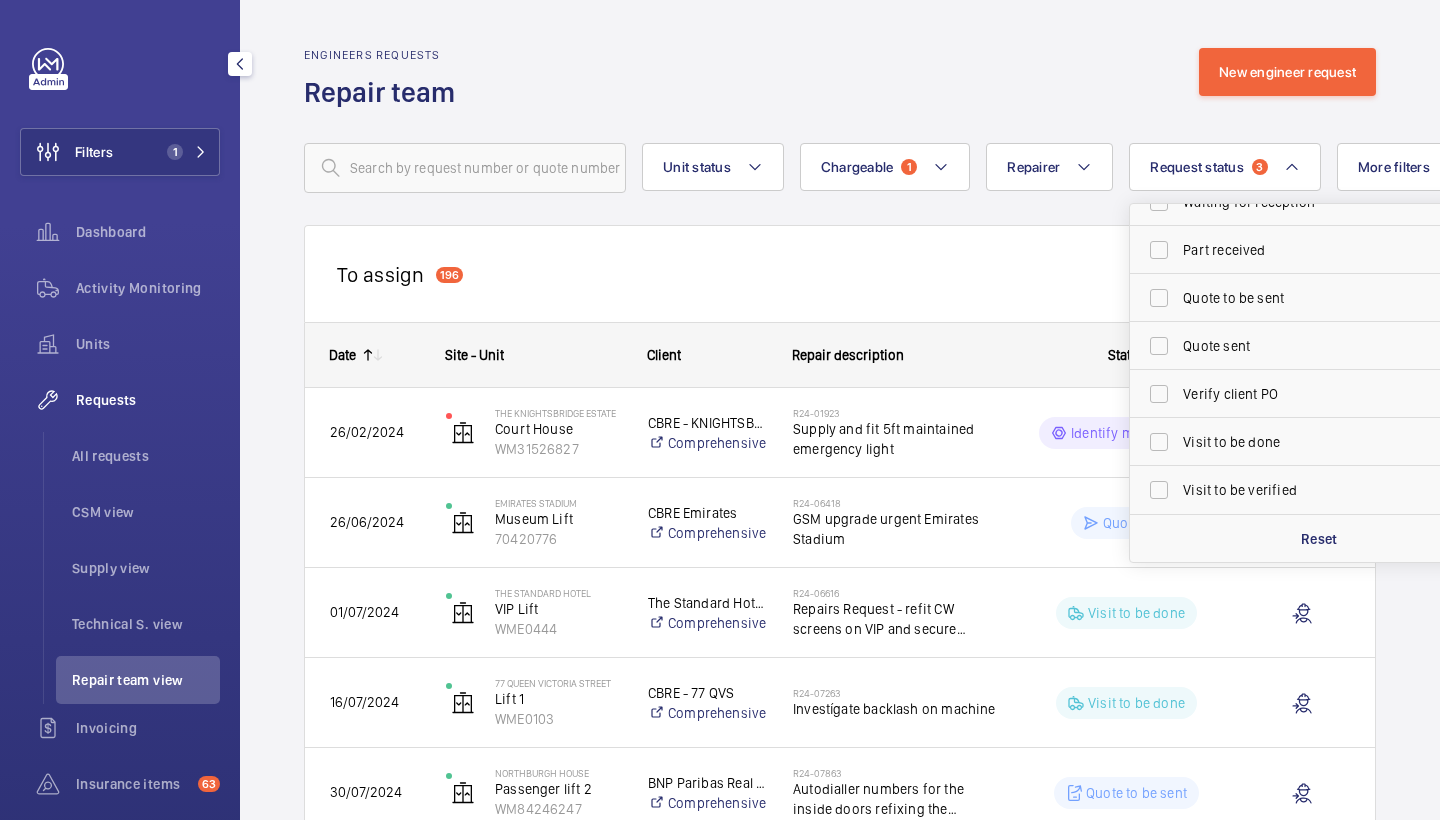 click on "Engineers requests  Repair team  New engineer request" 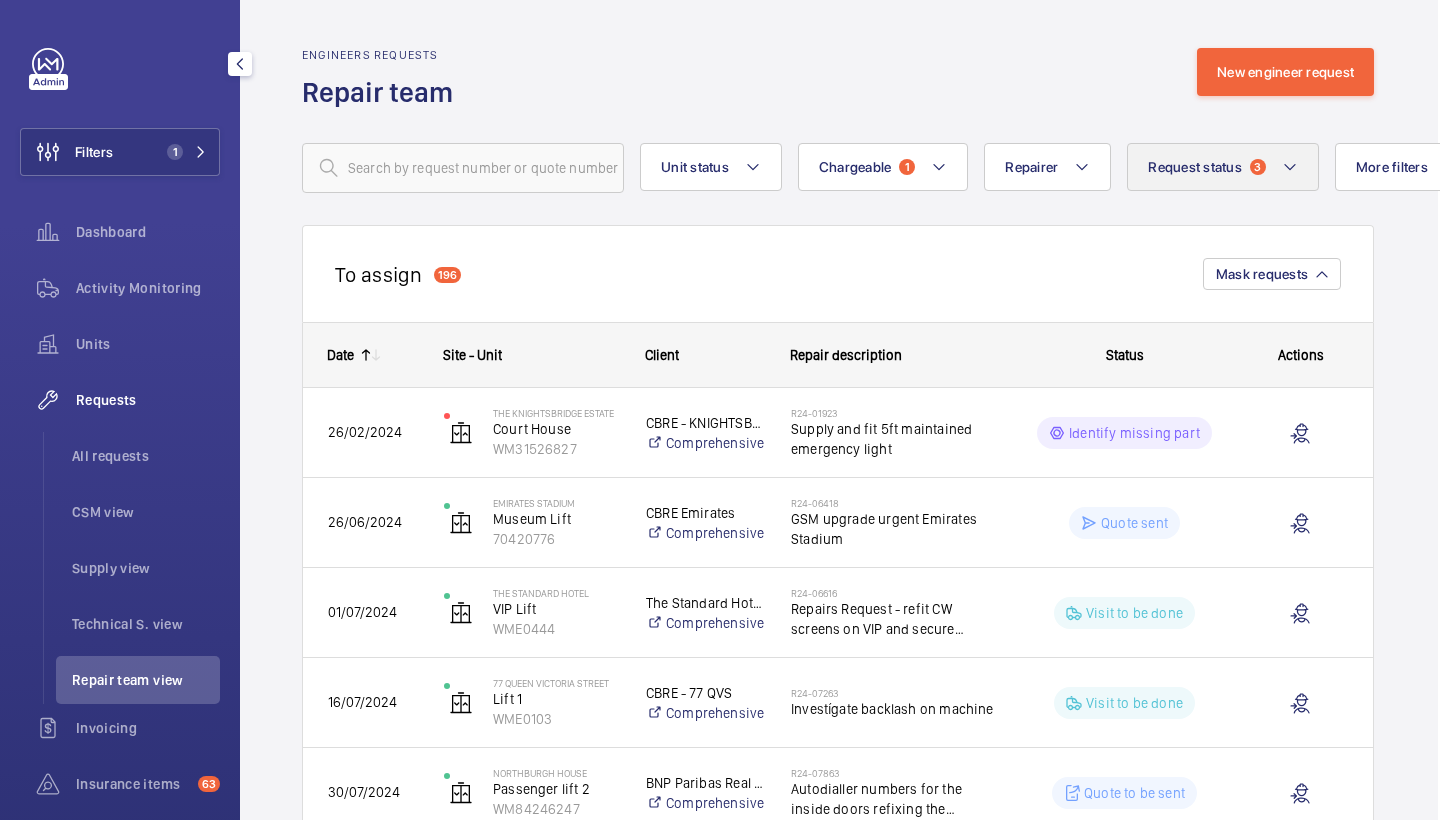 scroll, scrollTop: 0, scrollLeft: 2, axis: horizontal 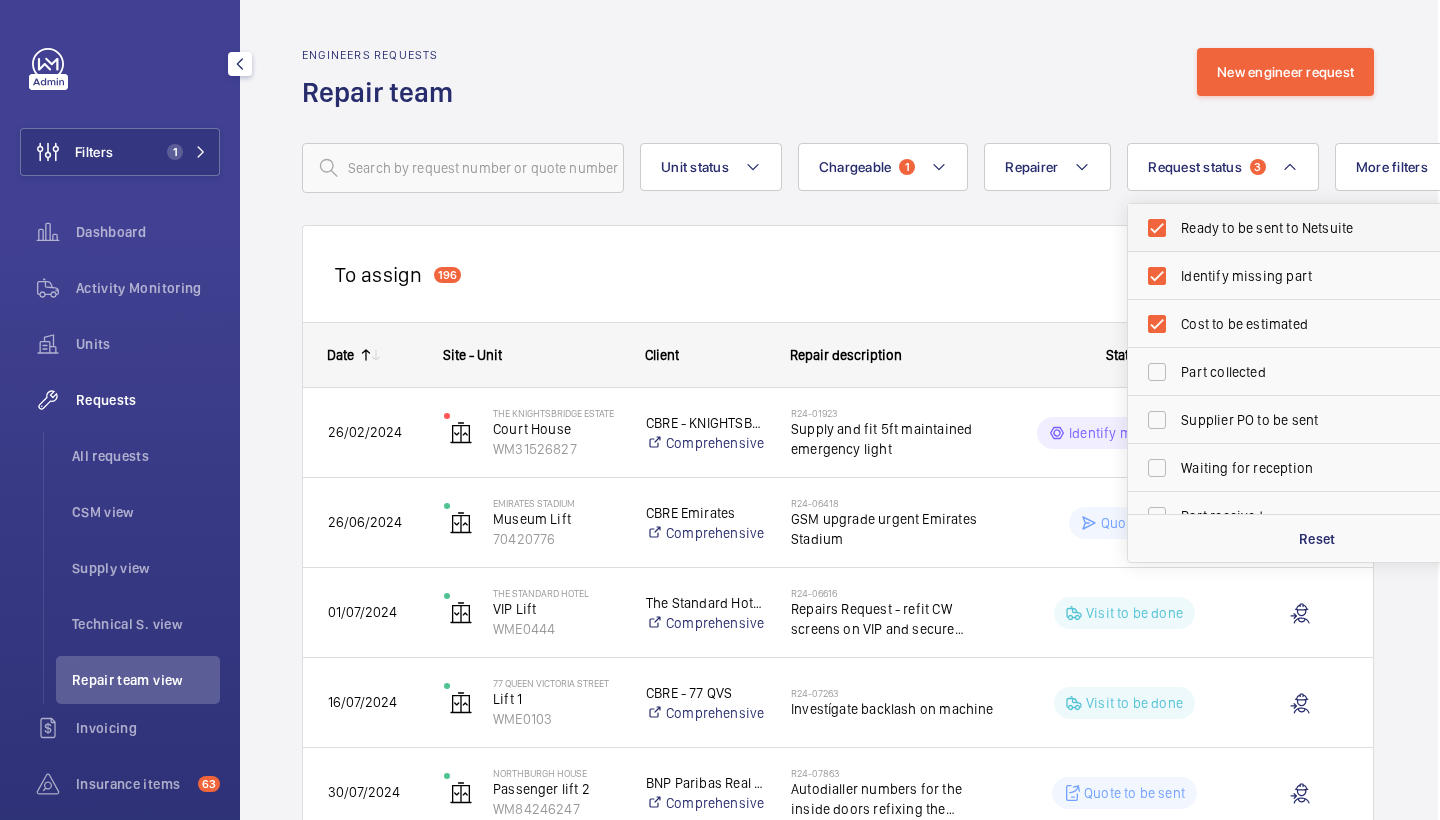 click on "Ready to be sent to Netsuite" at bounding box center [1318, 228] 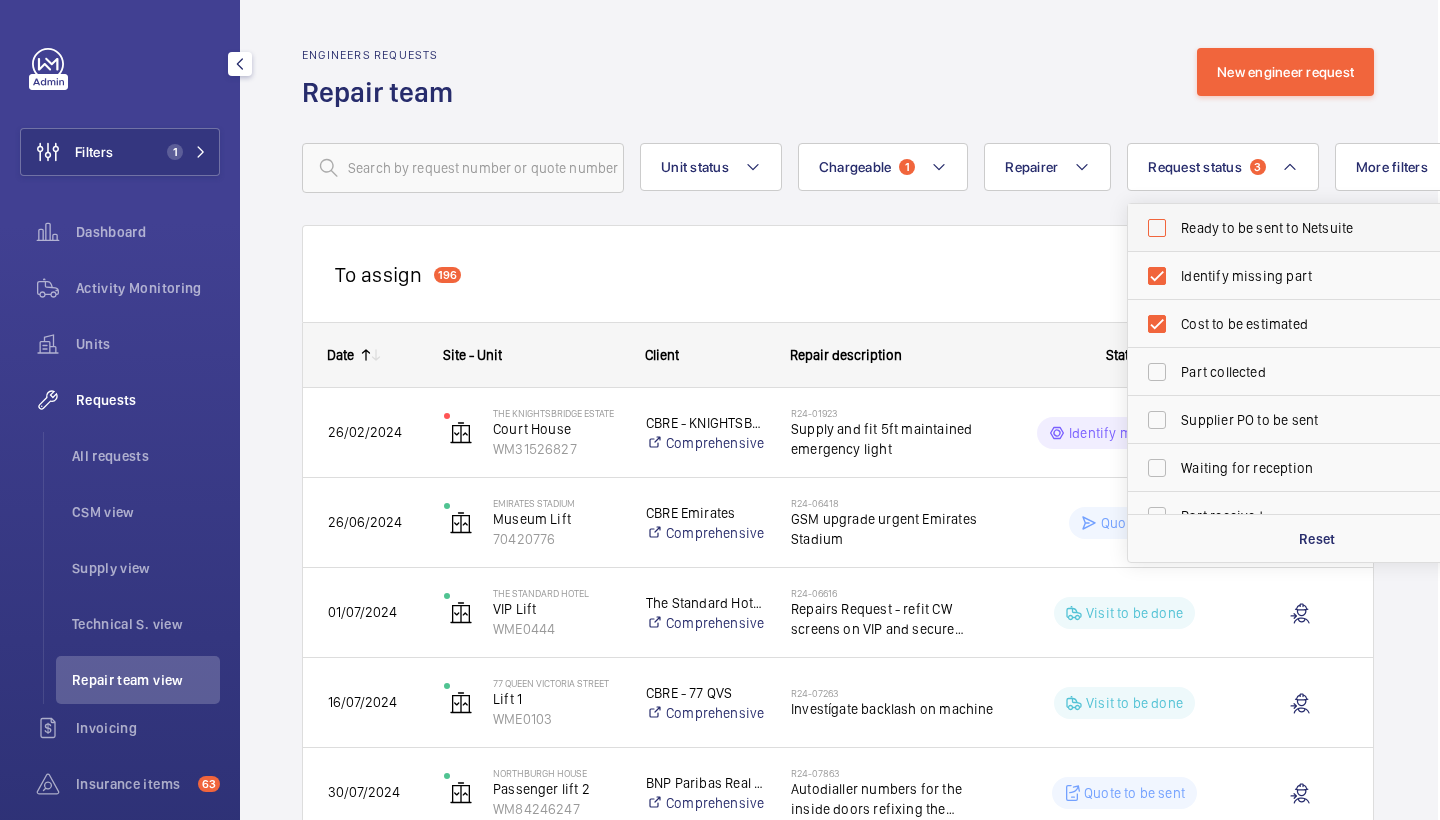 checkbox on "false" 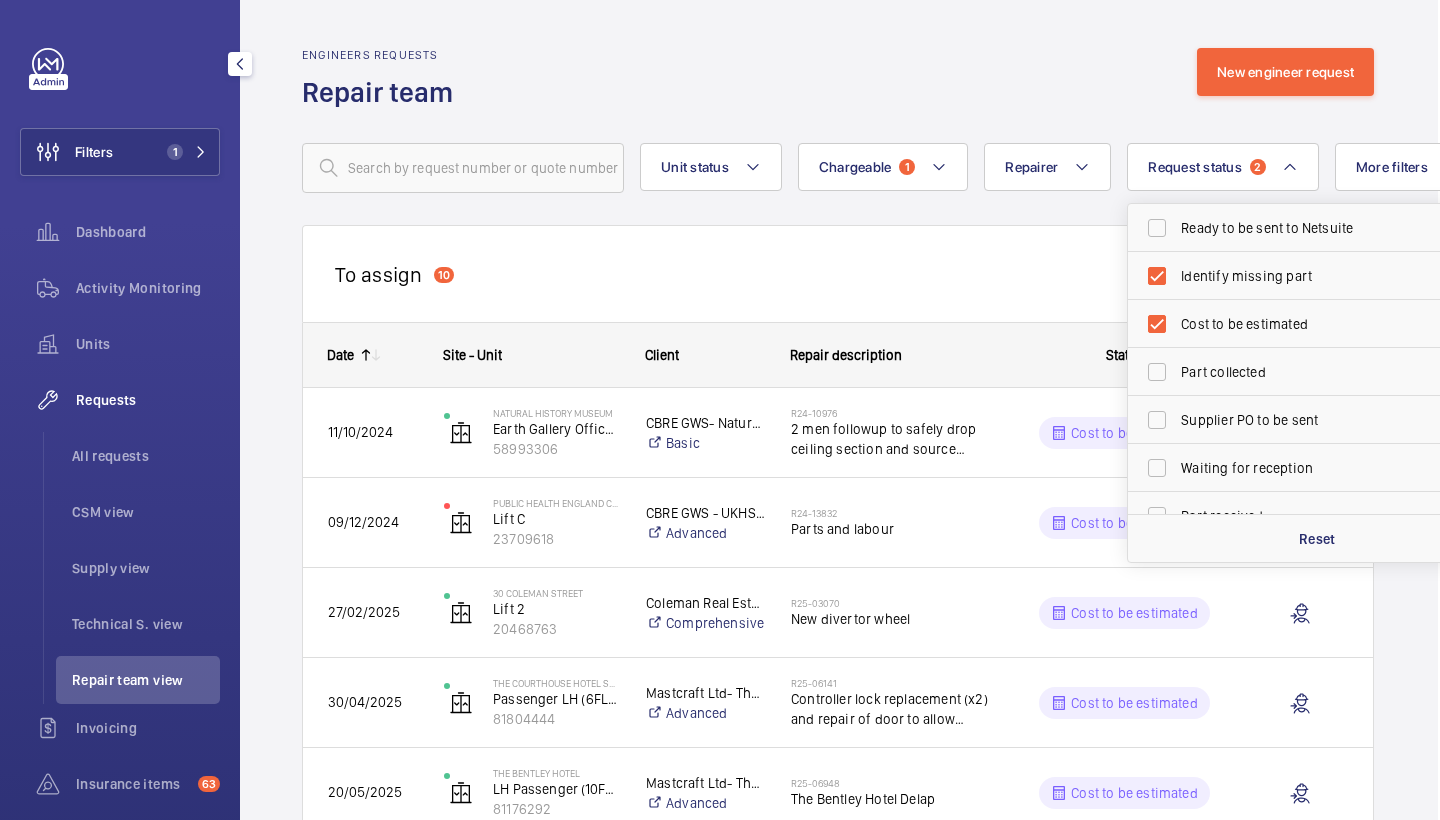 click on "Engineers requests  Repair team  New engineer request" 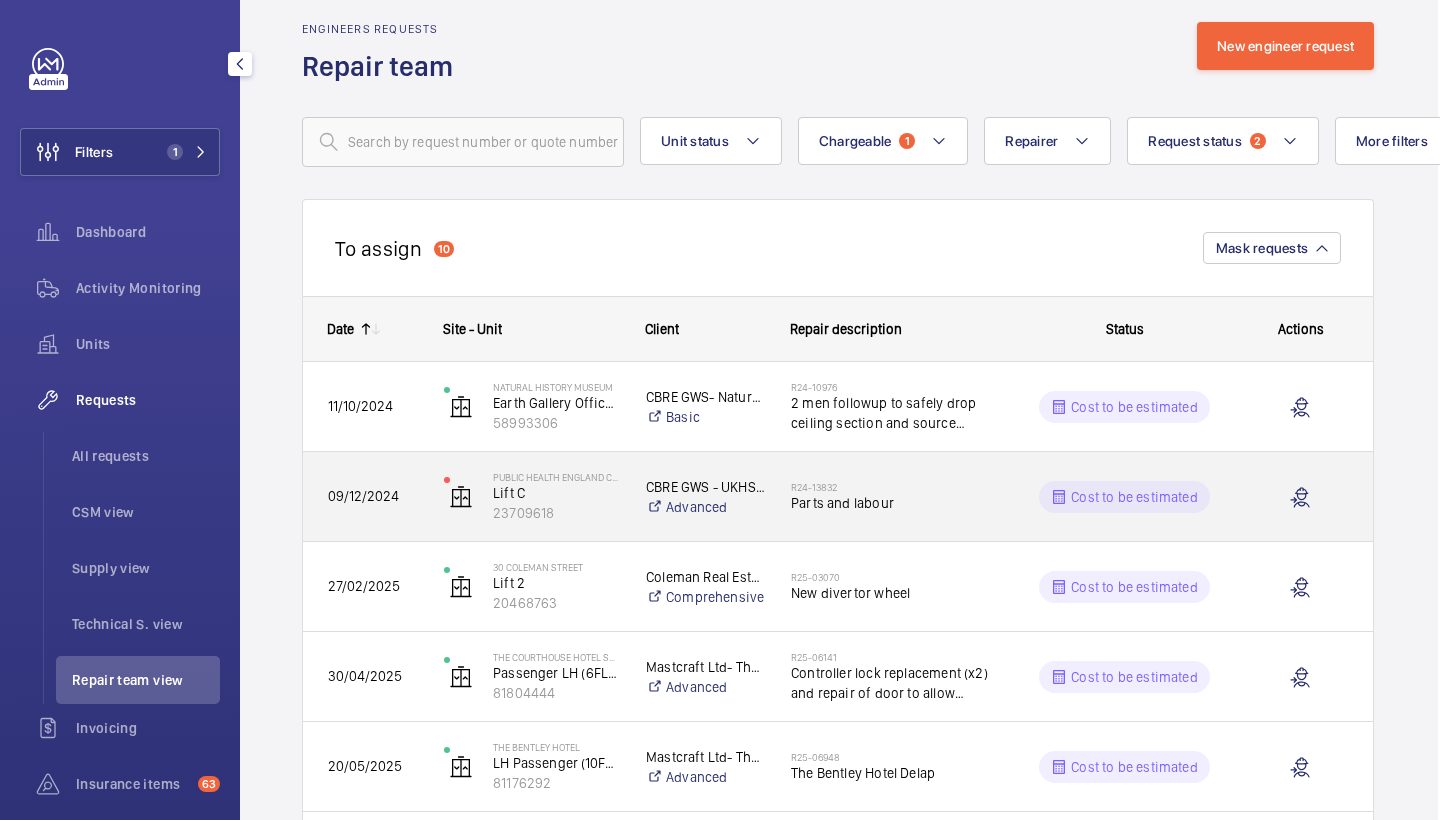 scroll, scrollTop: 57, scrollLeft: 2, axis: both 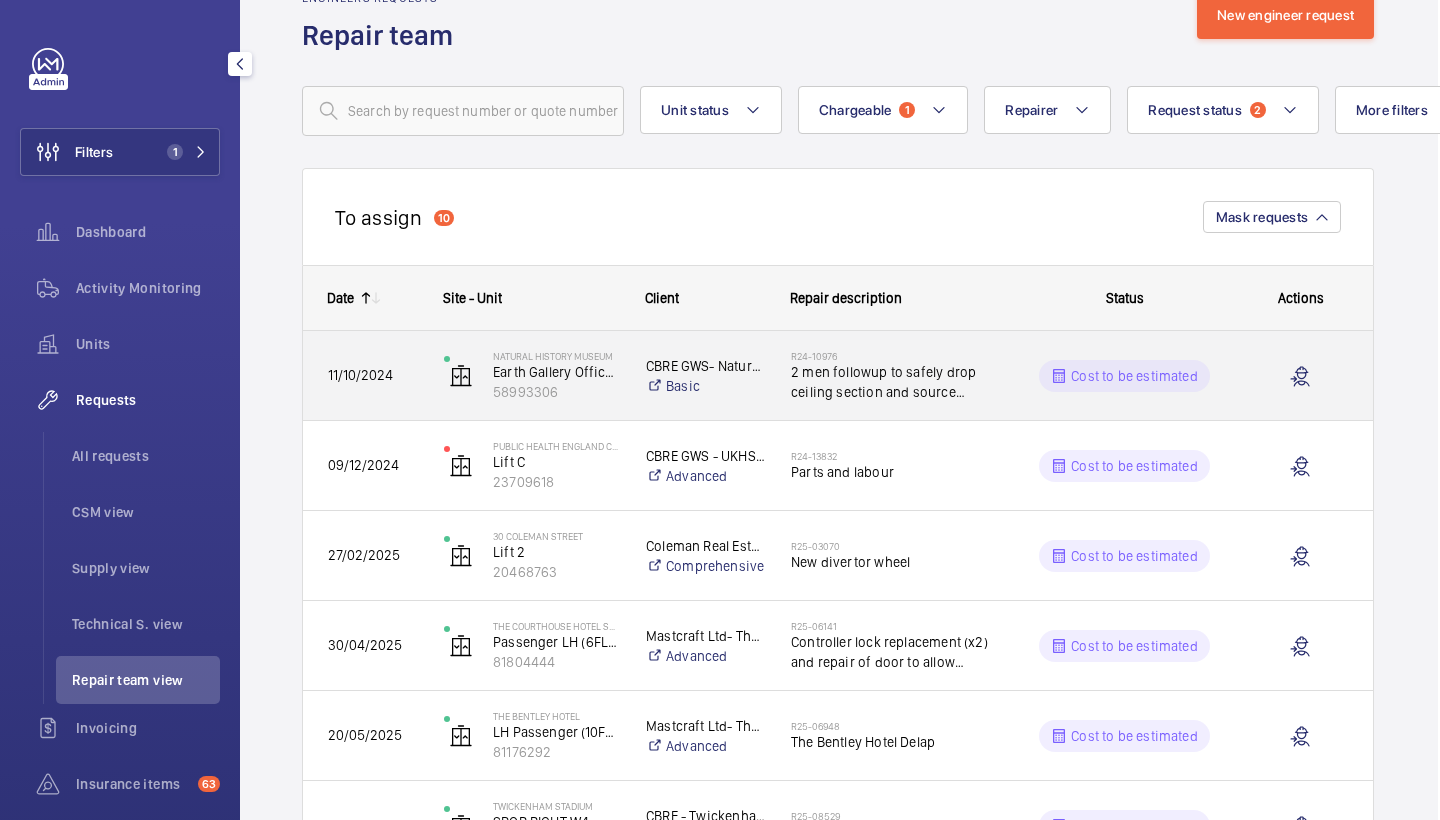 click on "2 men followup to safely drop ceiling section and source replacement" 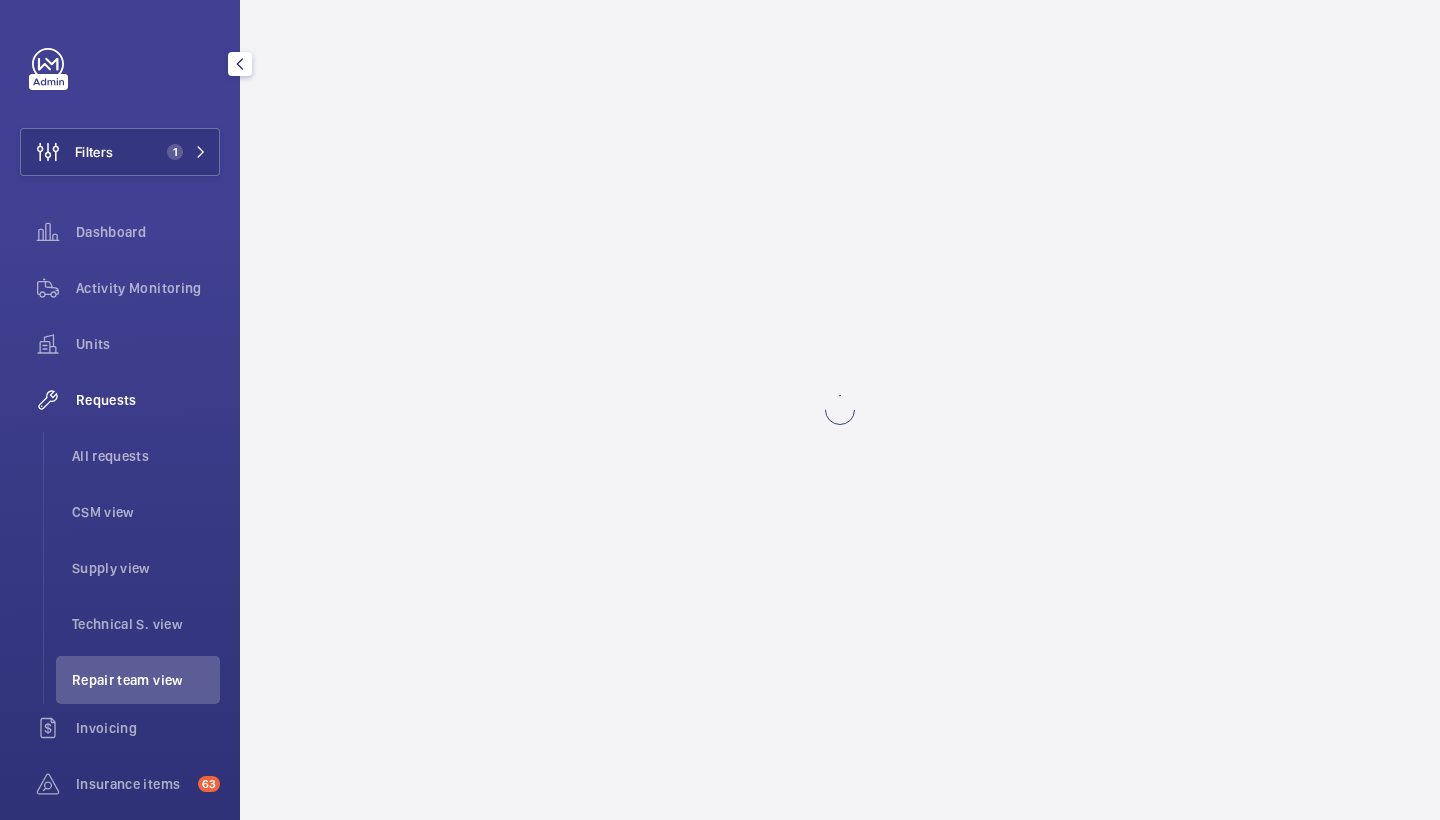 scroll, scrollTop: 0, scrollLeft: 0, axis: both 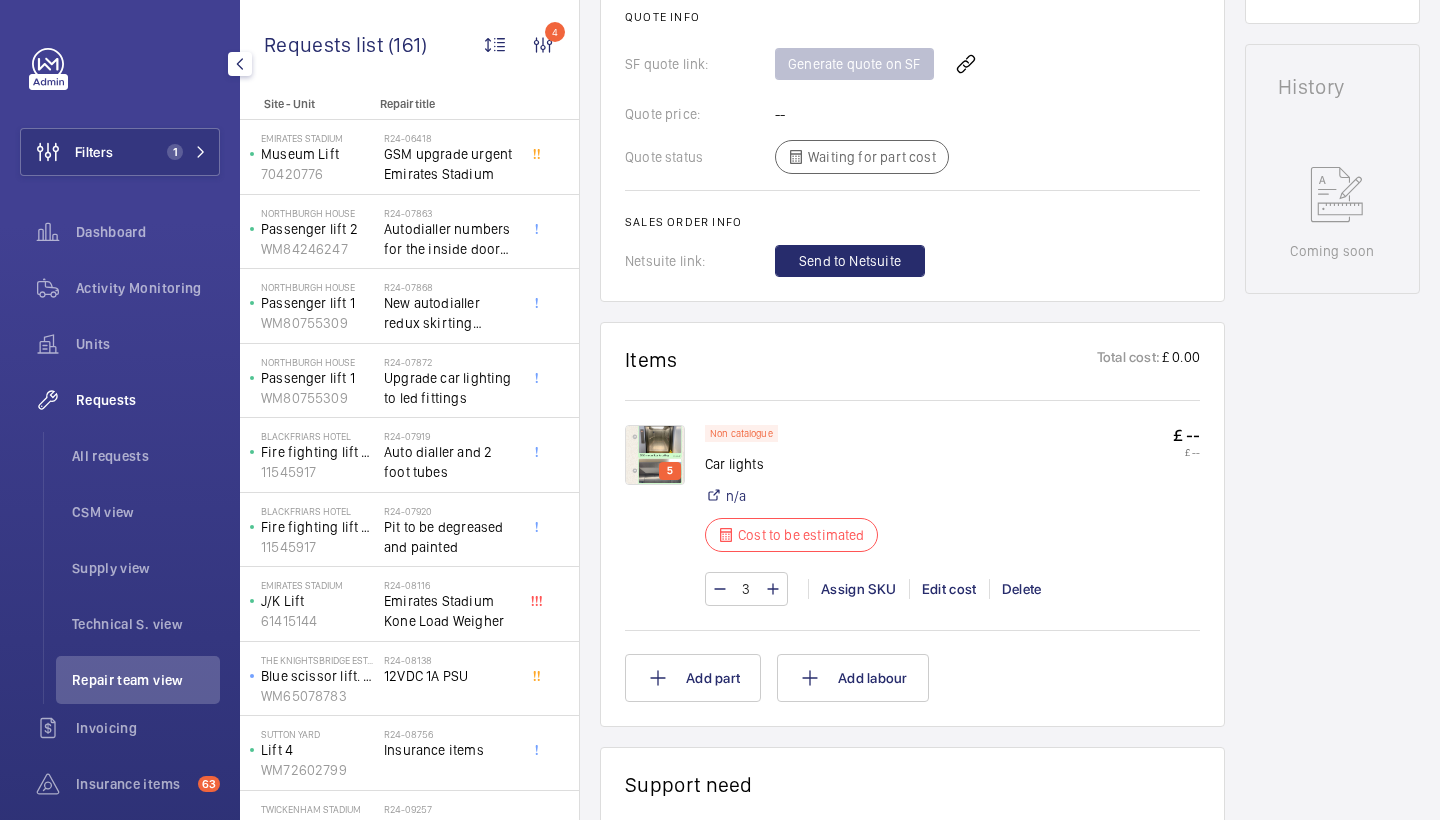 click 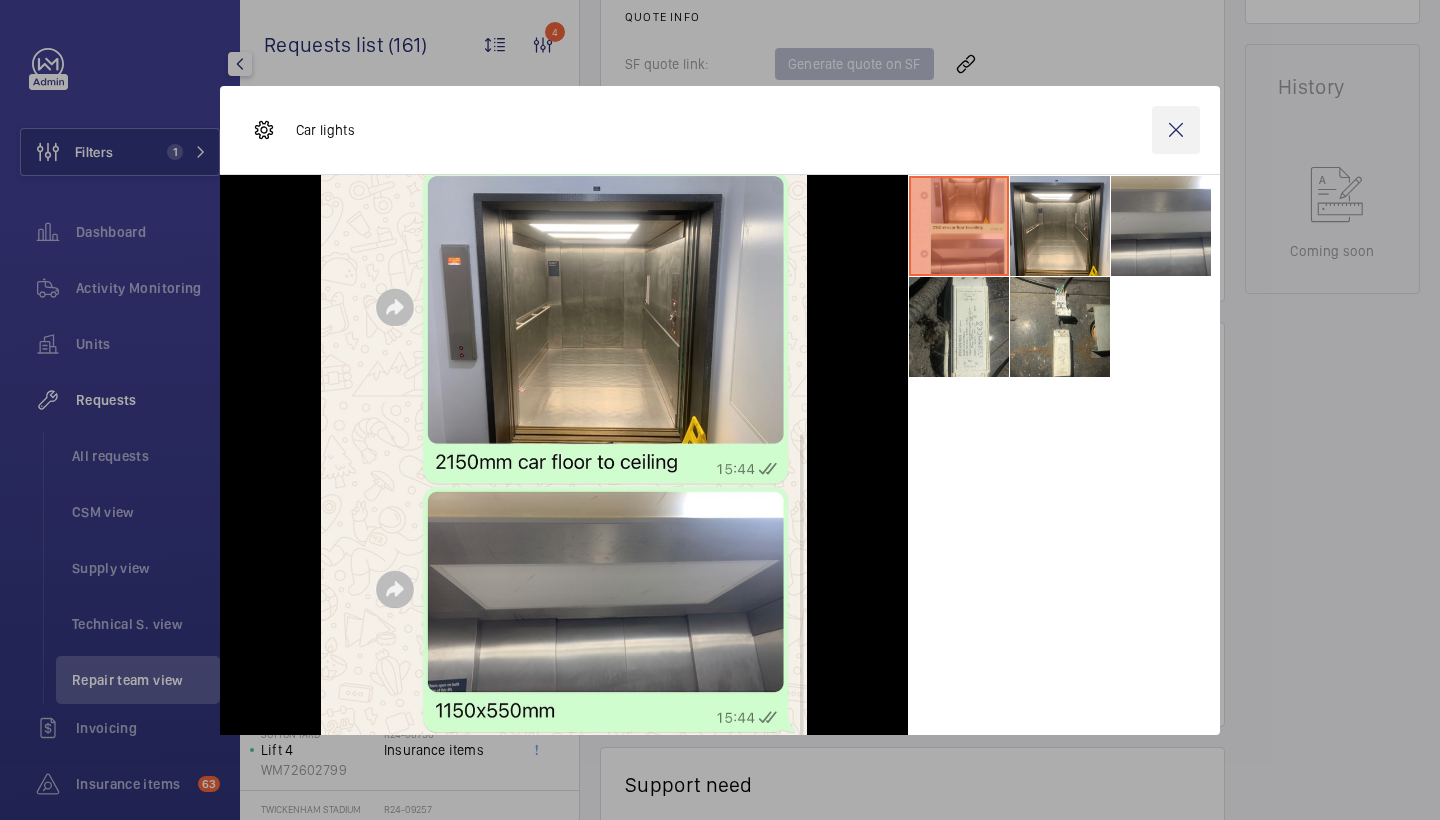 click at bounding box center (1176, 130) 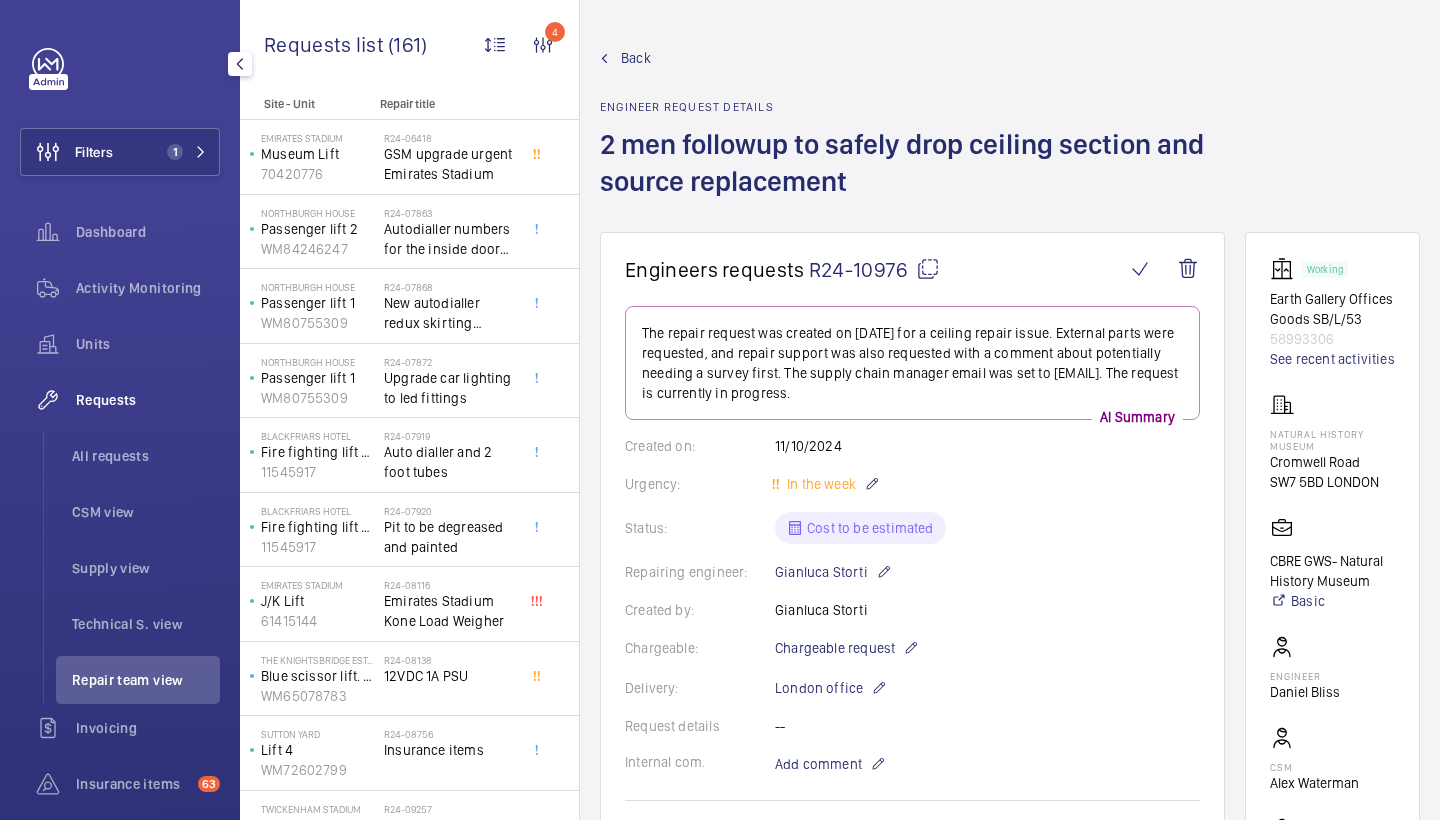 scroll, scrollTop: 0, scrollLeft: 0, axis: both 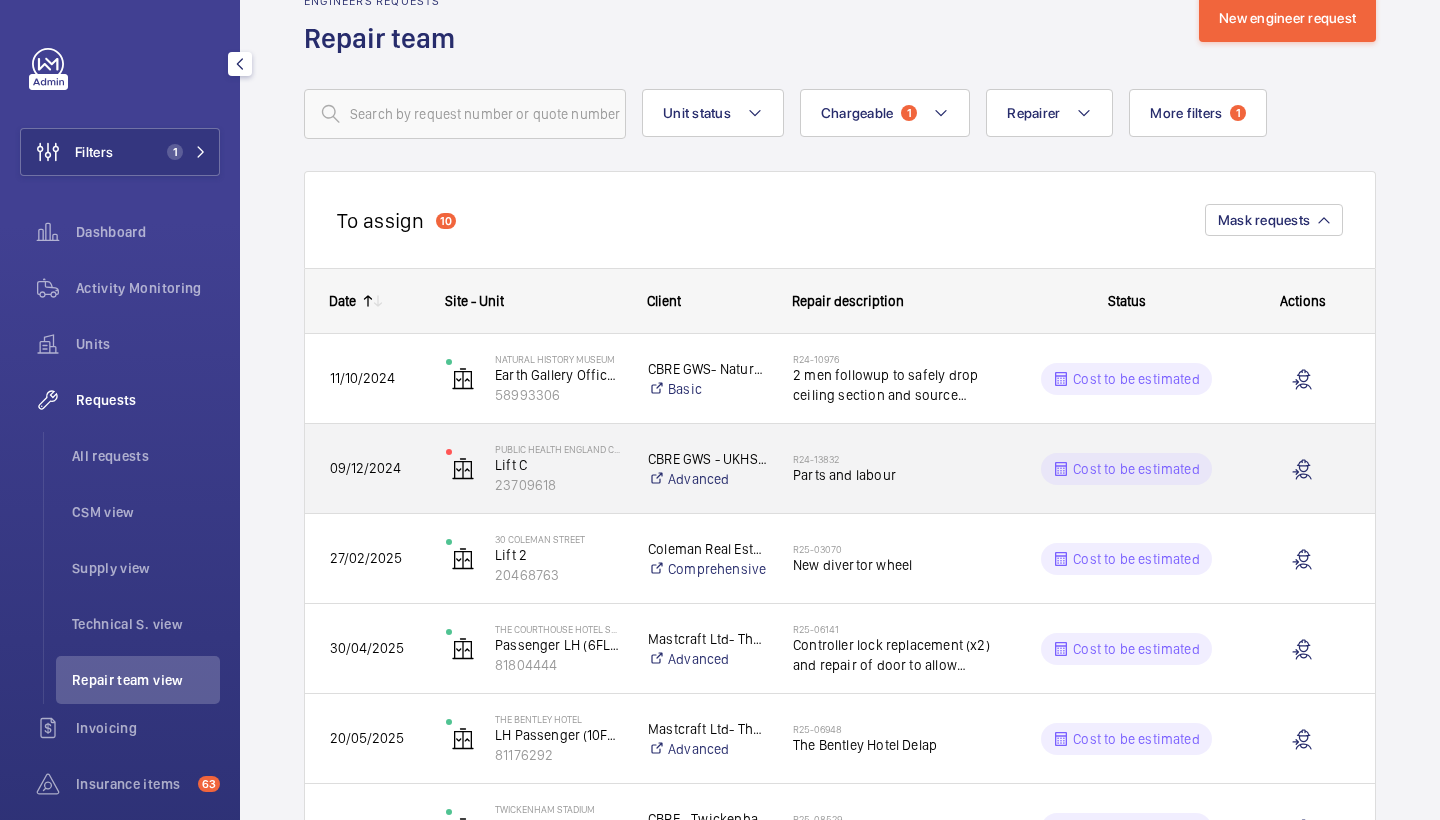 click on "Parts and labour" 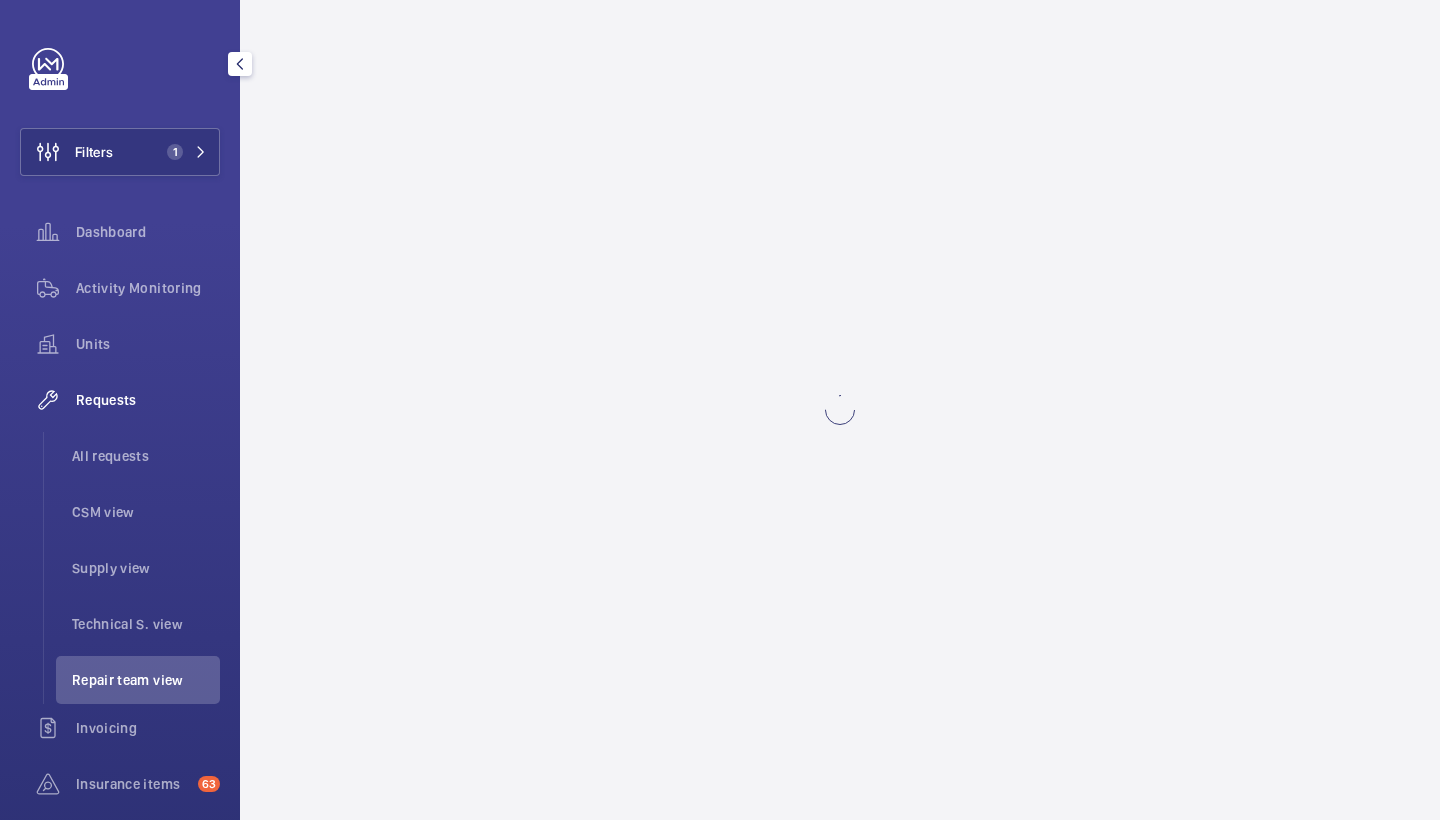 scroll, scrollTop: 0, scrollLeft: 0, axis: both 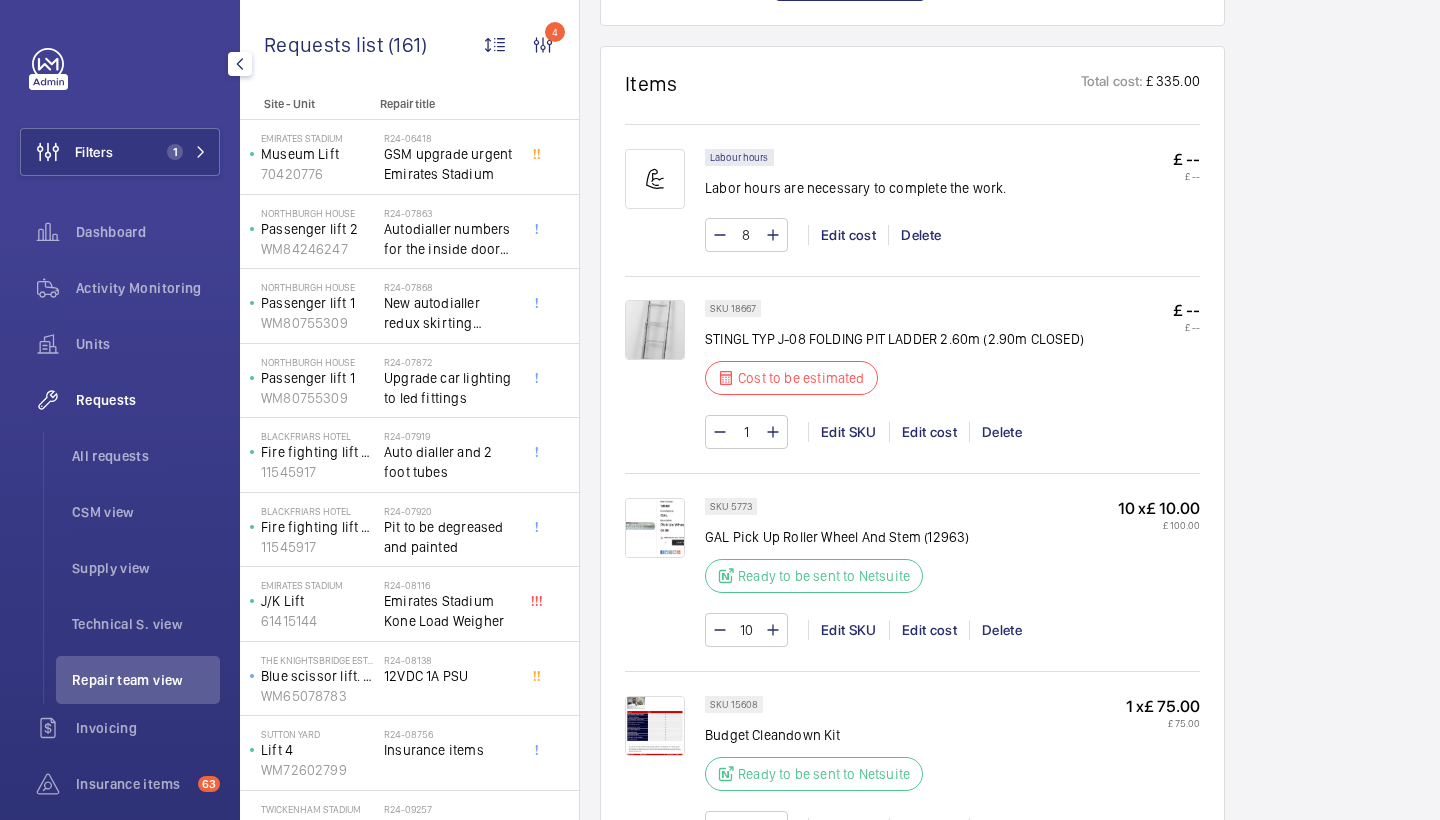 click 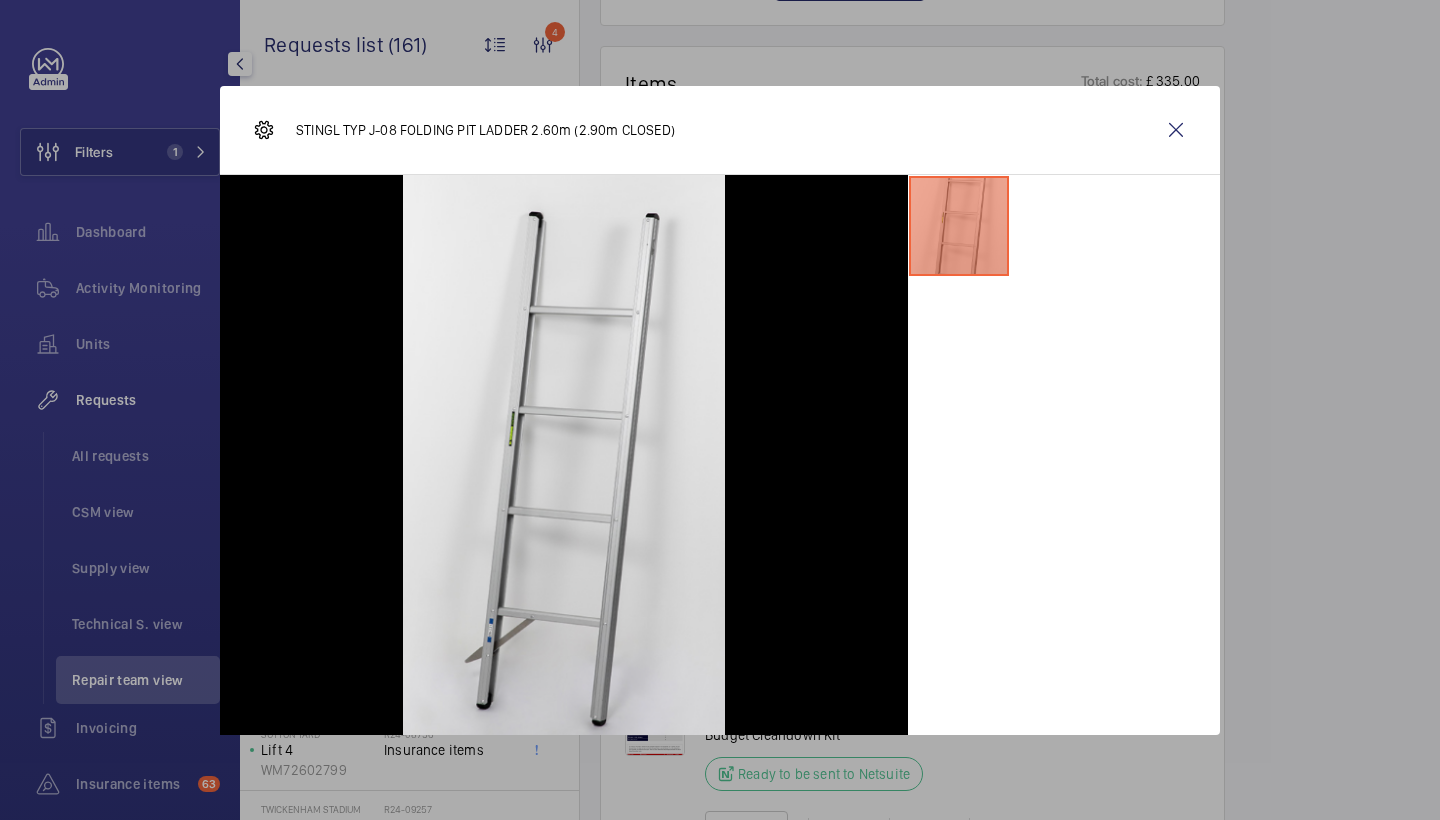 click at bounding box center (1176, 130) 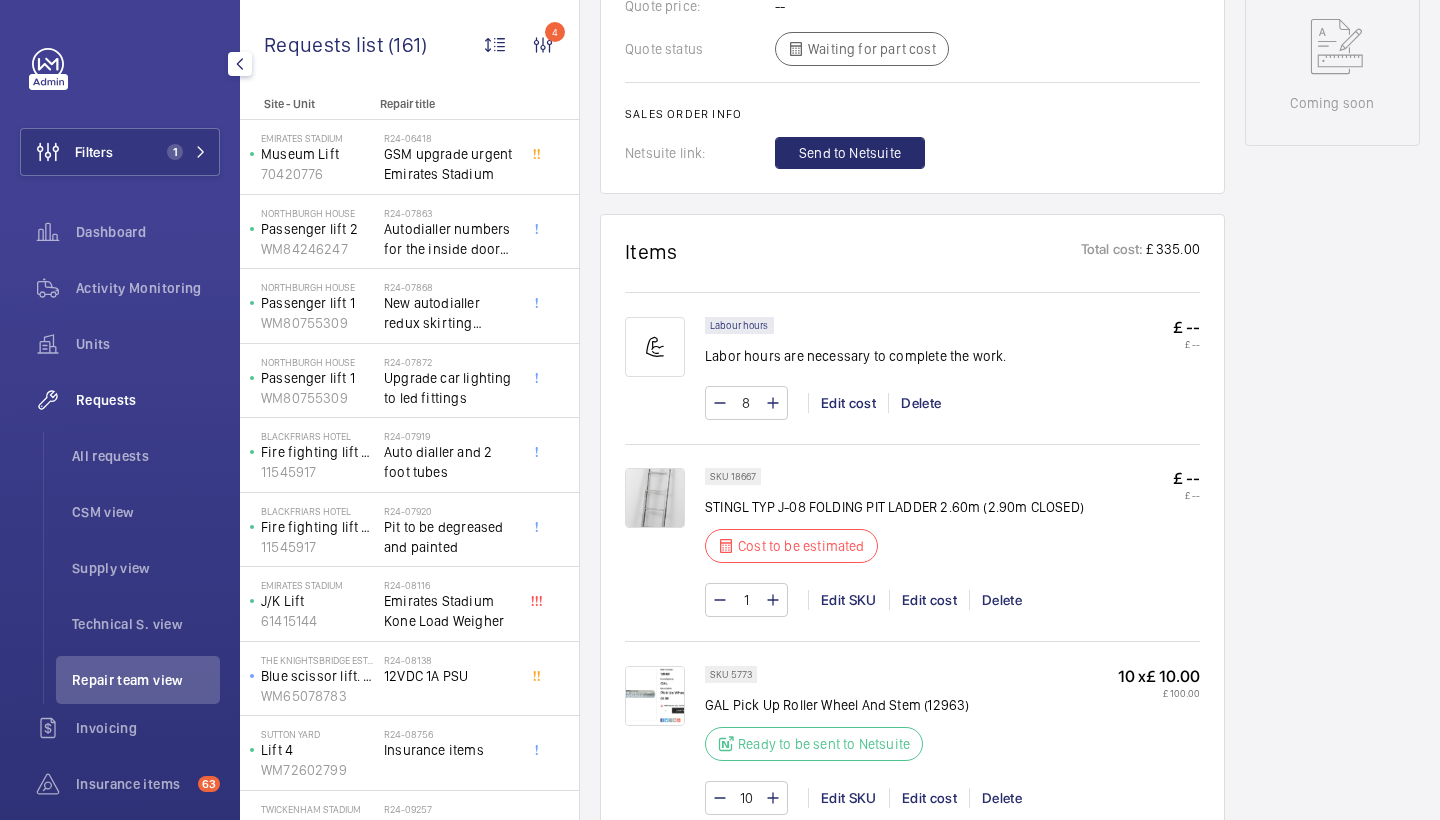 scroll, scrollTop: 1141, scrollLeft: 0, axis: vertical 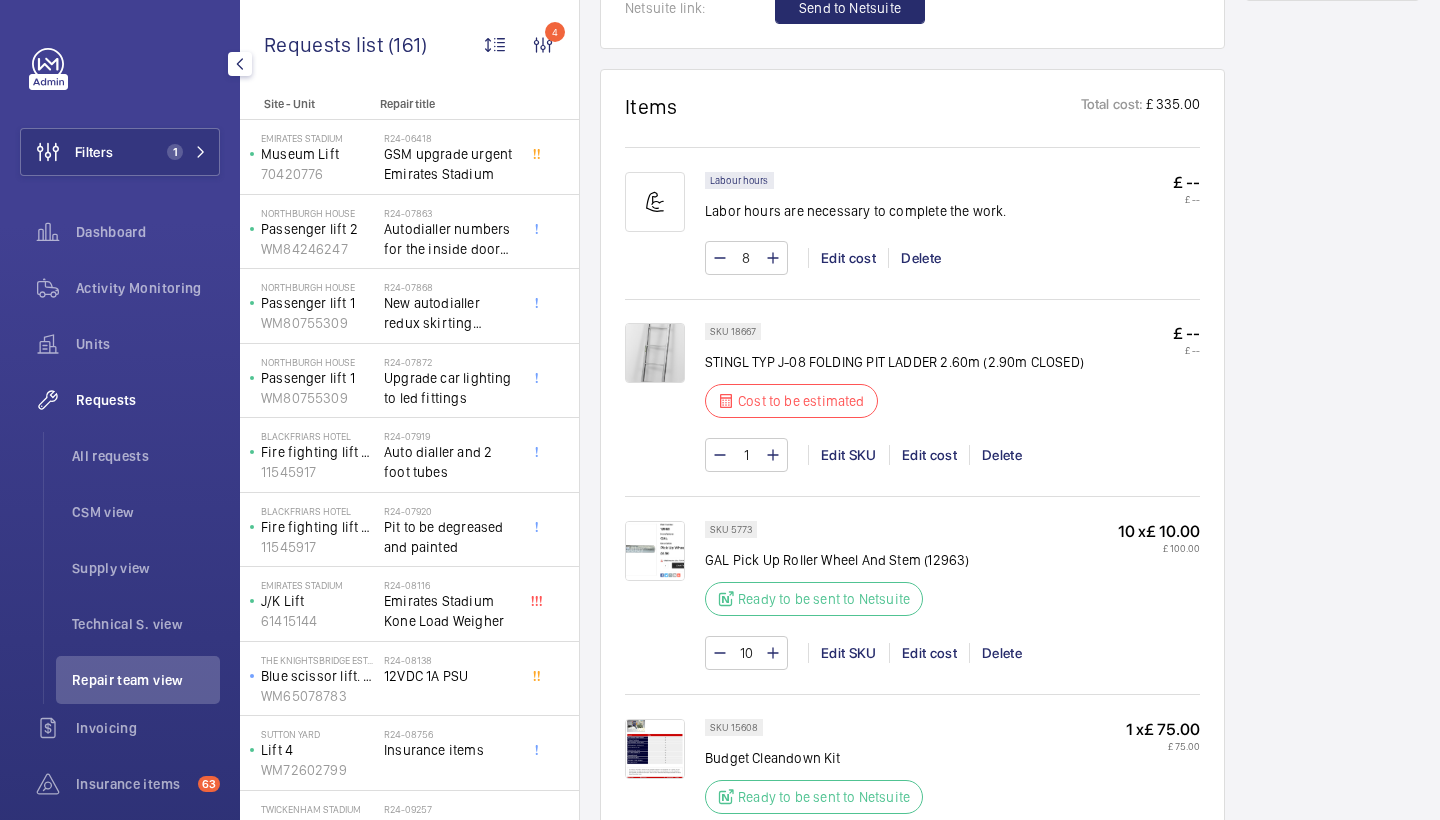 click 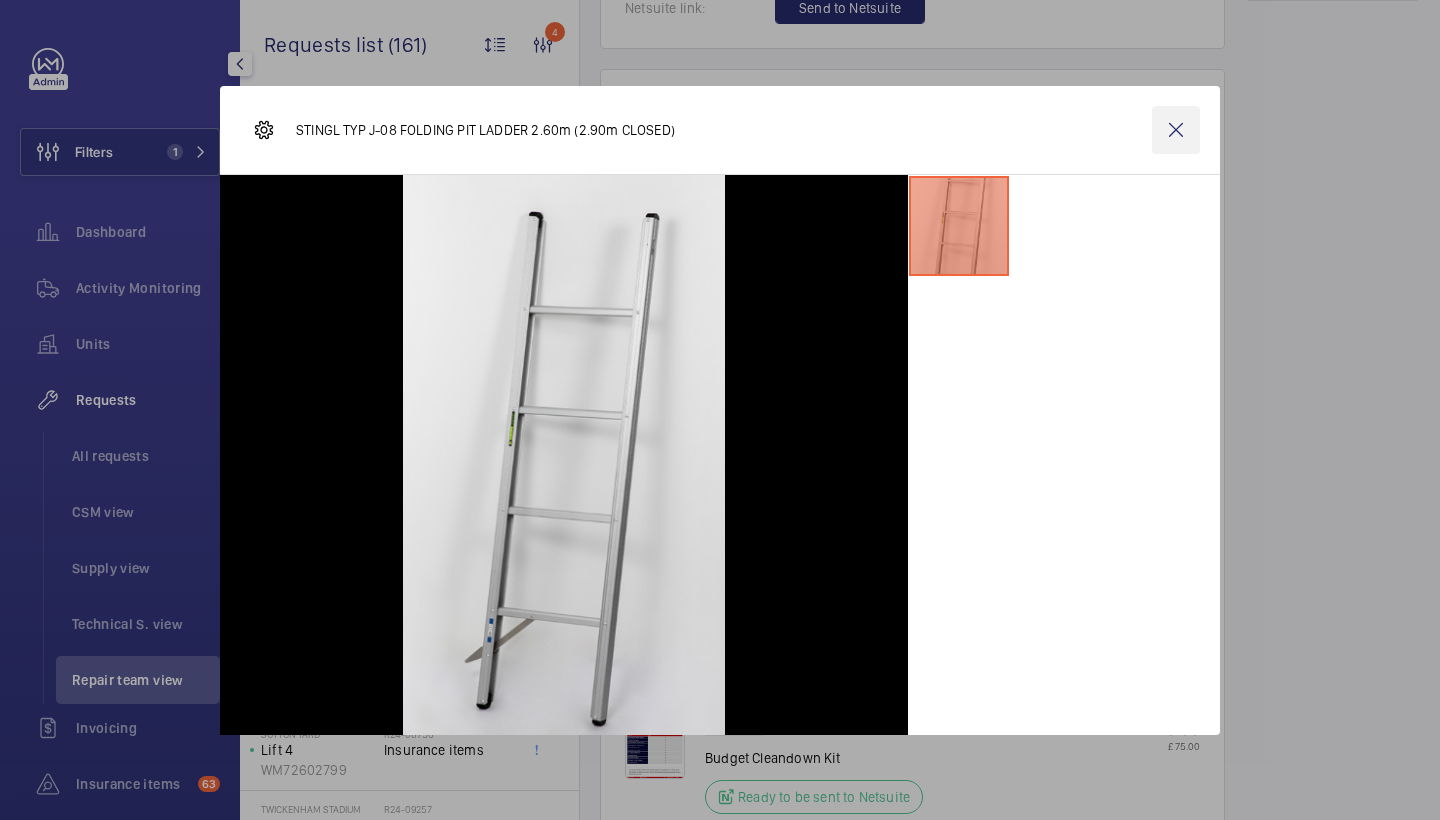 click at bounding box center (1176, 130) 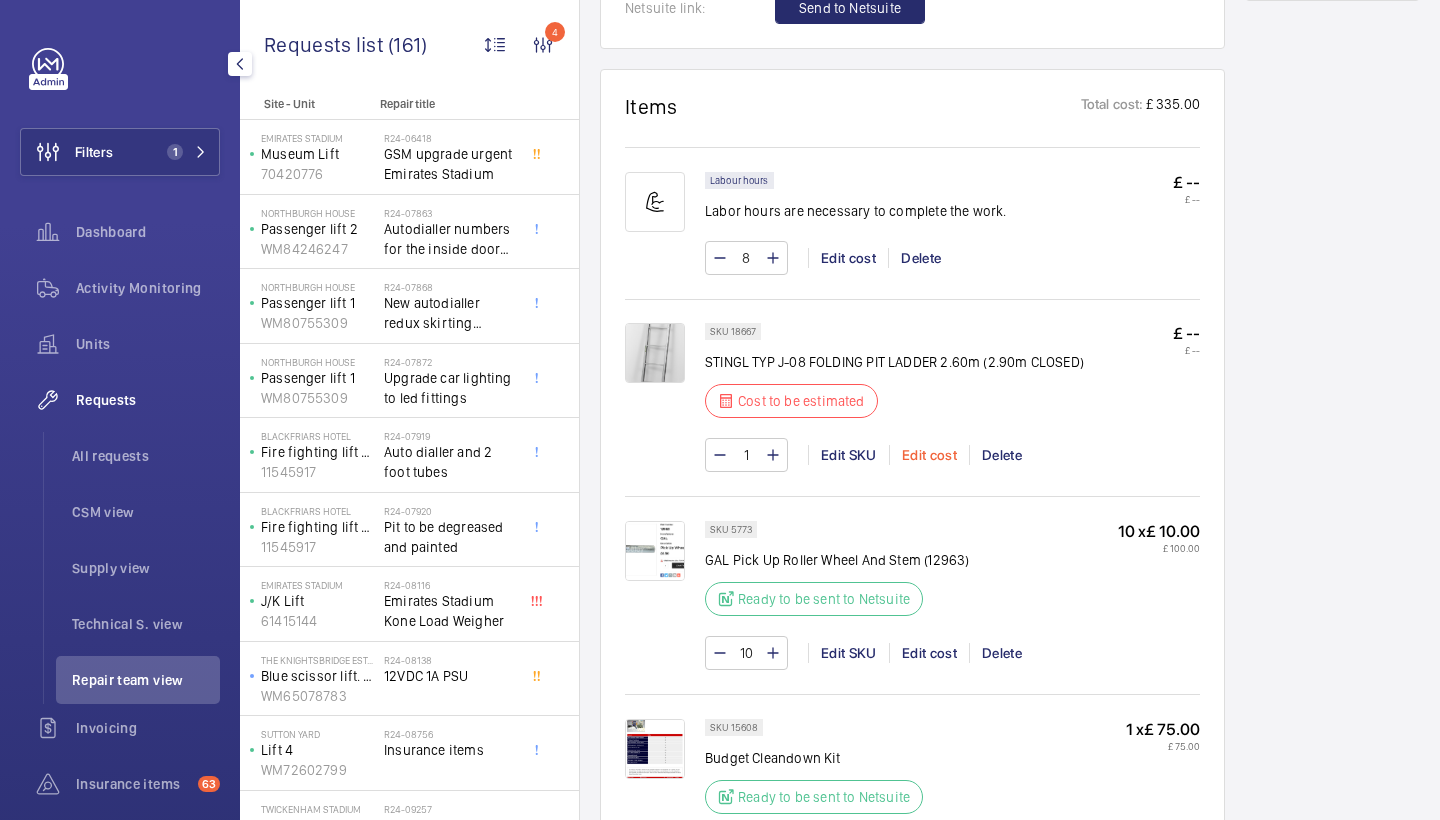 click on "Edit cost" 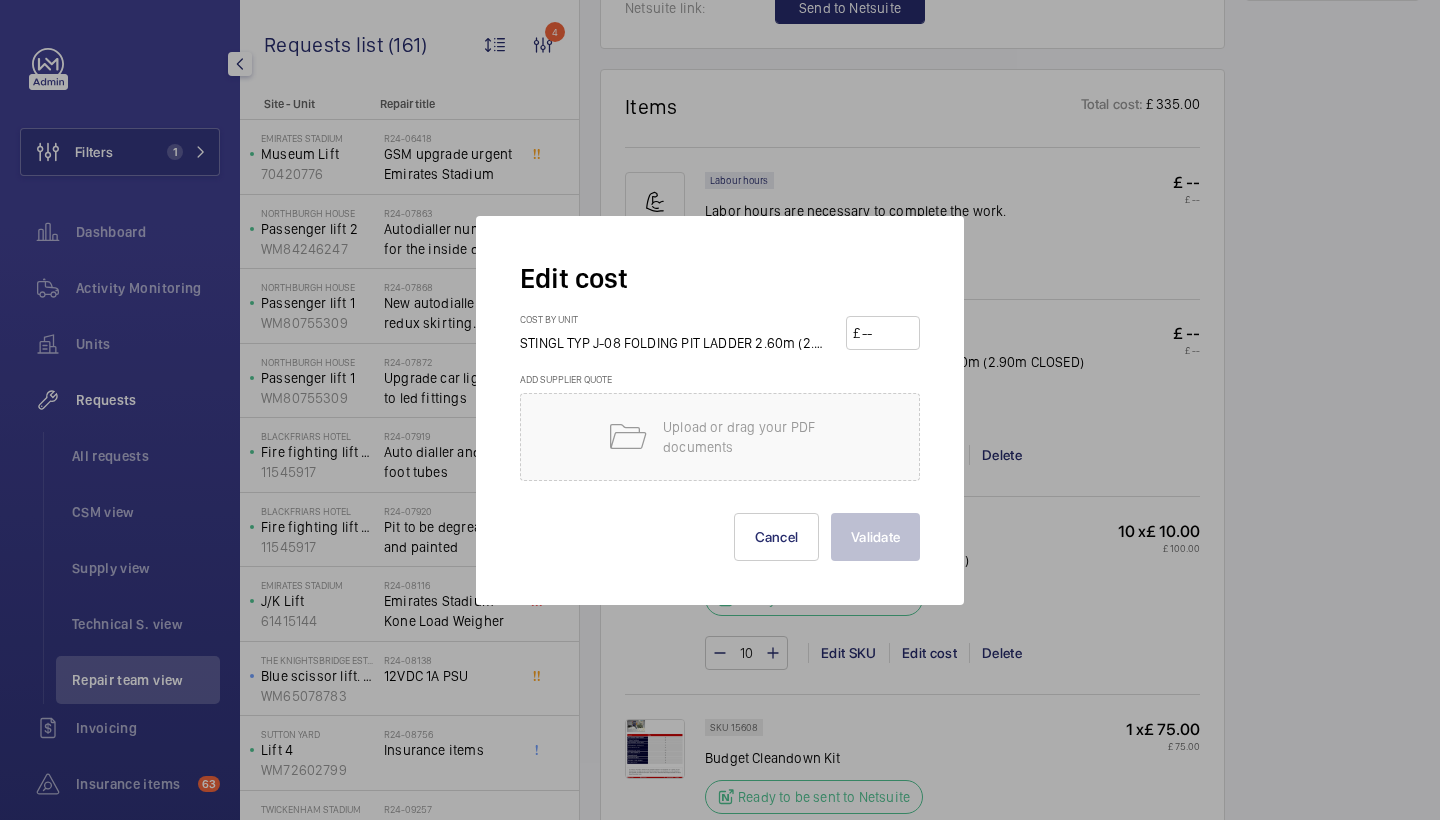 click at bounding box center [886, 333] 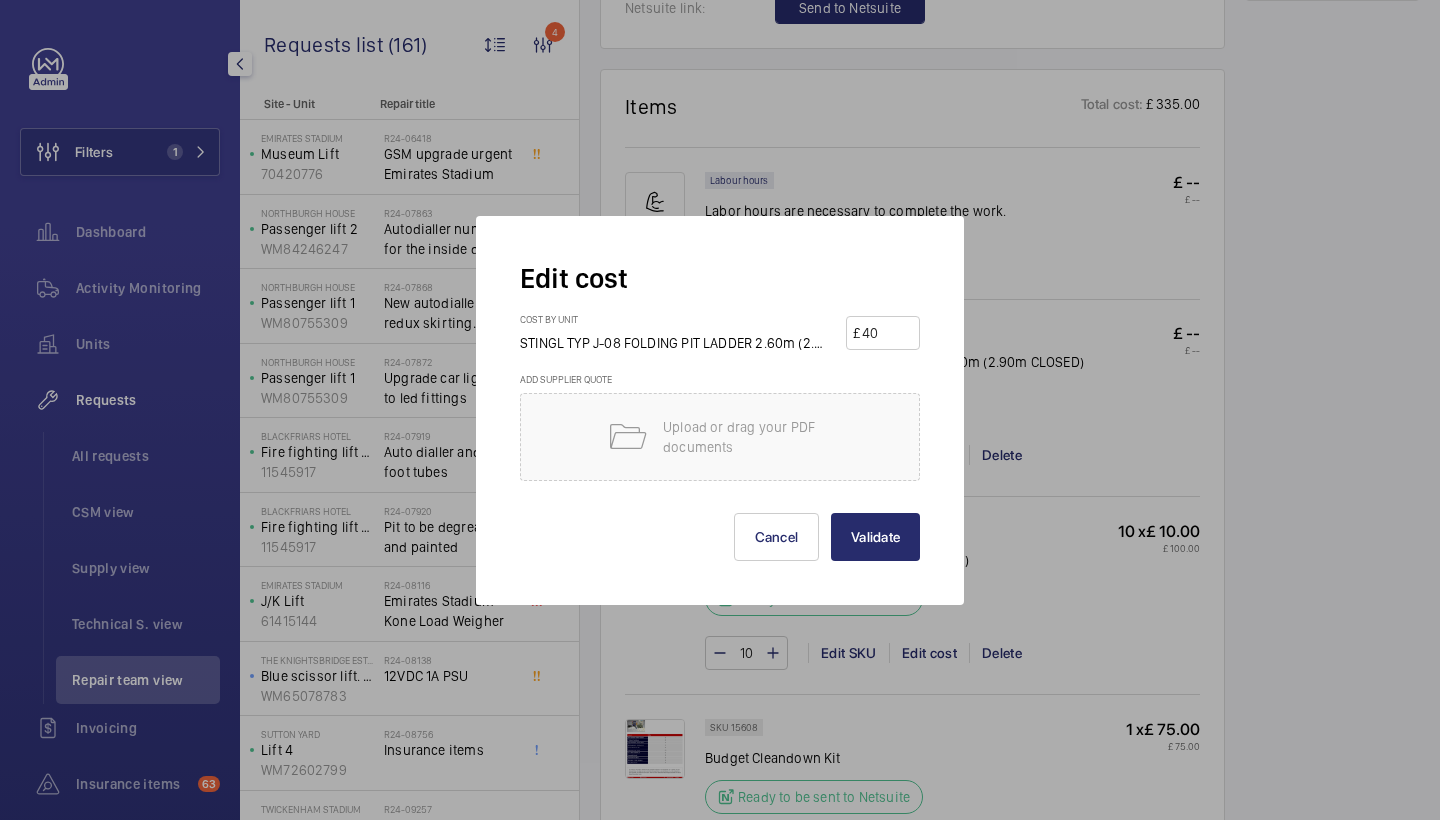 type on "4" 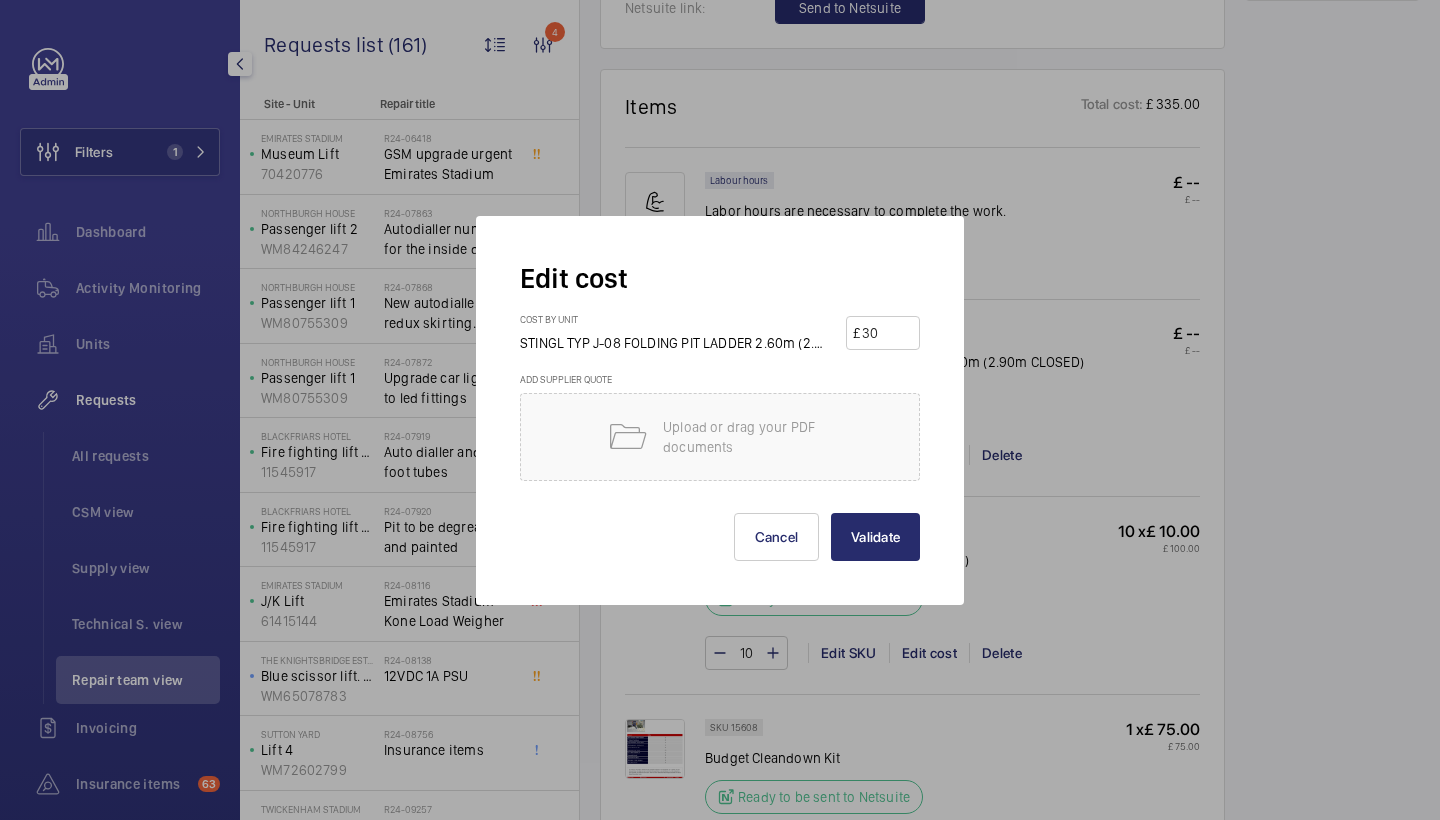 type on "300" 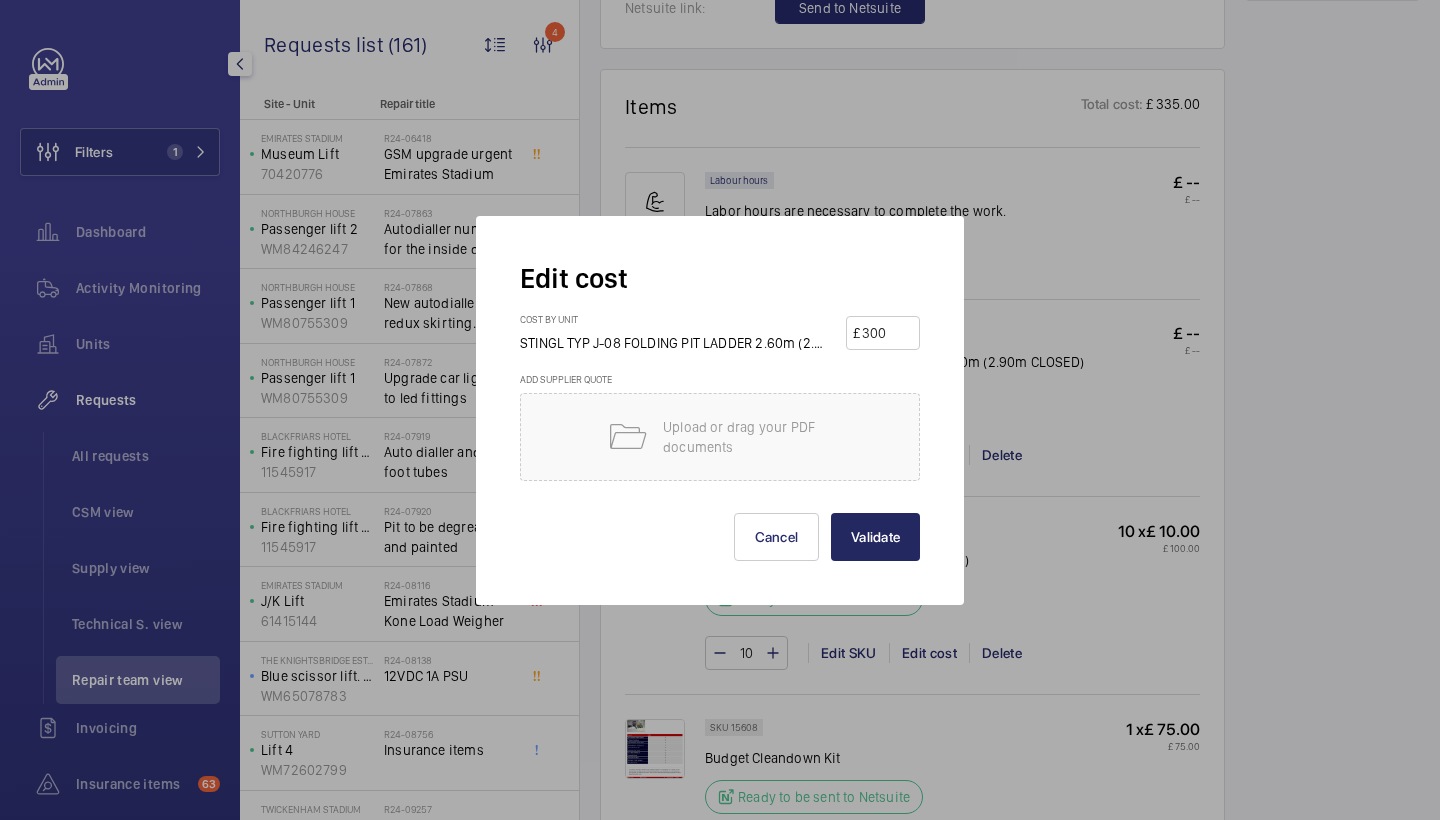 click on "Validate" at bounding box center [875, 537] 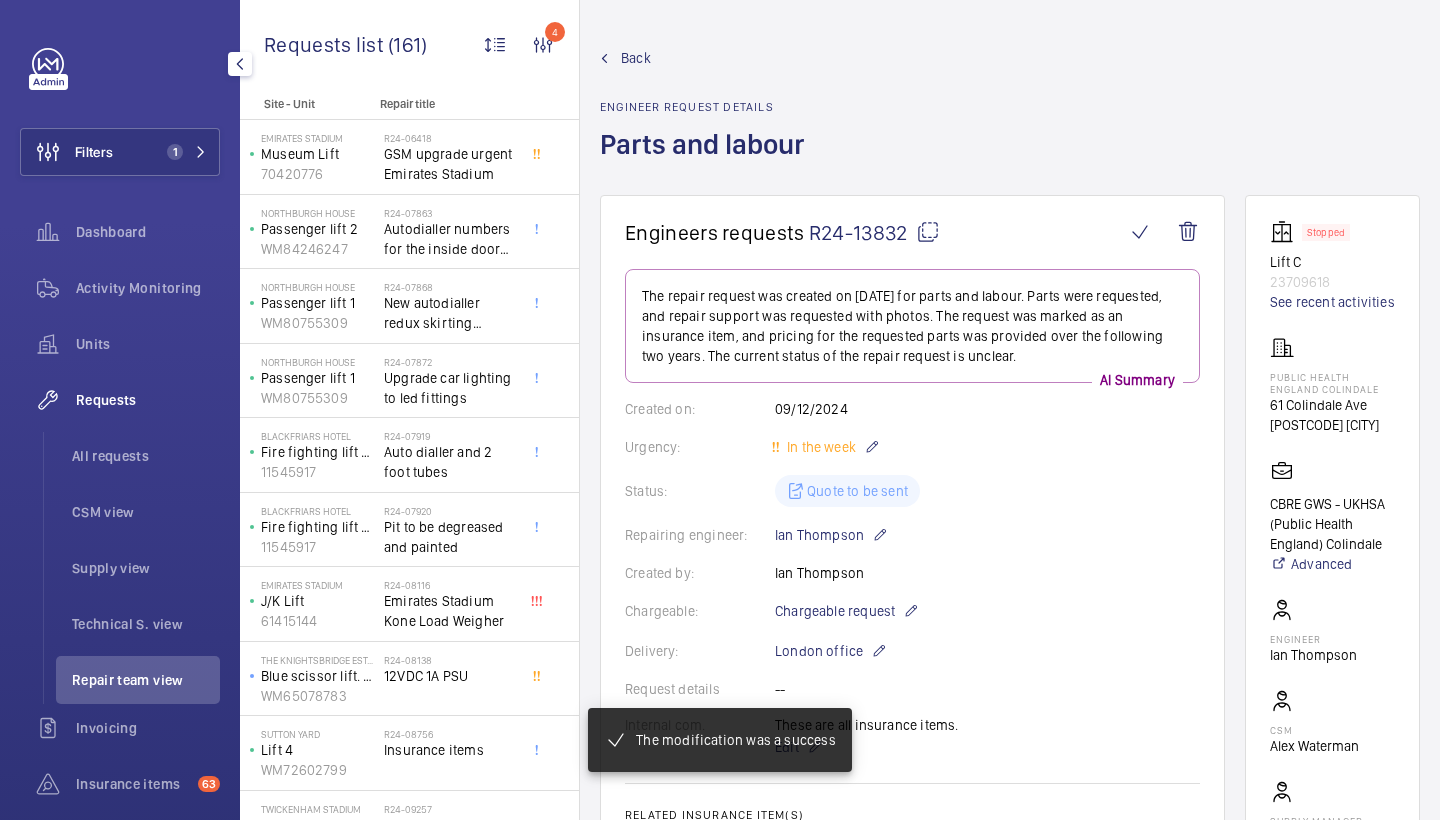 scroll, scrollTop: 0, scrollLeft: 0, axis: both 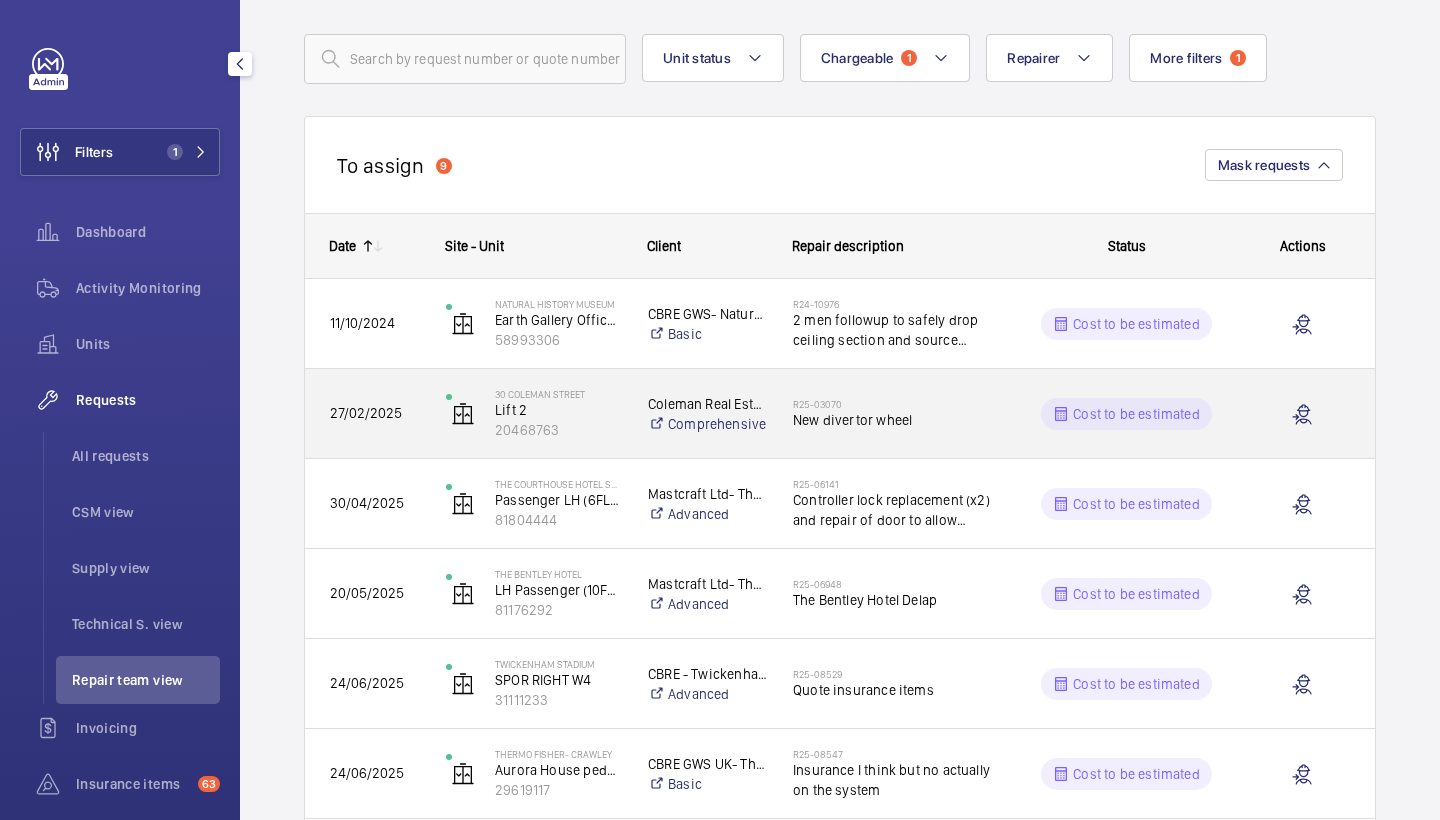click on "R25-03070   New divertor wheel" 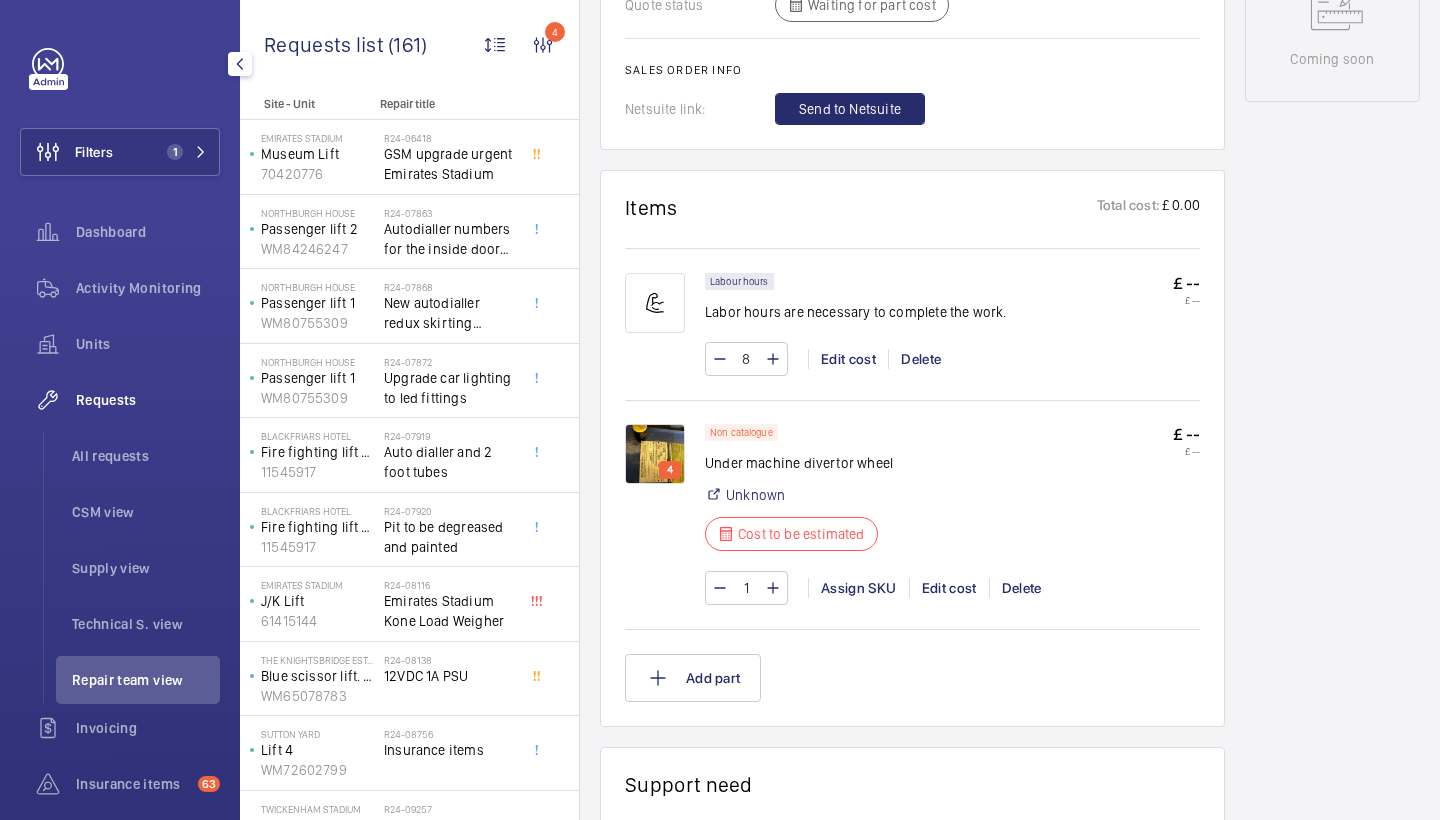 scroll, scrollTop: 1137, scrollLeft: 0, axis: vertical 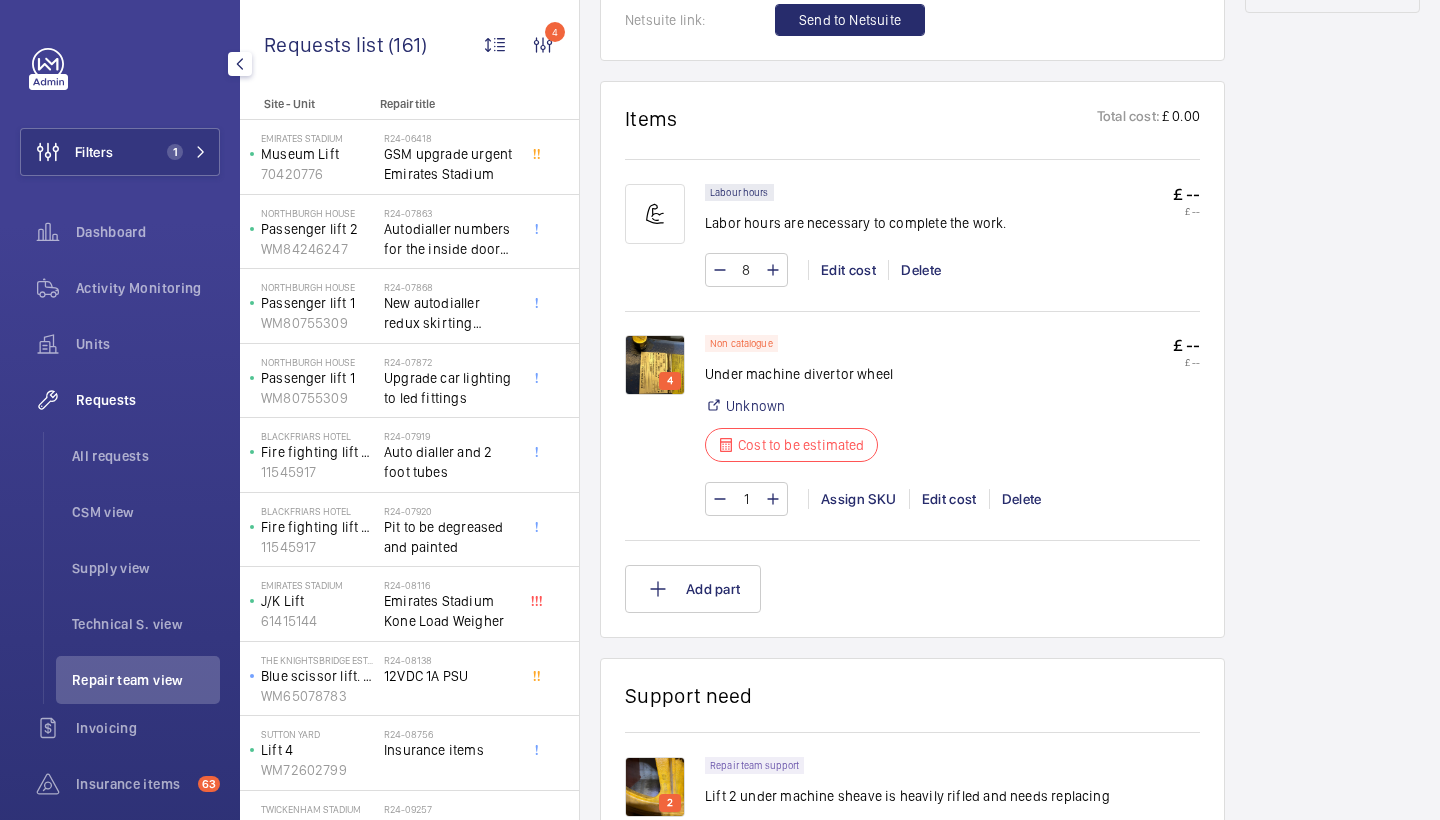 click 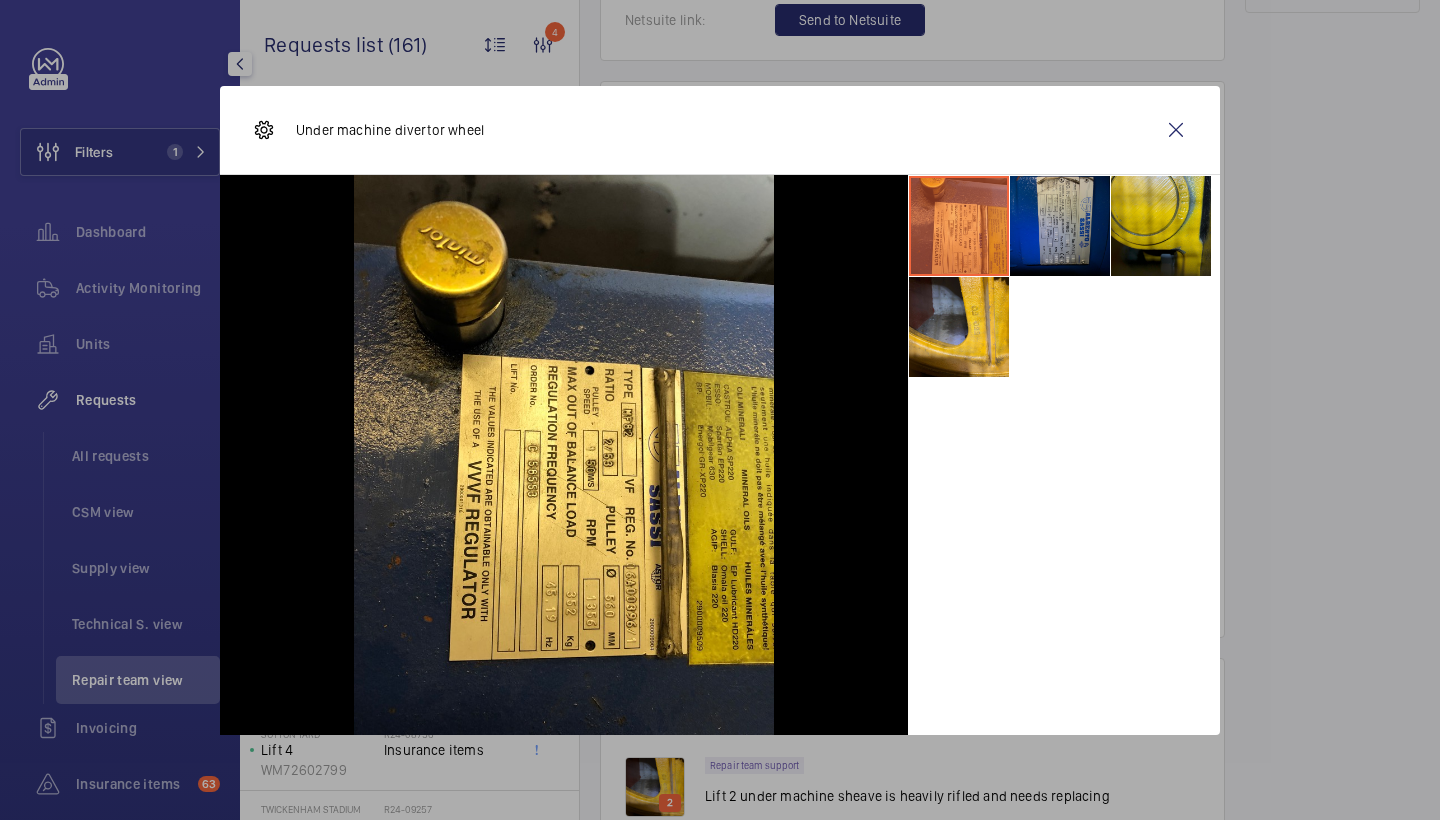 click at bounding box center (1060, 226) 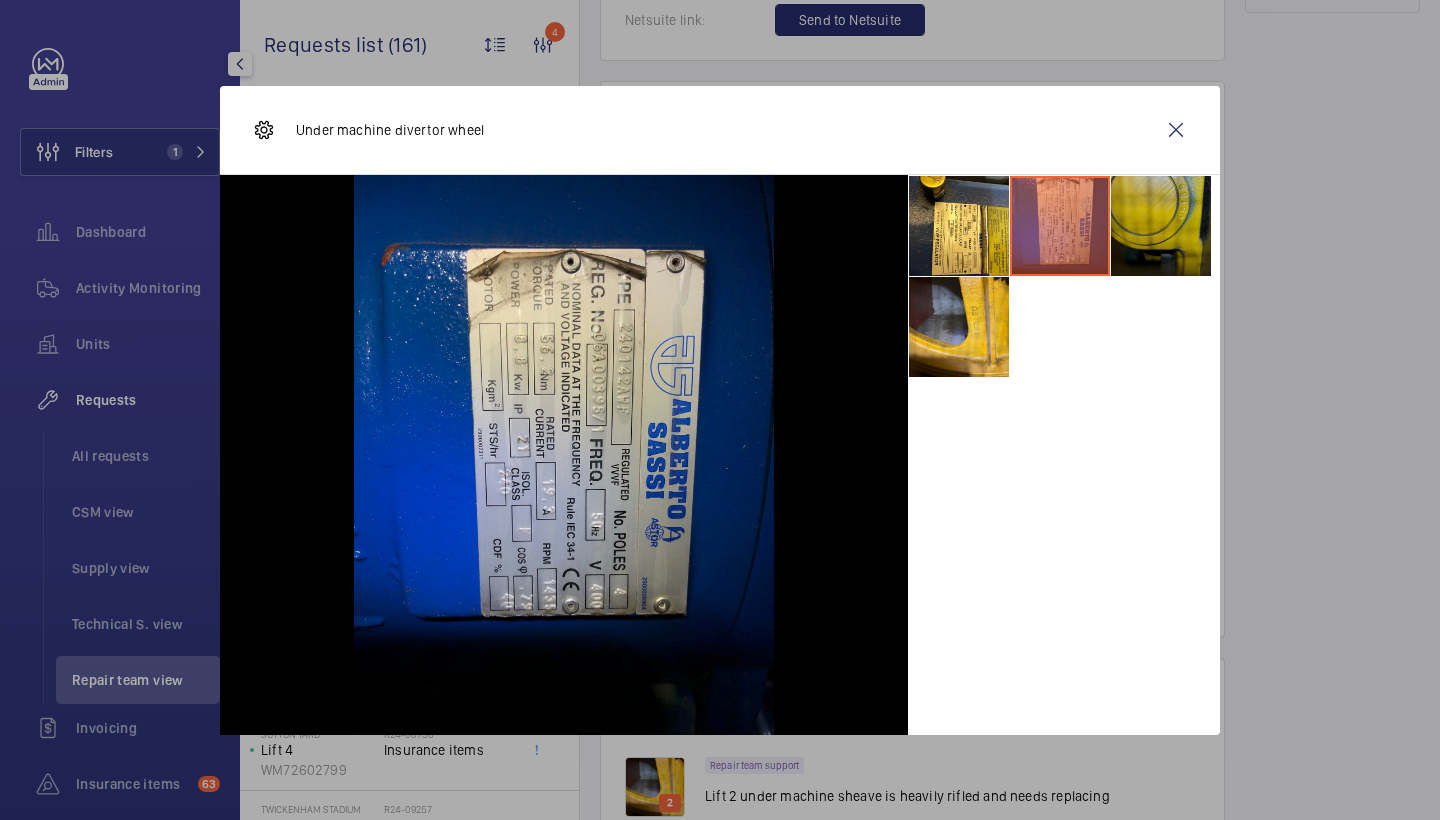 click at bounding box center [1161, 226] 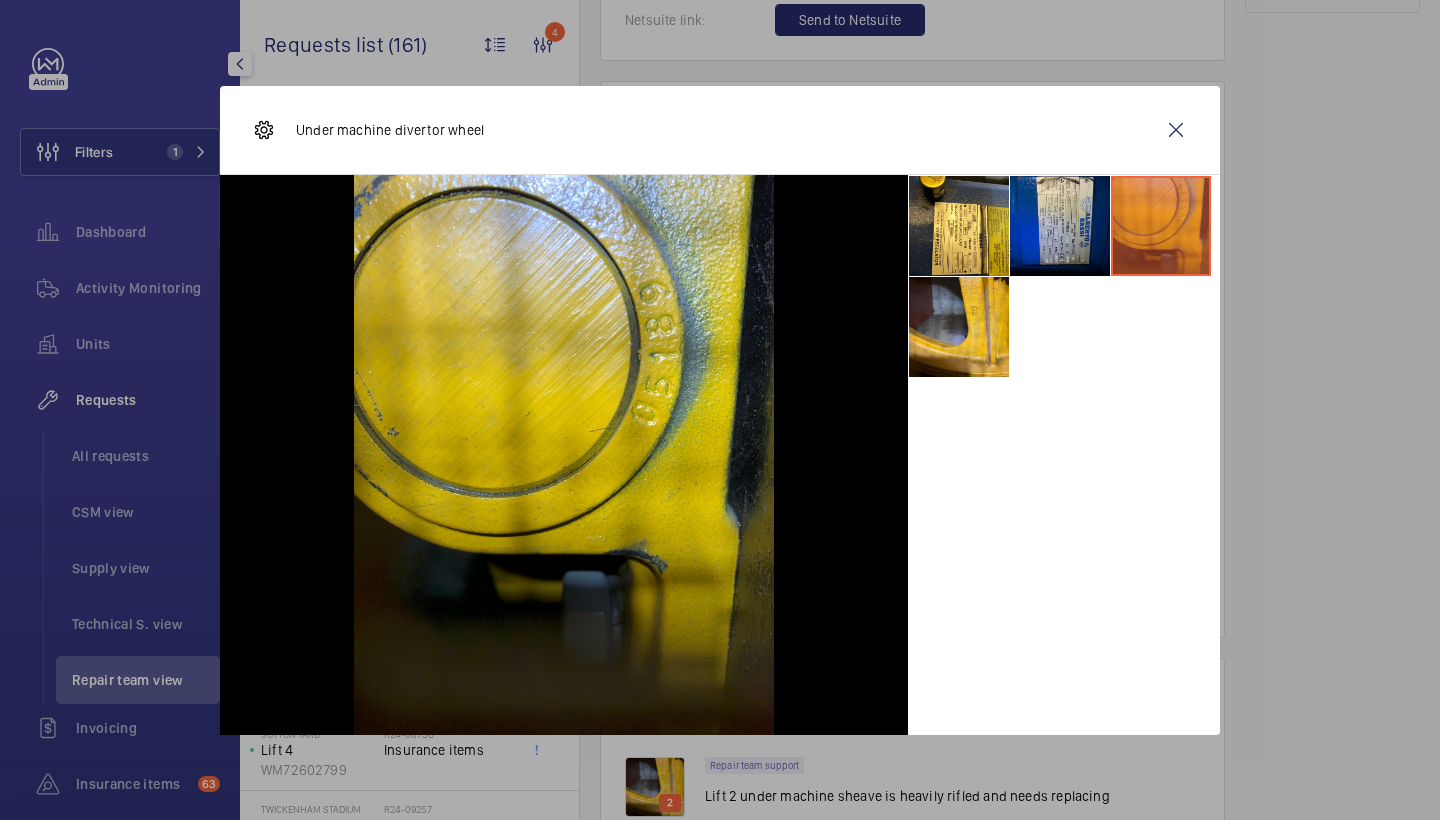 click at bounding box center (1064, 276) 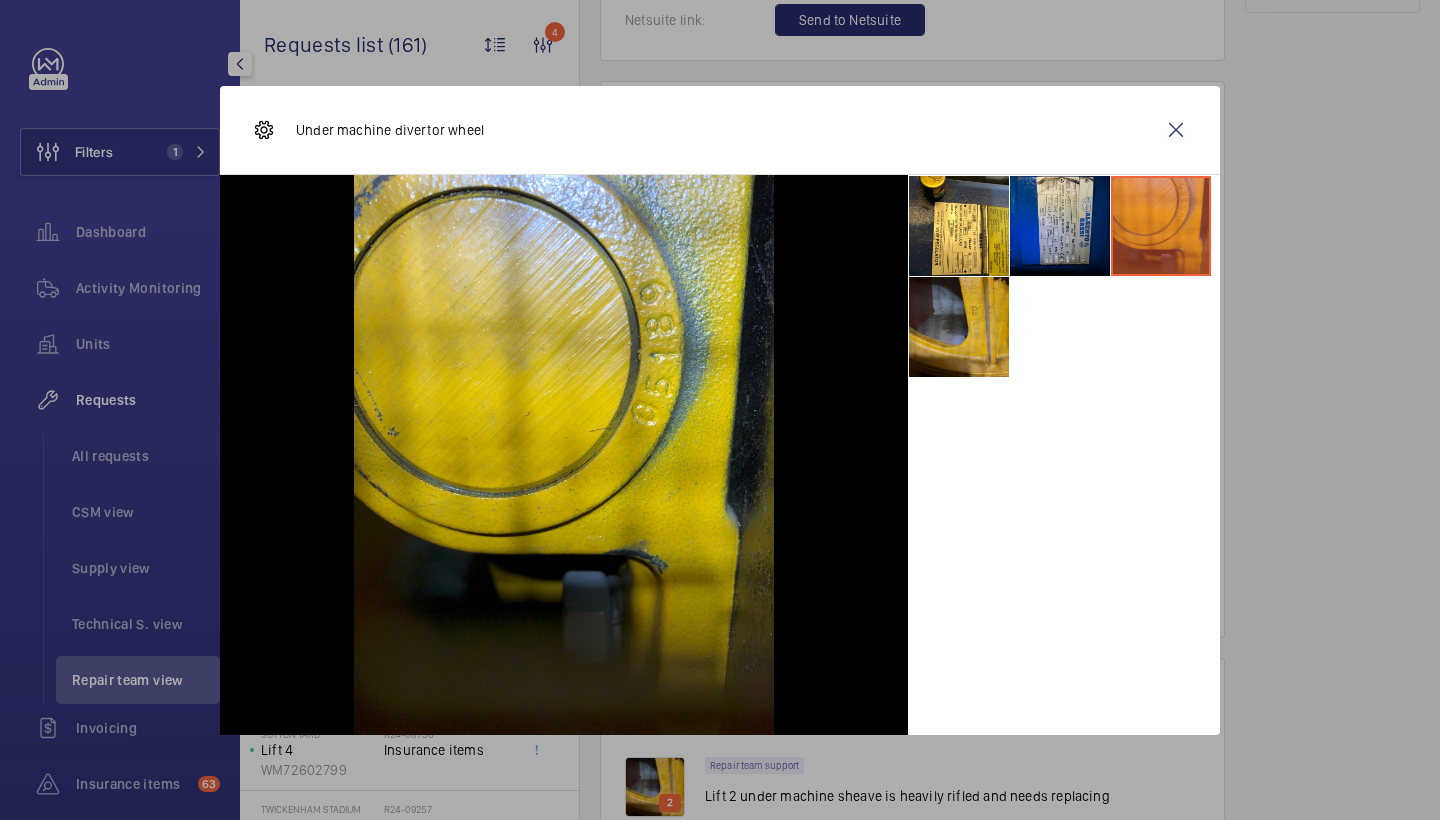 click at bounding box center (959, 327) 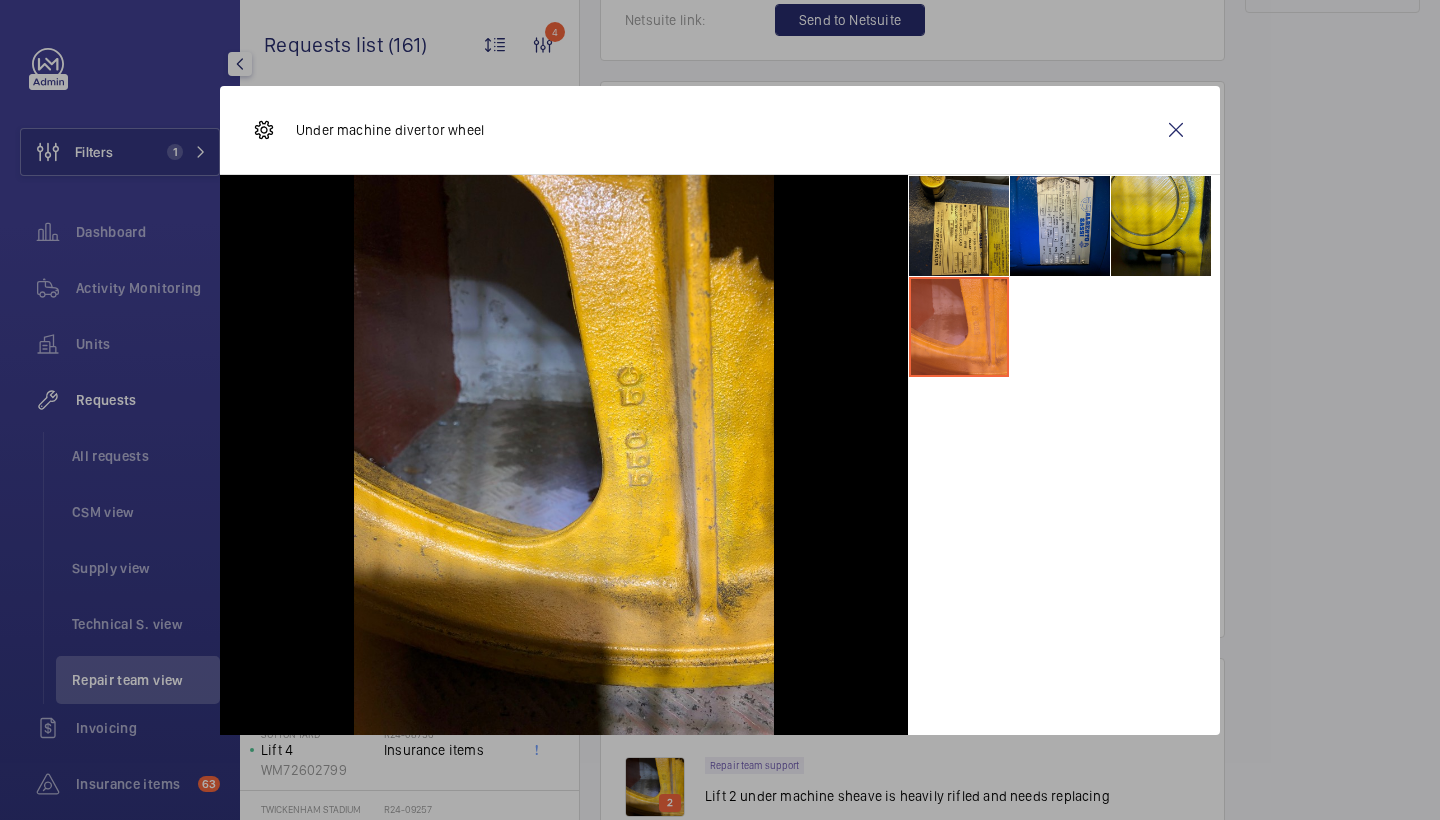 click at bounding box center [959, 226] 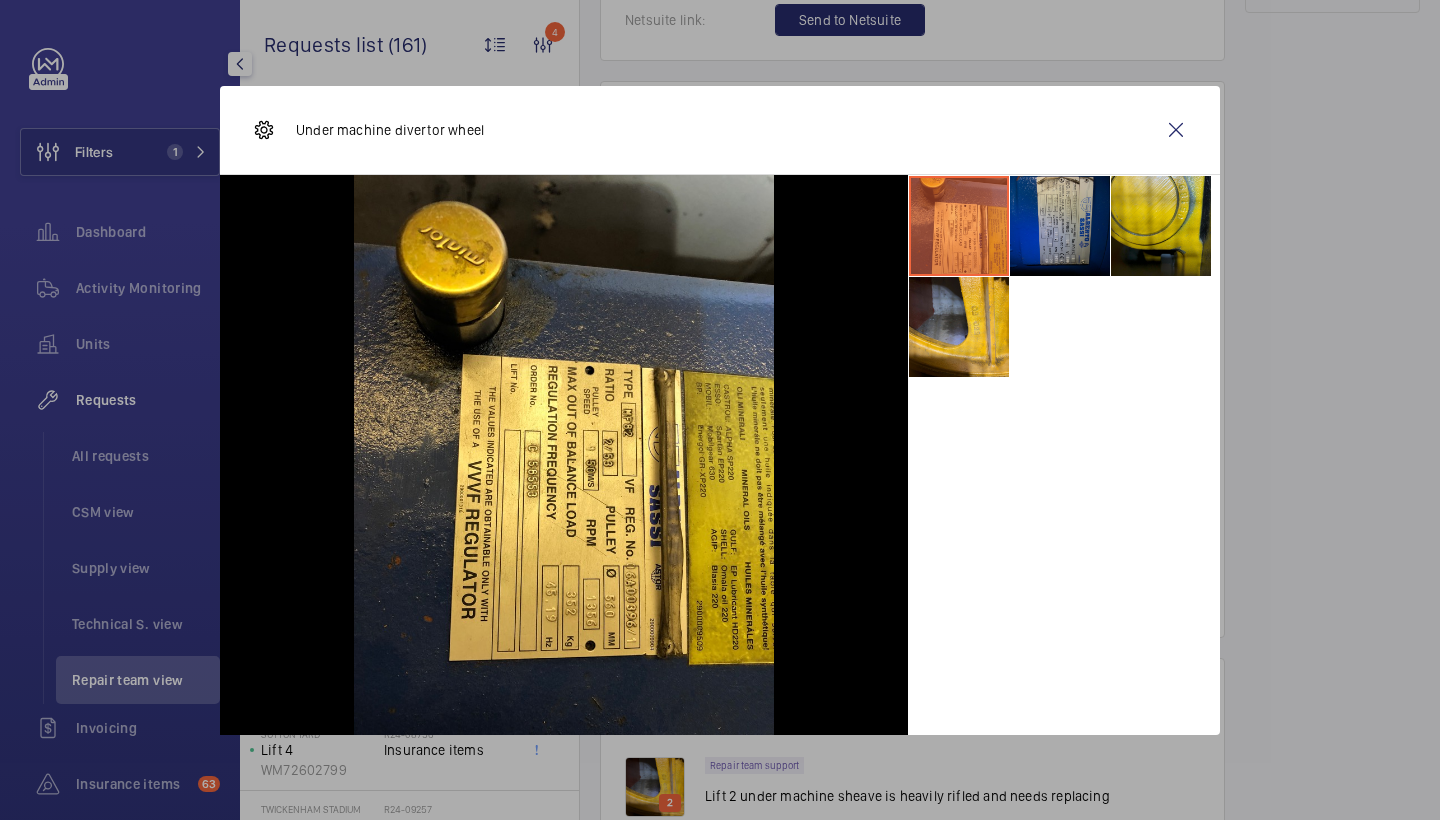 click at bounding box center [1060, 226] 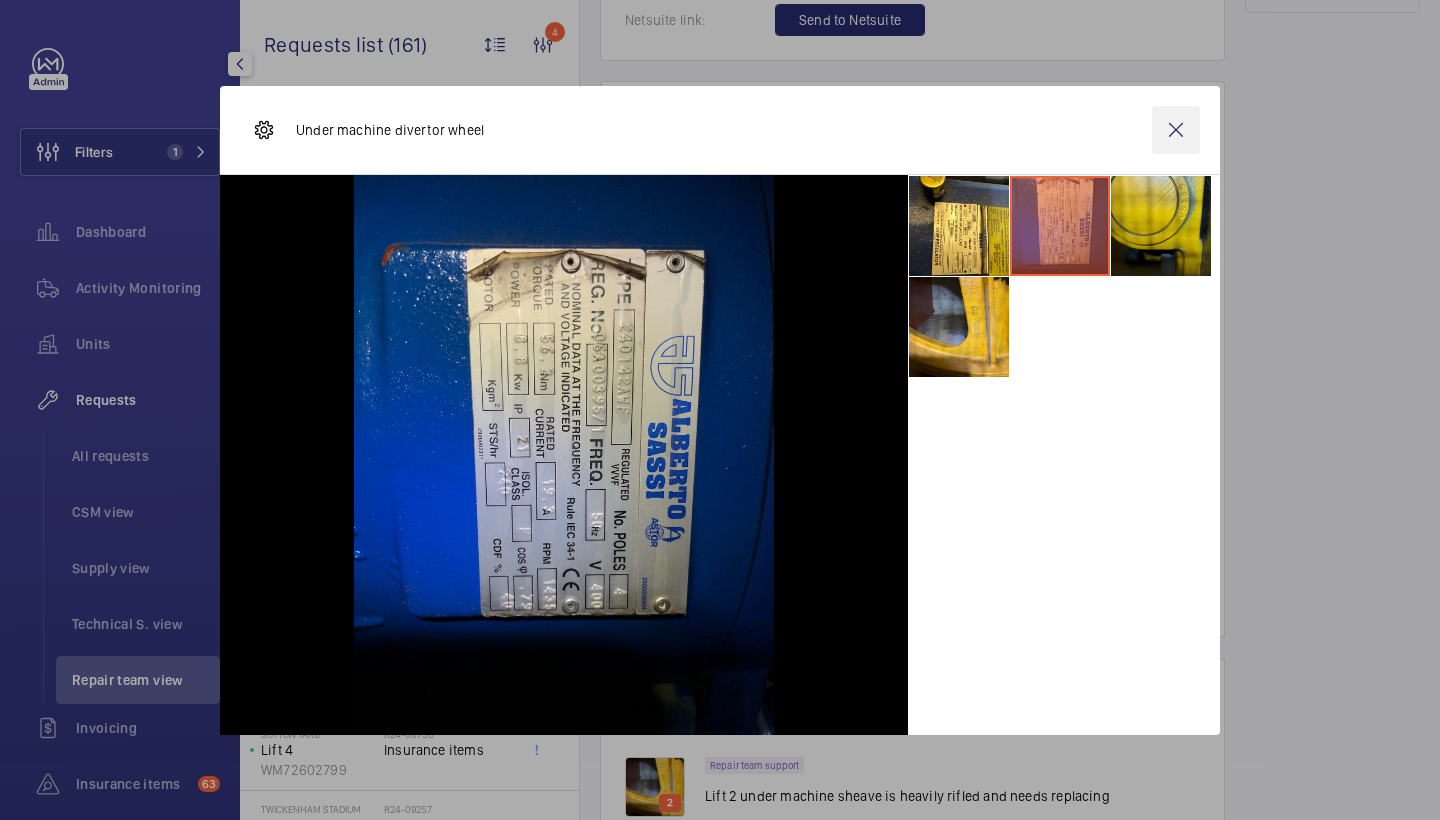 click at bounding box center (1176, 130) 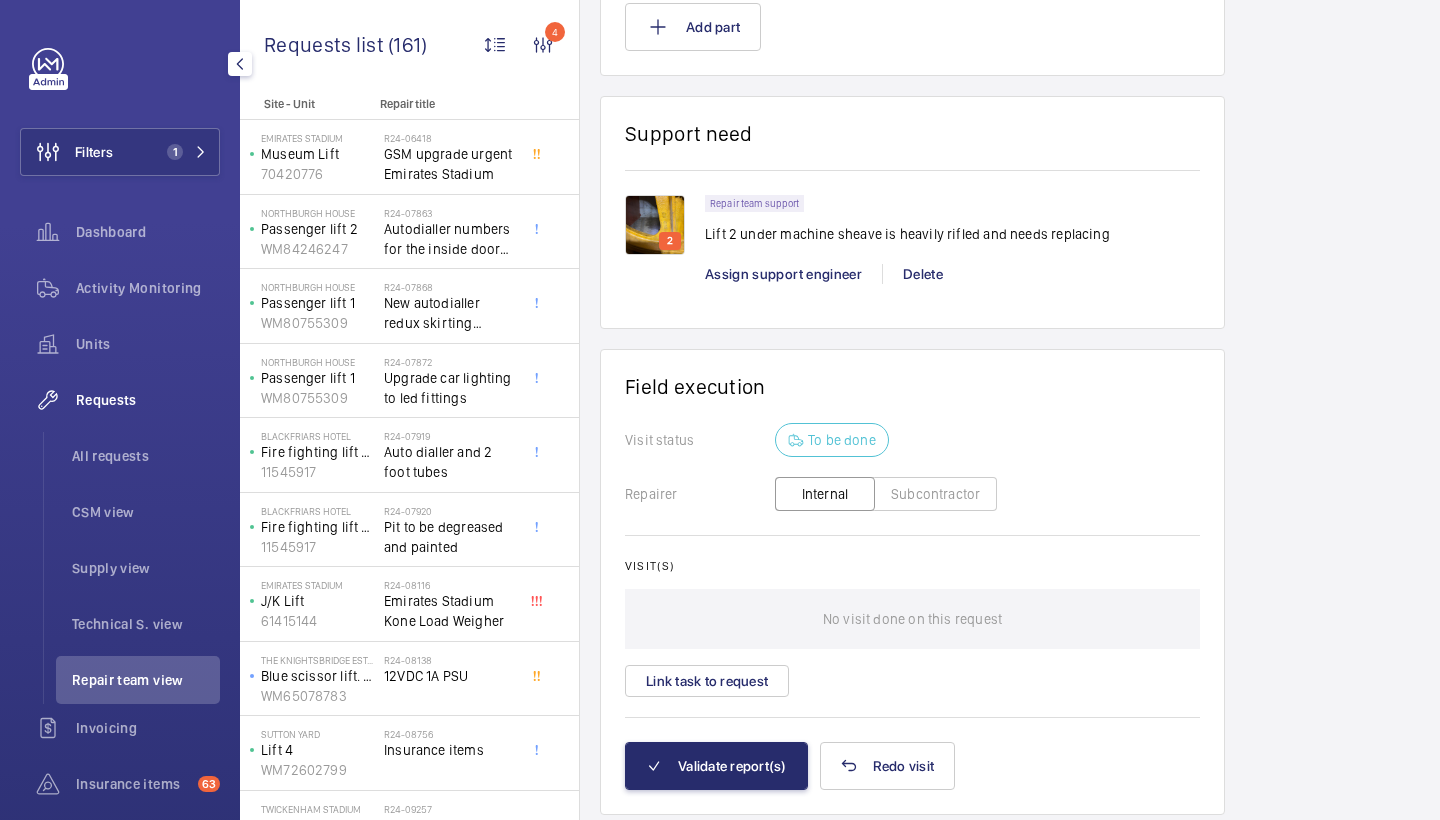 scroll, scrollTop: 1661, scrollLeft: 0, axis: vertical 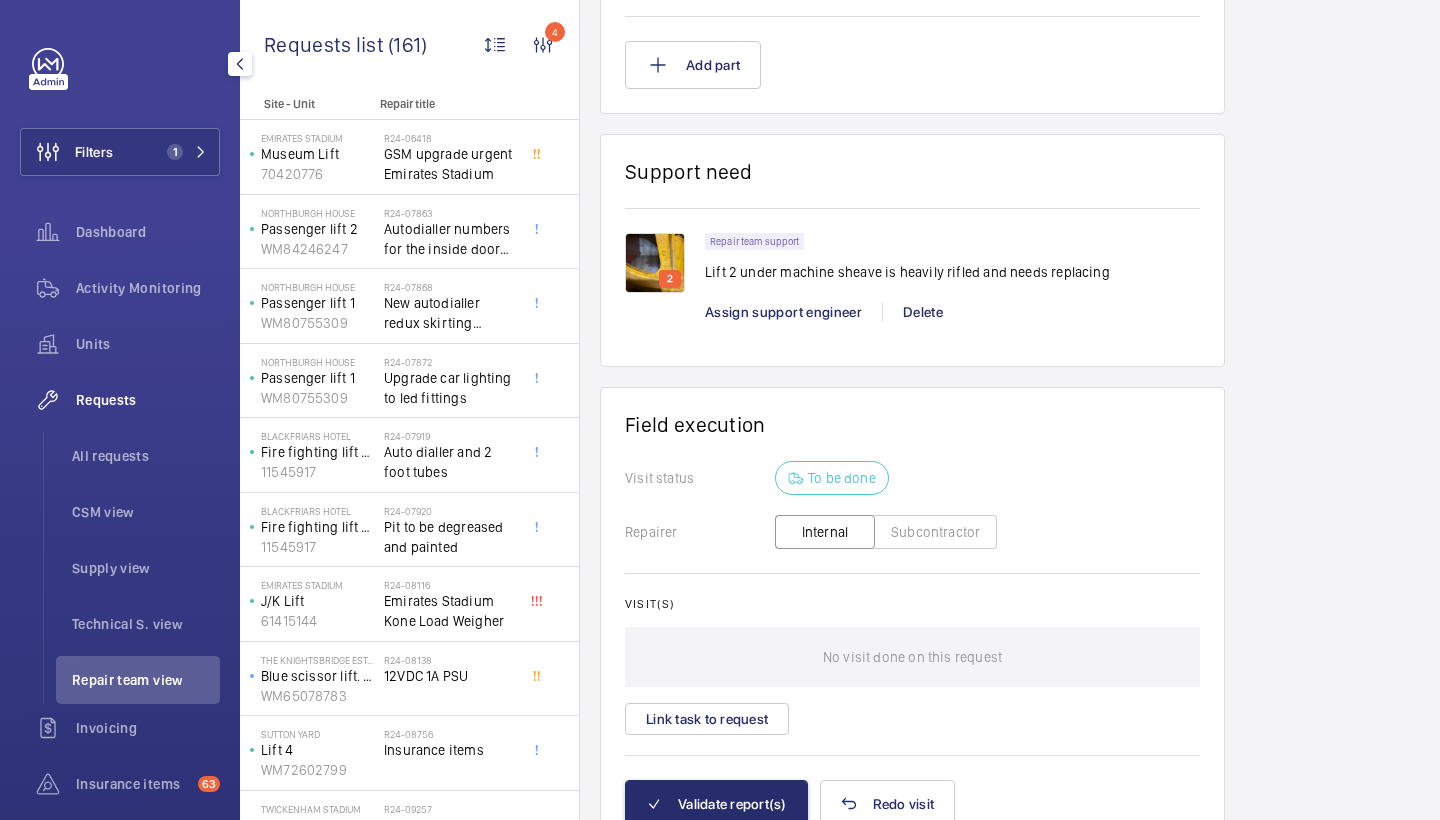 click 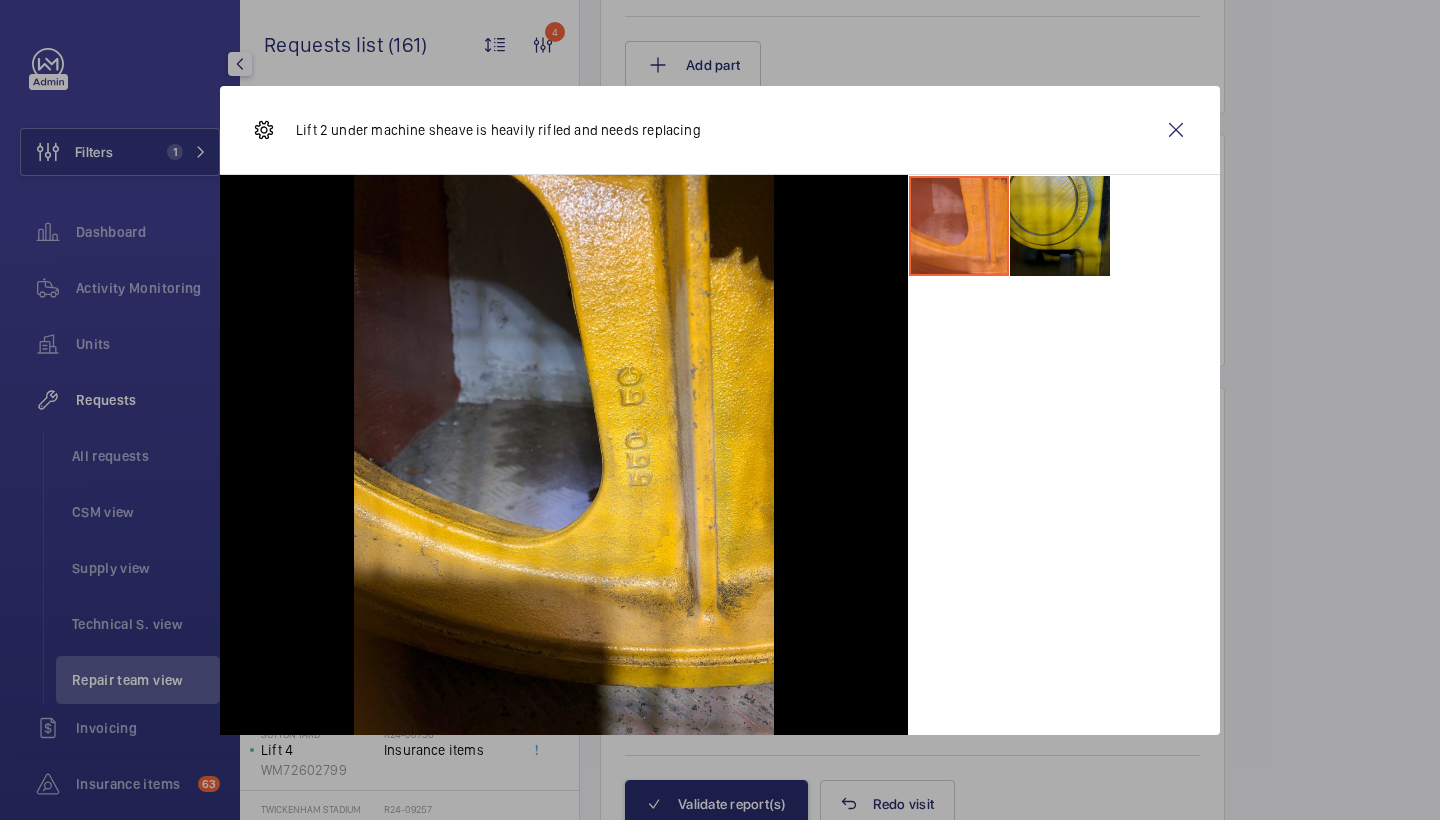 click at bounding box center [1060, 226] 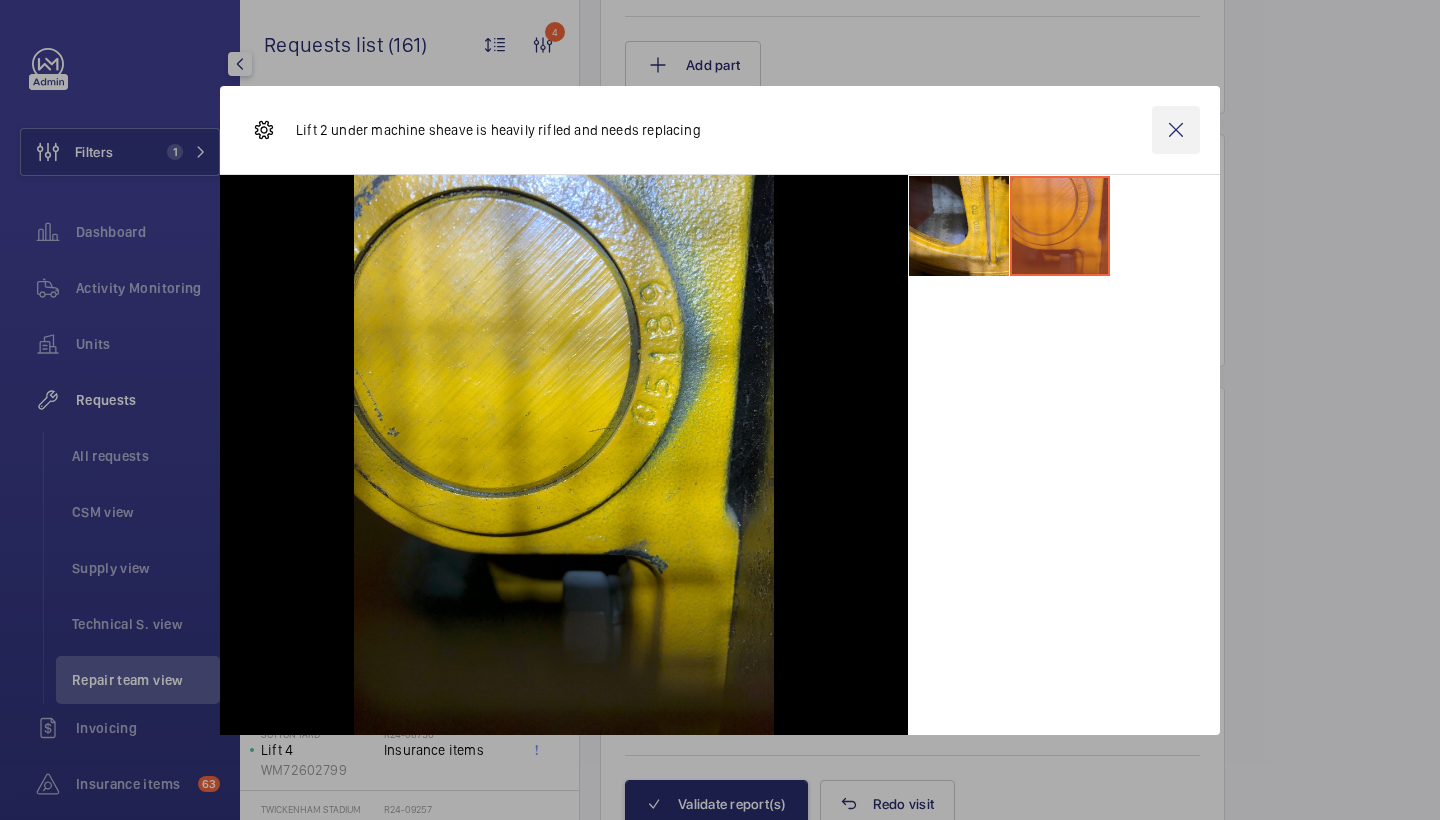 click at bounding box center [1176, 130] 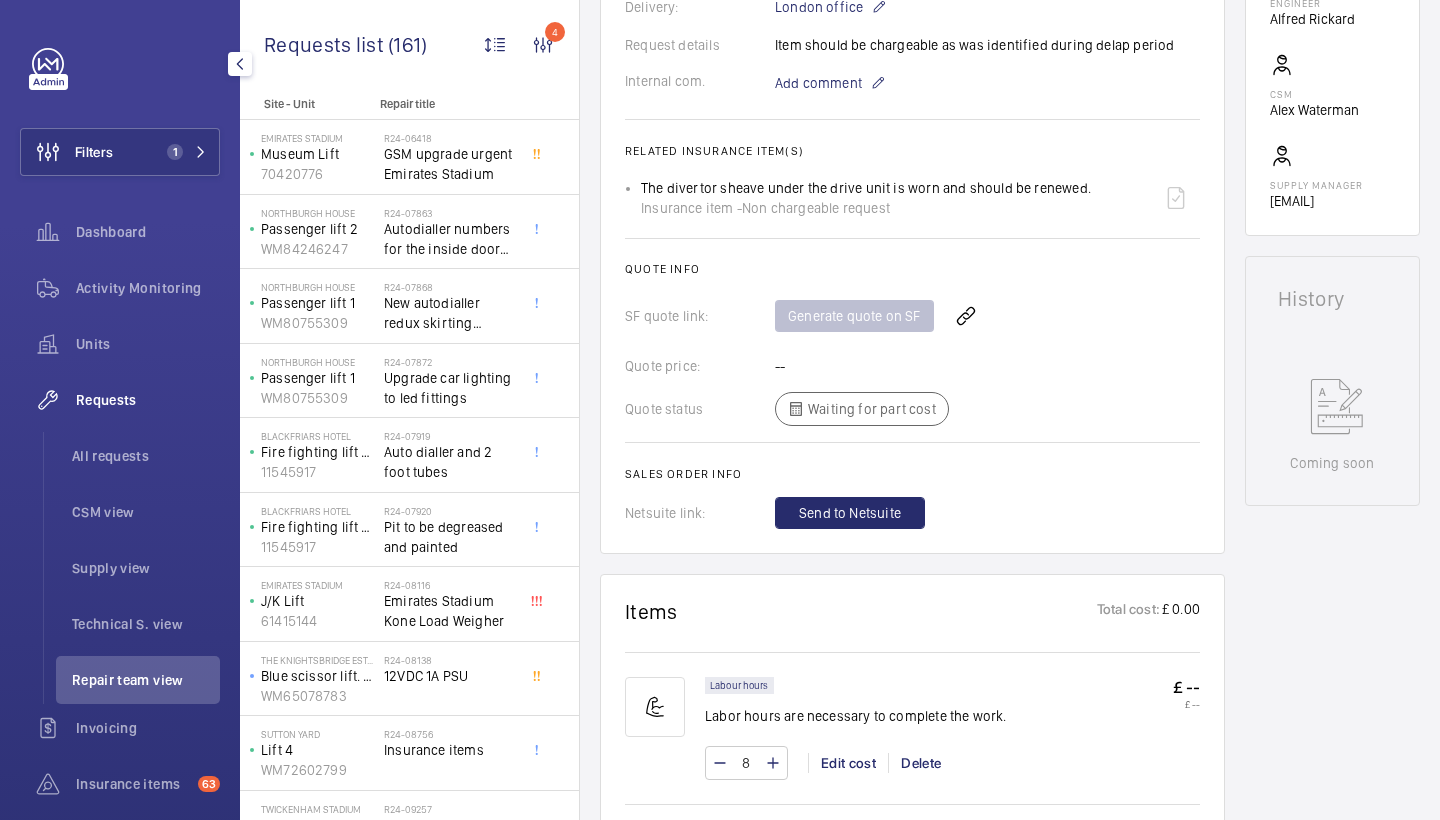 scroll, scrollTop: 1291, scrollLeft: 0, axis: vertical 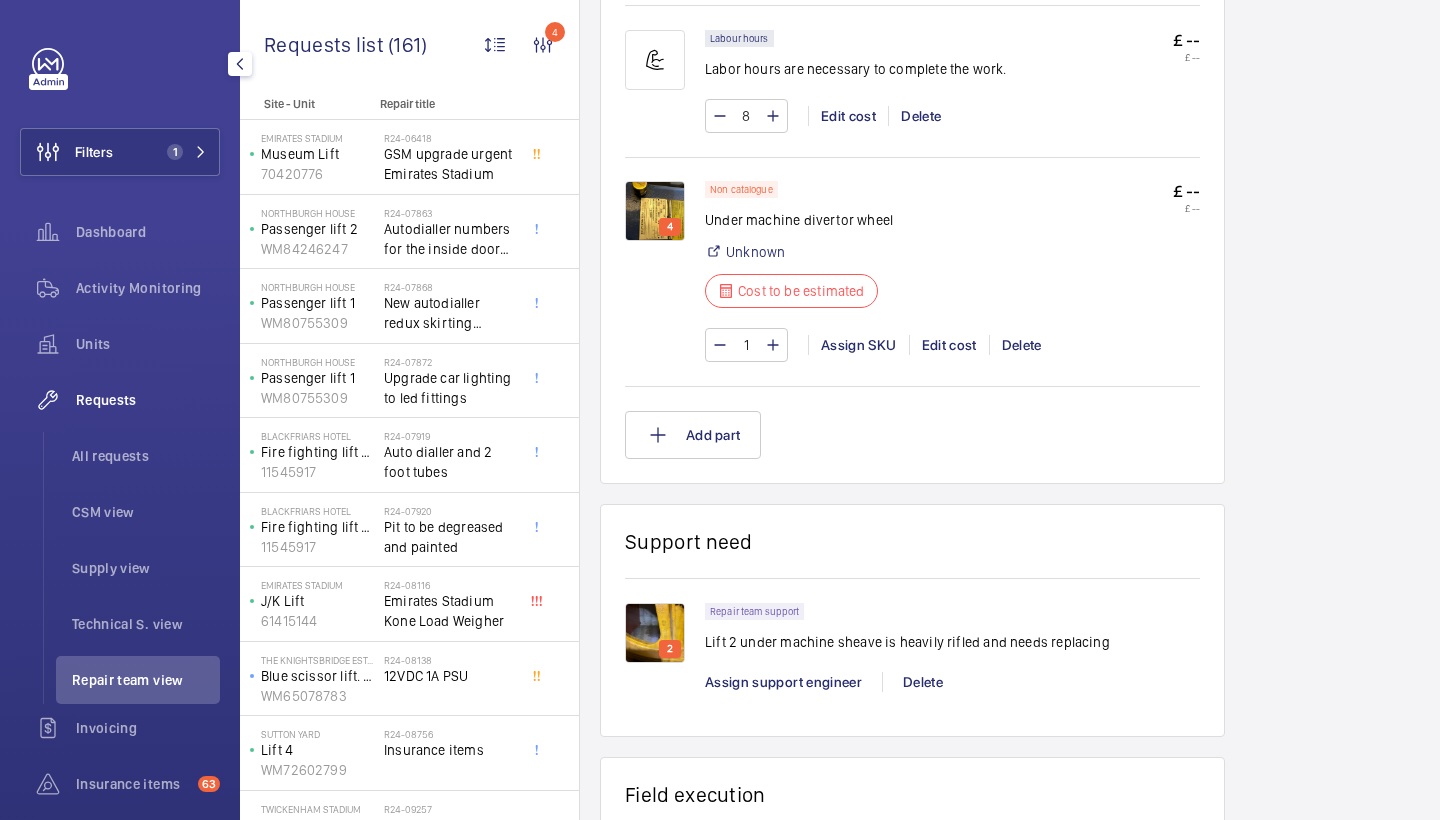 click 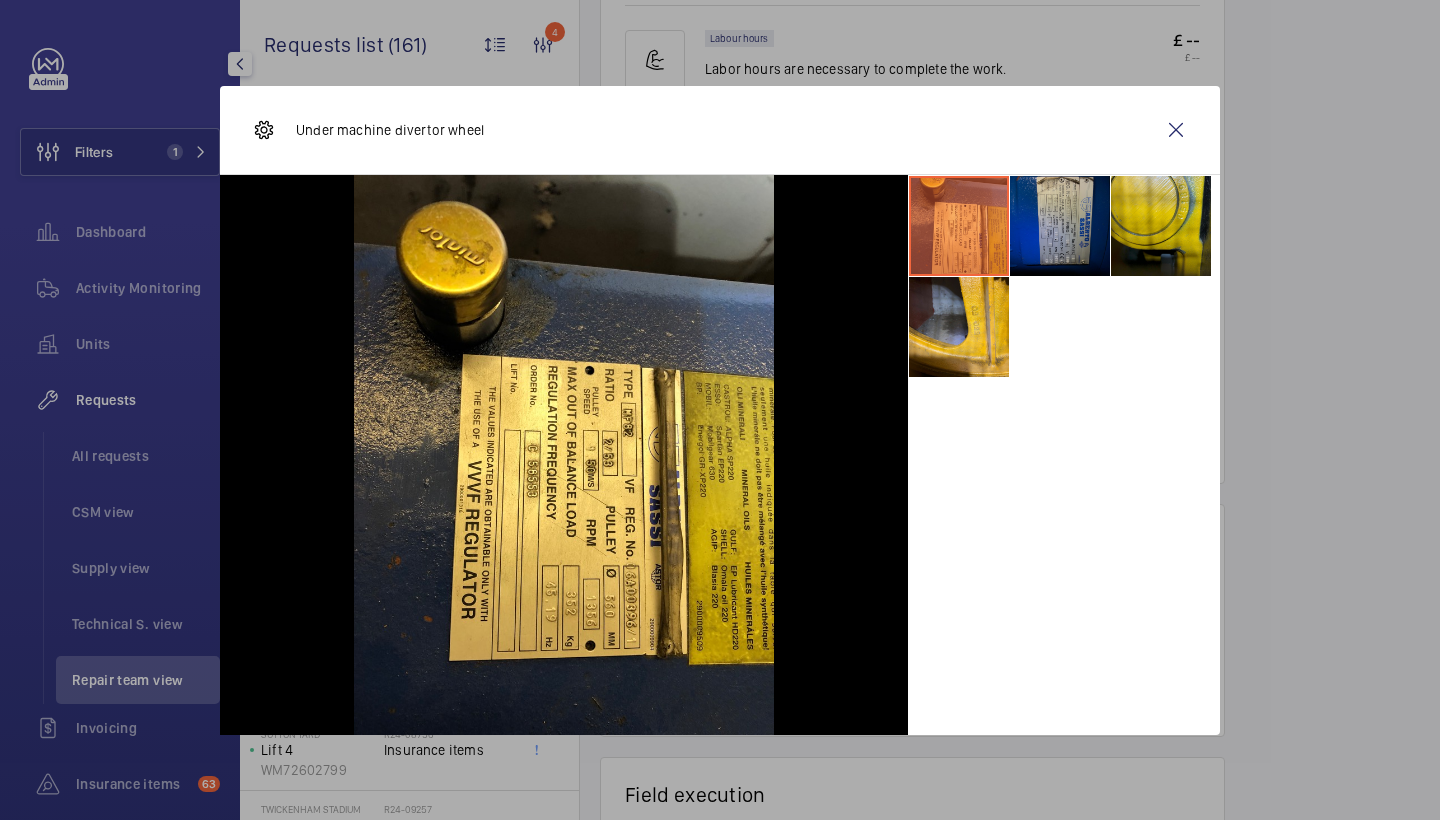 click at bounding box center [1060, 226] 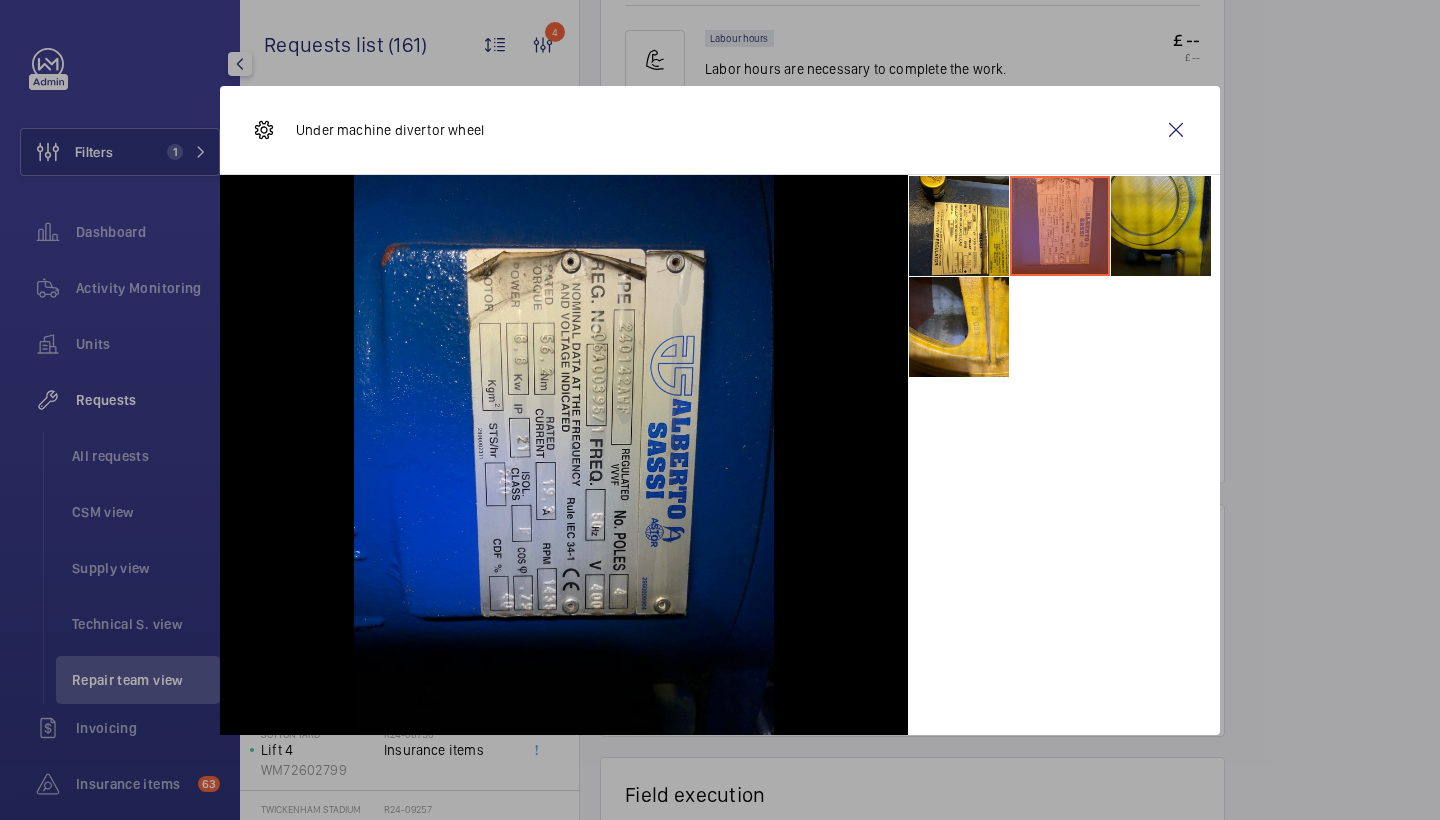 click at bounding box center [1161, 226] 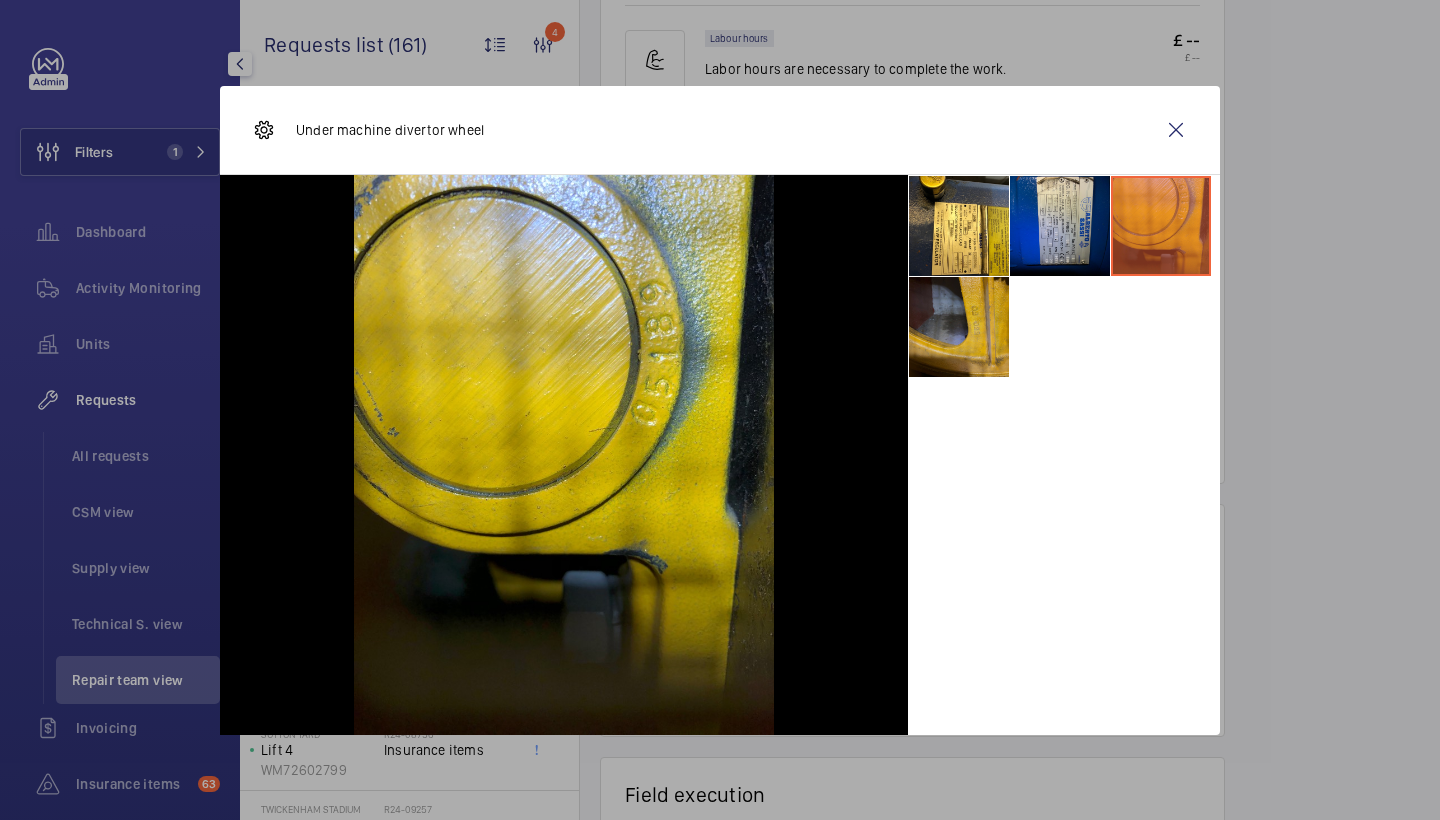 click at bounding box center [959, 327] 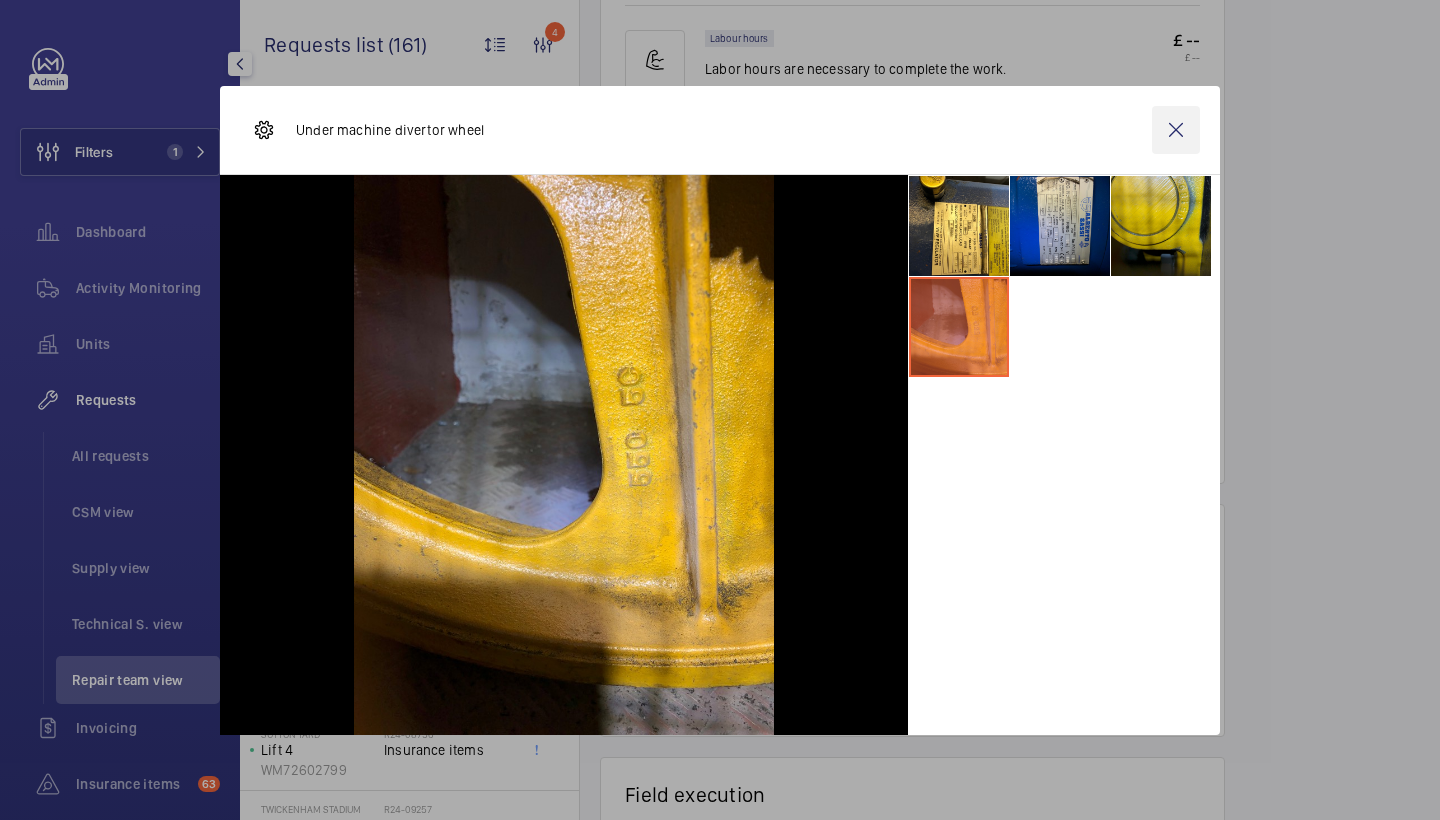 click at bounding box center [1176, 130] 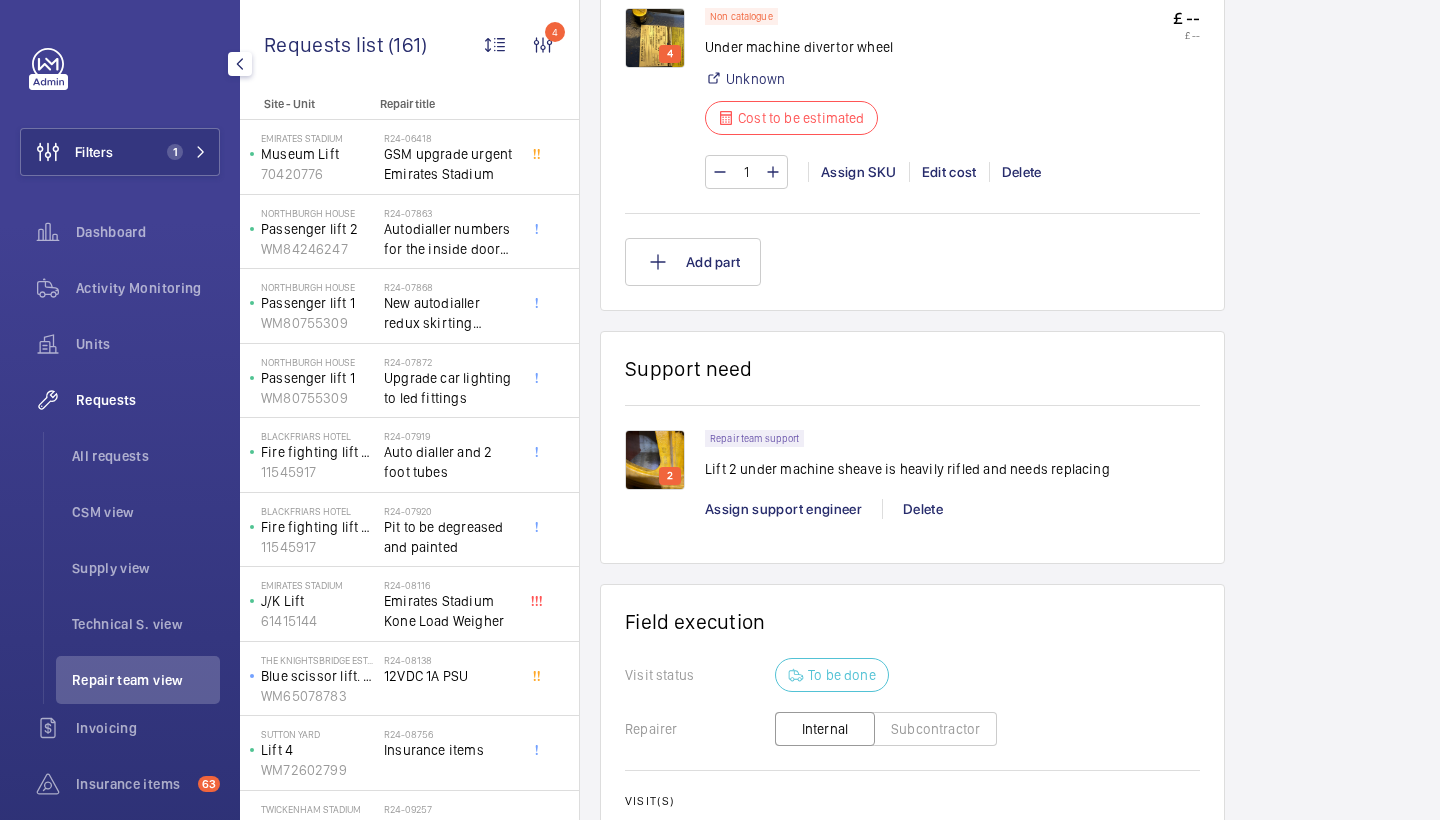 scroll, scrollTop: 1494, scrollLeft: 0, axis: vertical 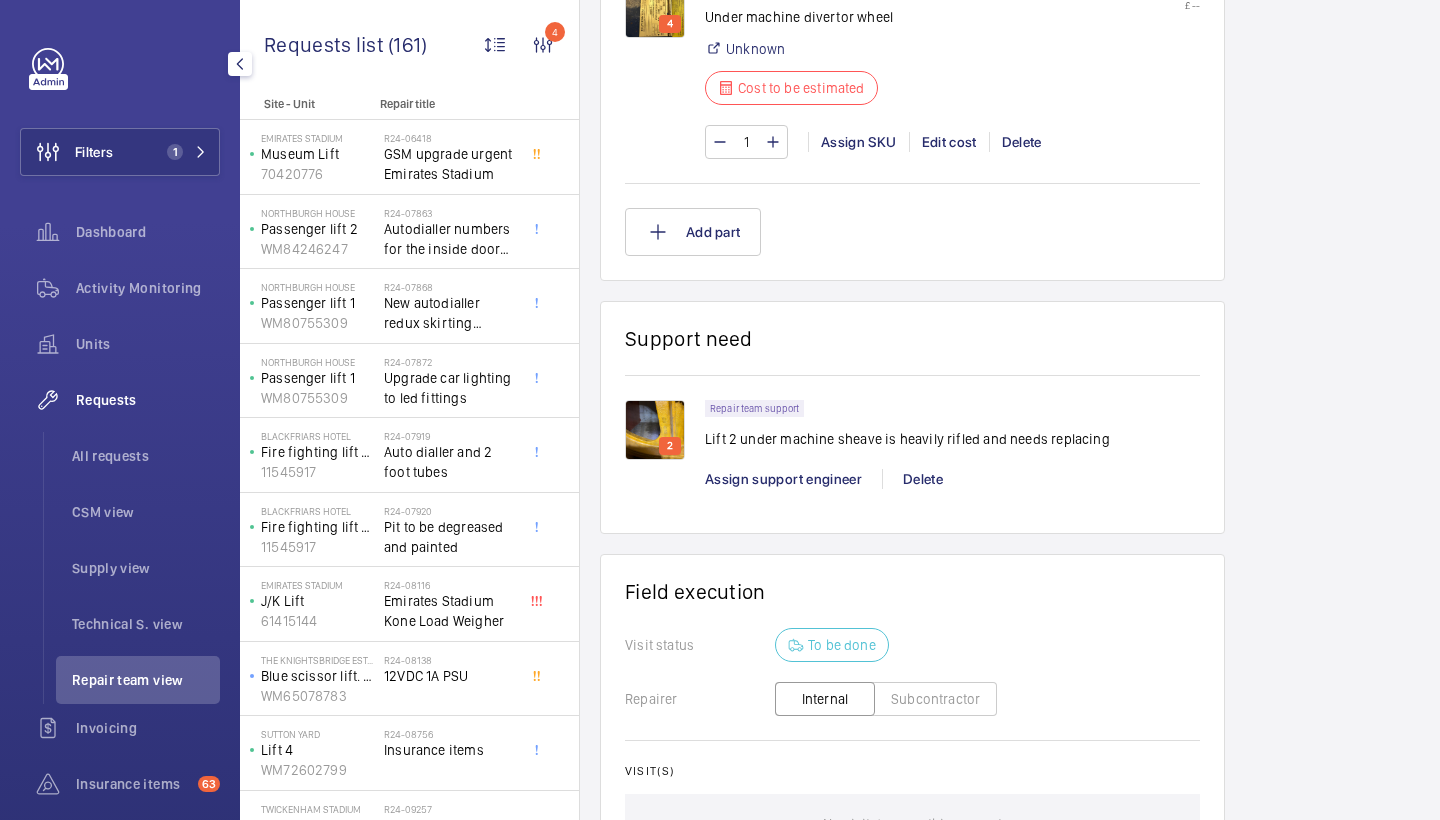 click 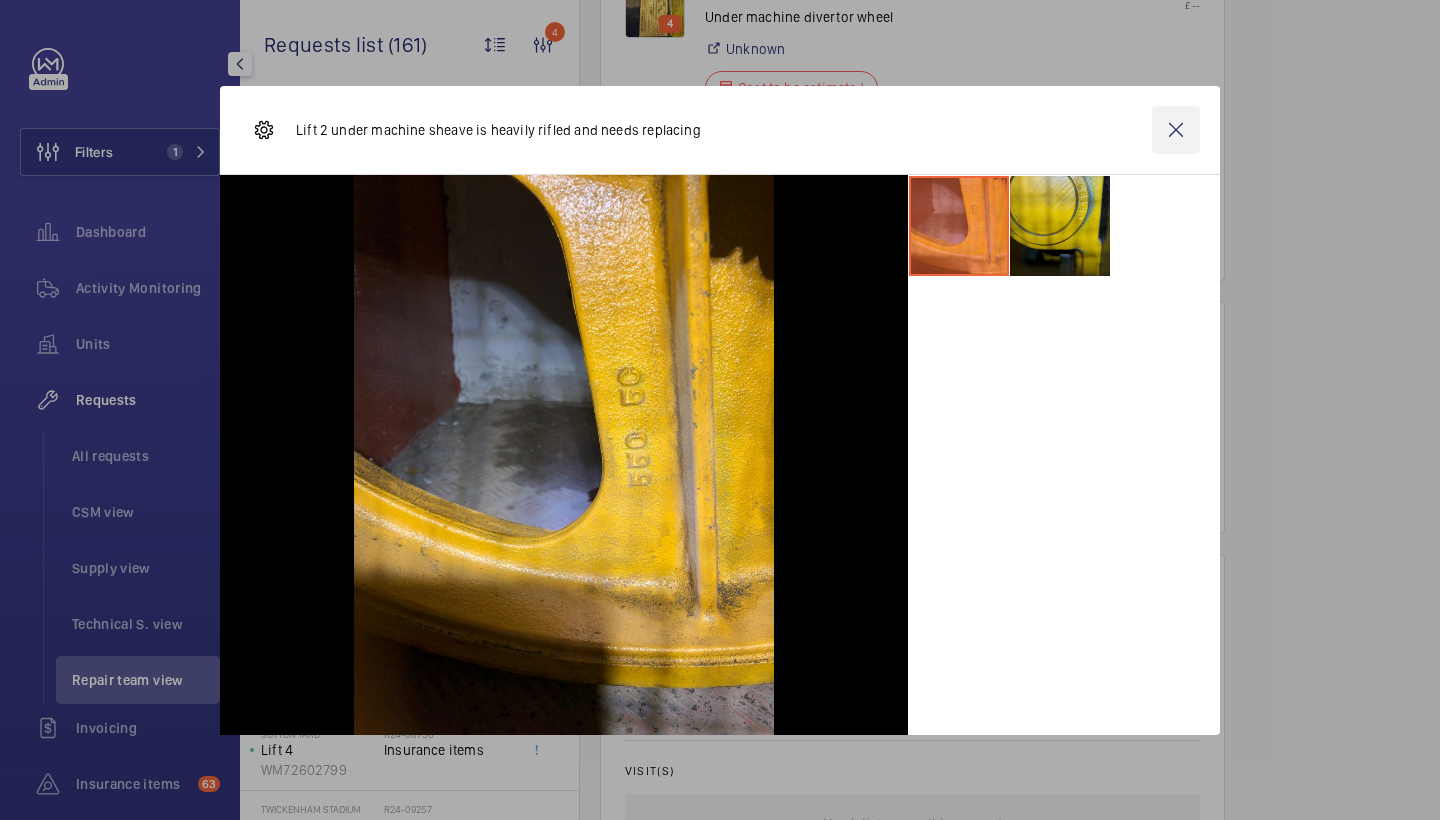 click at bounding box center (1176, 130) 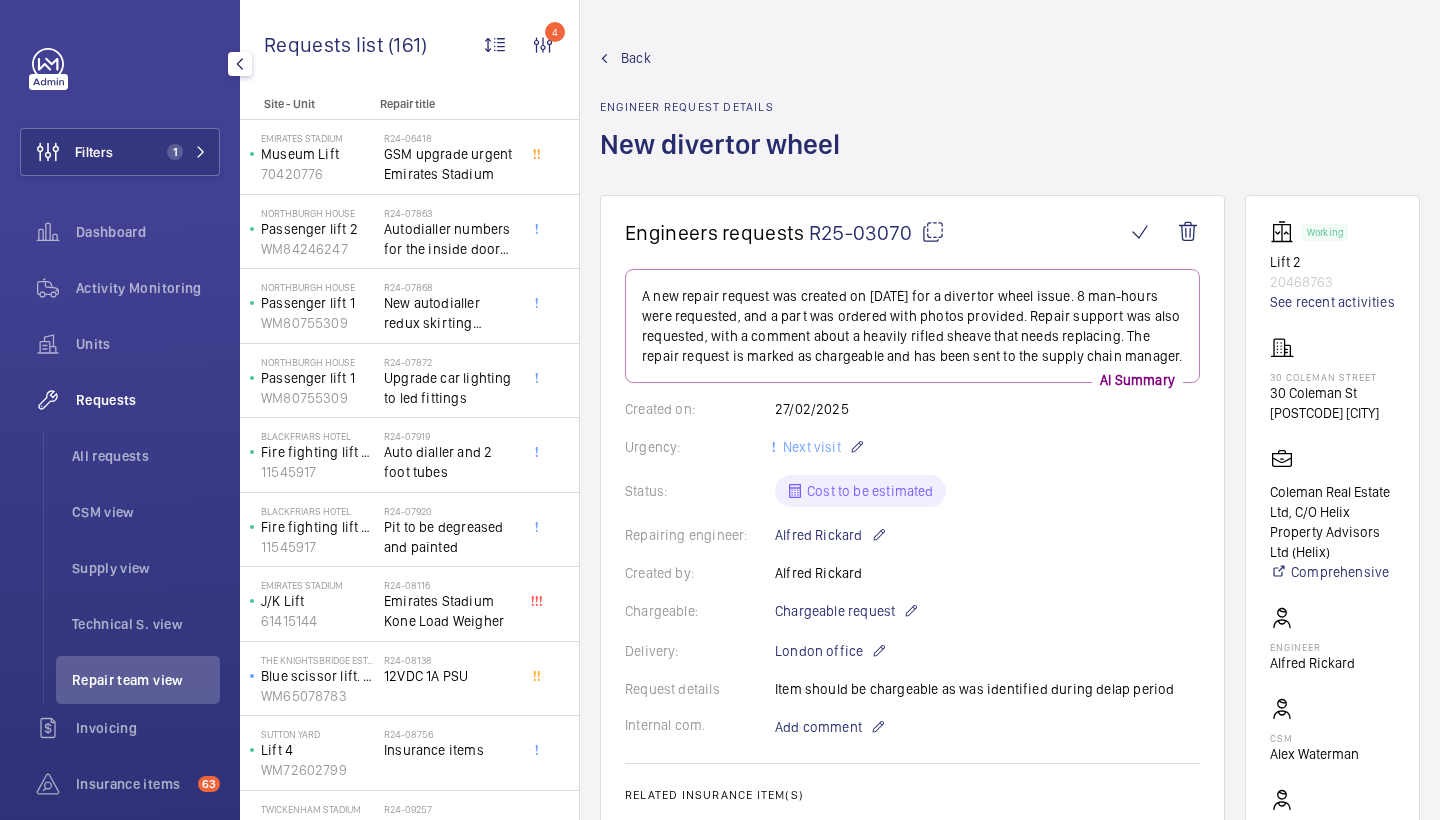 scroll, scrollTop: 0, scrollLeft: 0, axis: both 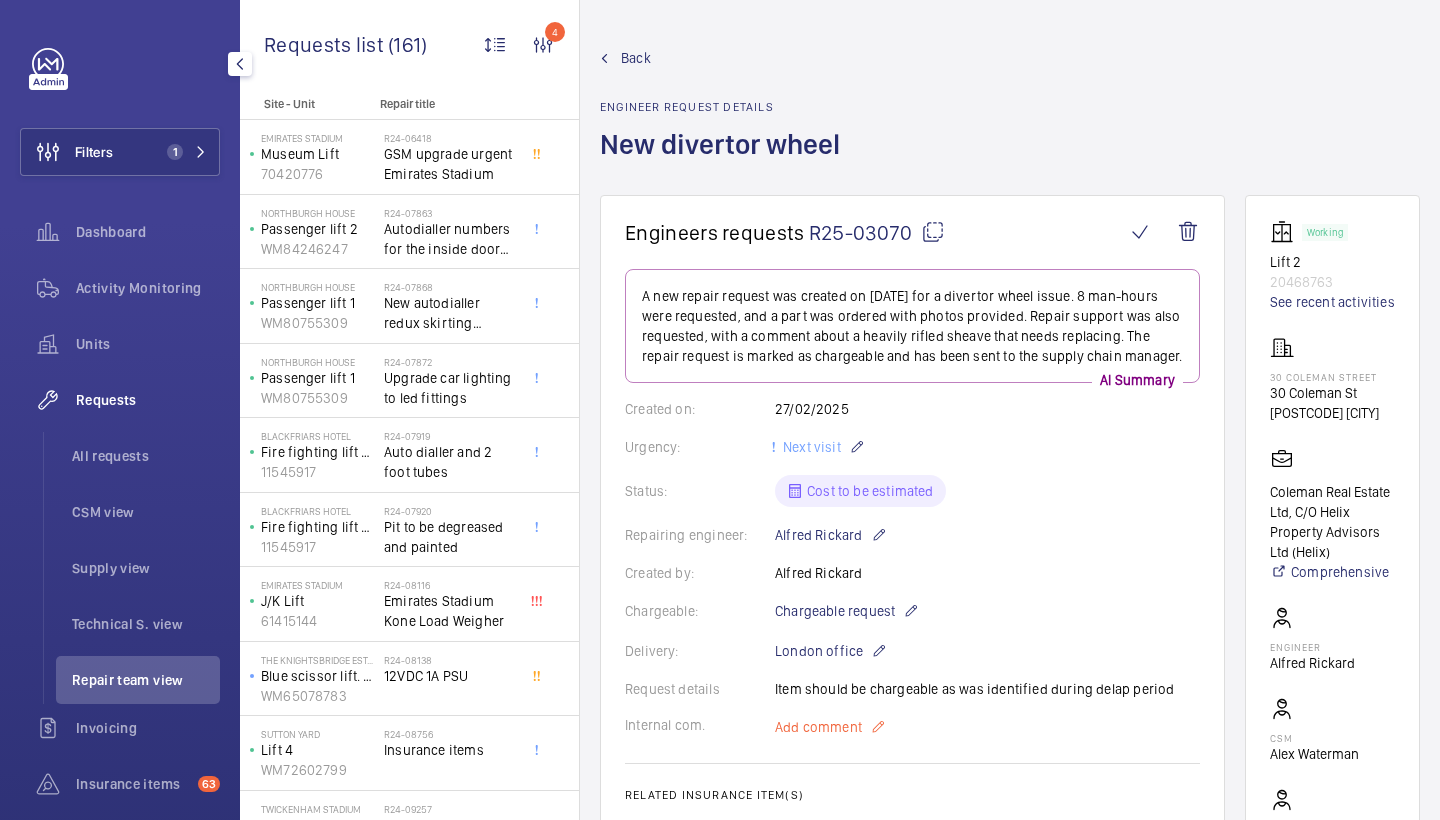 click on "Add comment" 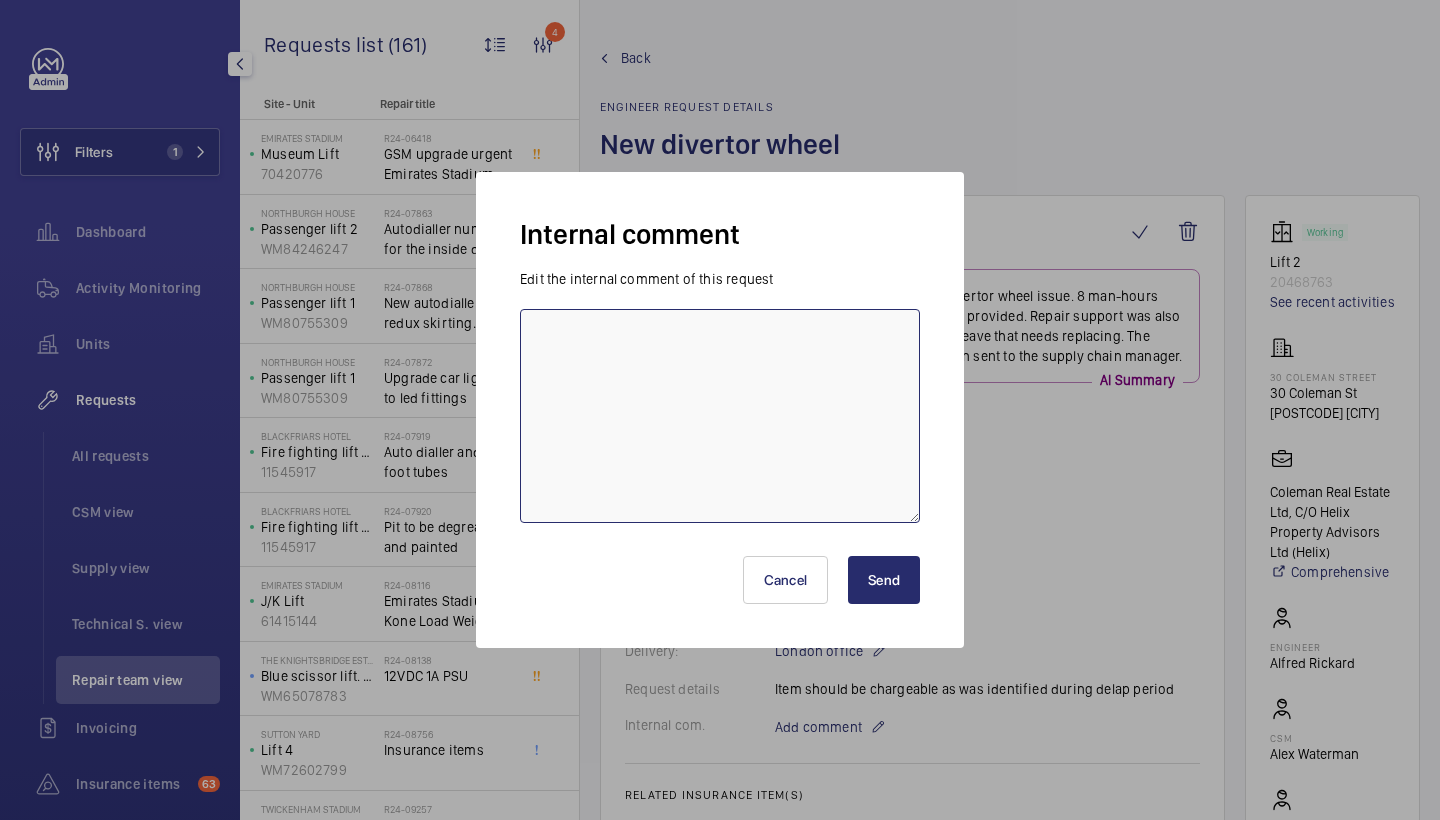 click at bounding box center (720, 416) 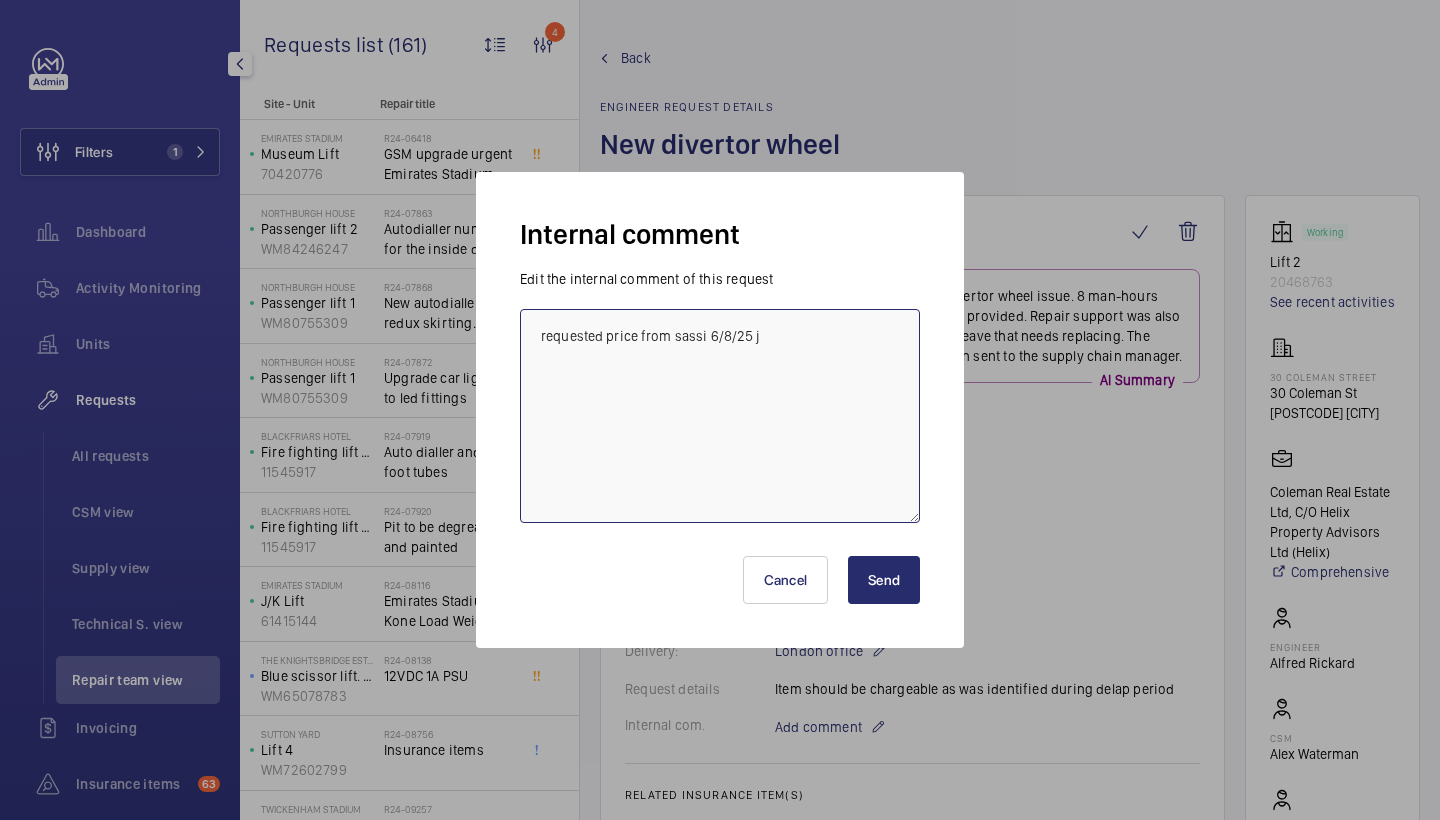 type on "requested price from sassi 6/8/25 jc" 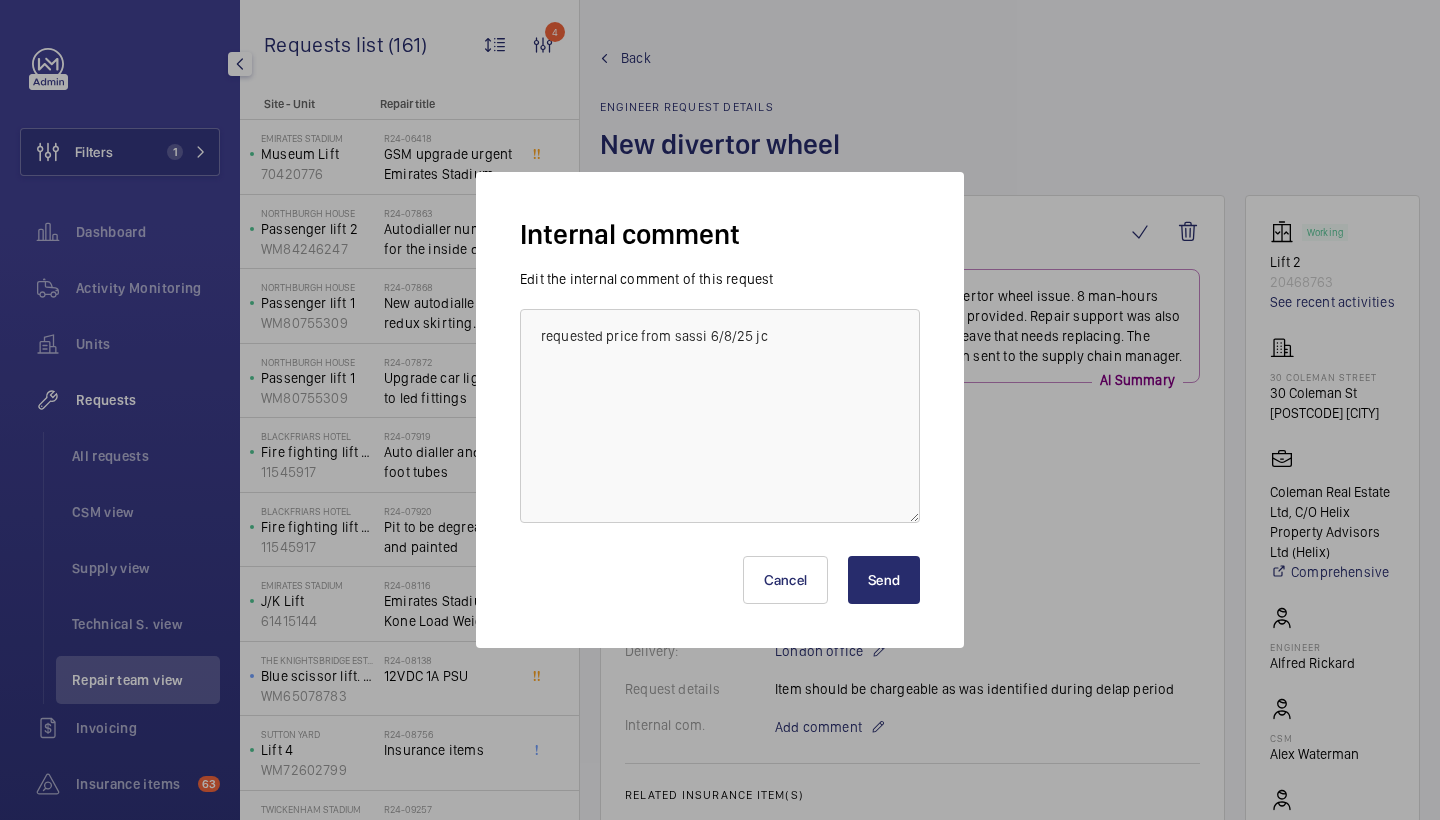 click on "Send" at bounding box center (884, 580) 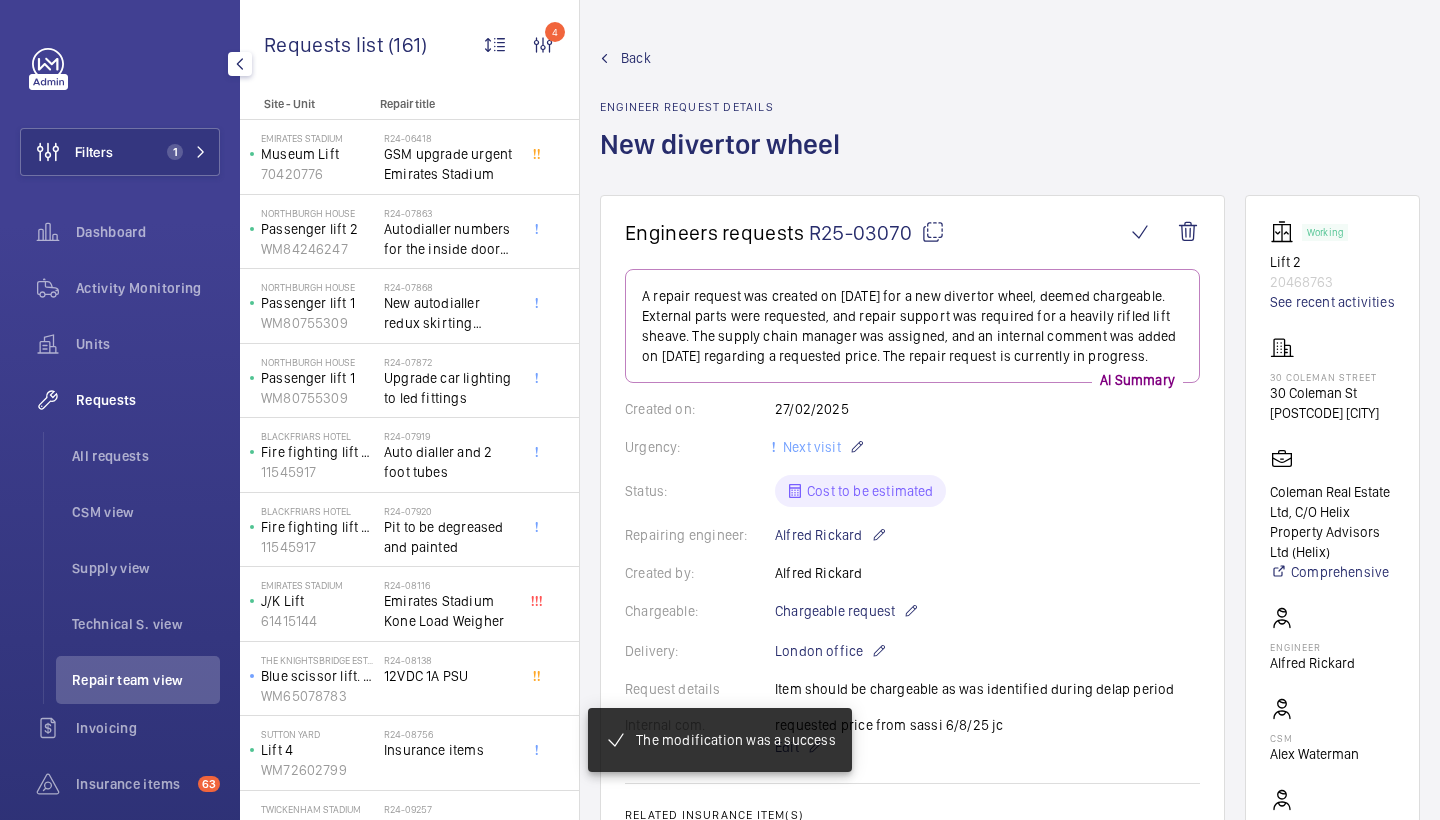 click on "Back" 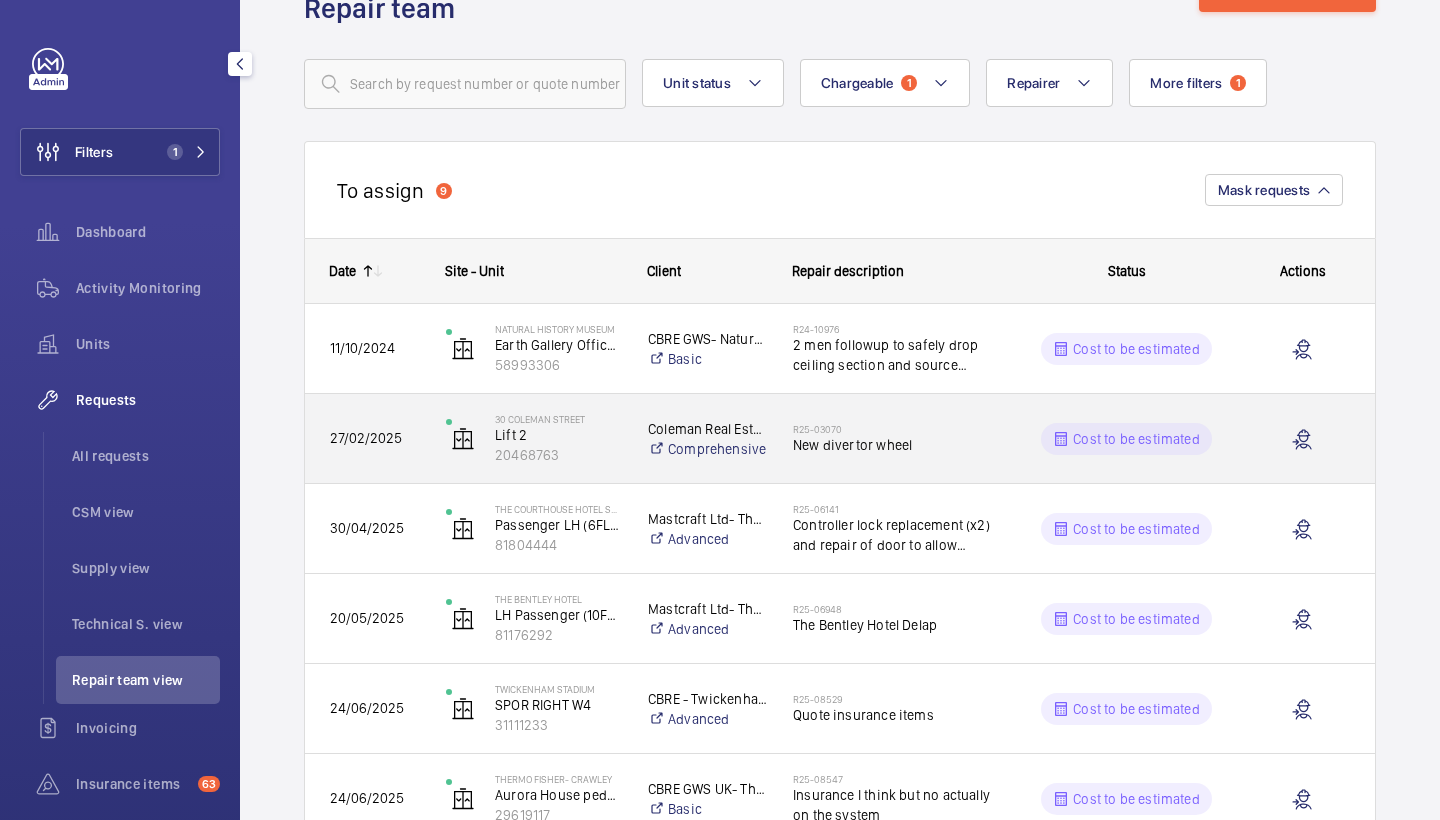 scroll, scrollTop: 96, scrollLeft: 0, axis: vertical 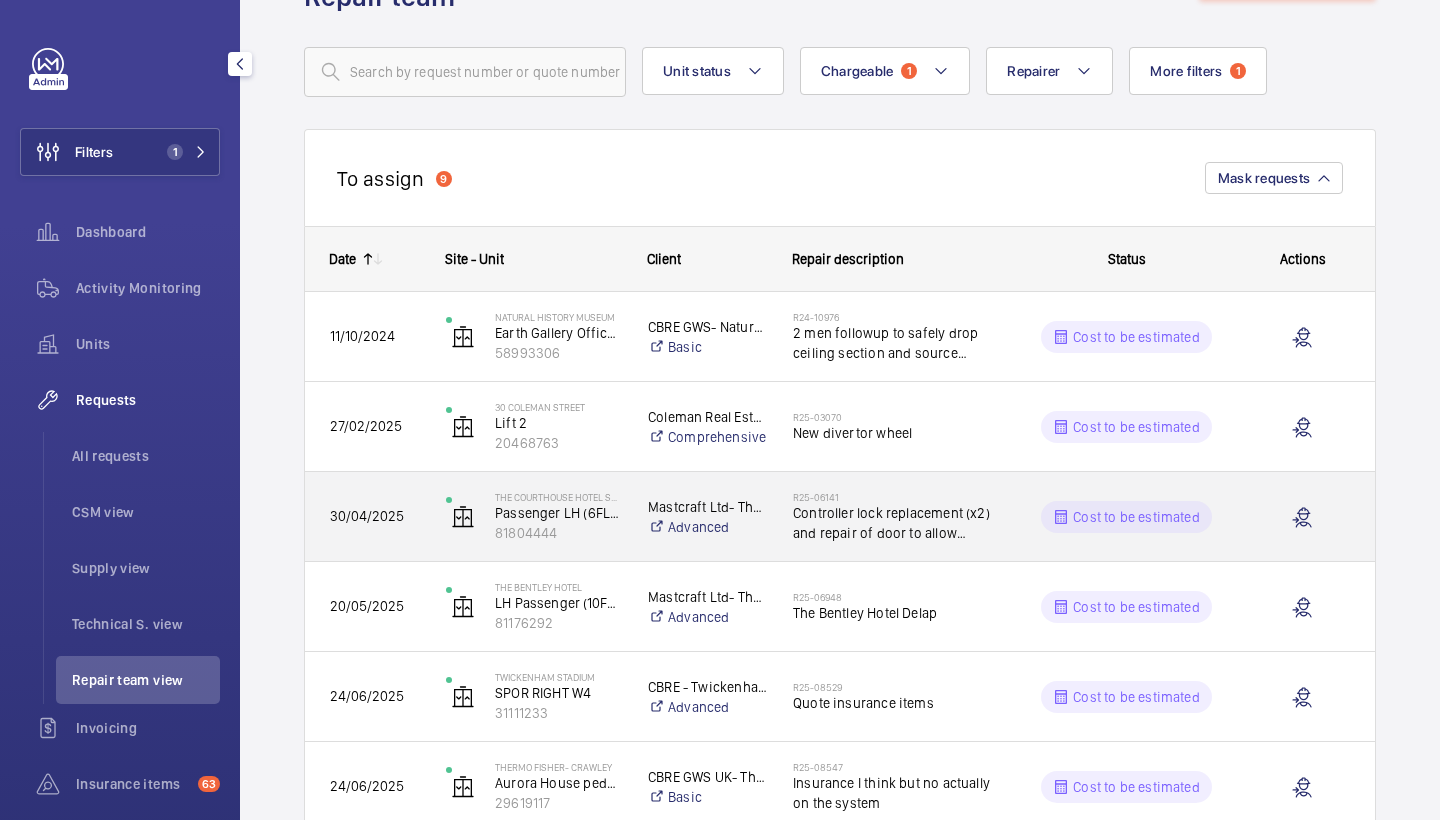 click on "Controller lock replacement (x2) and repair of door to allow locking" 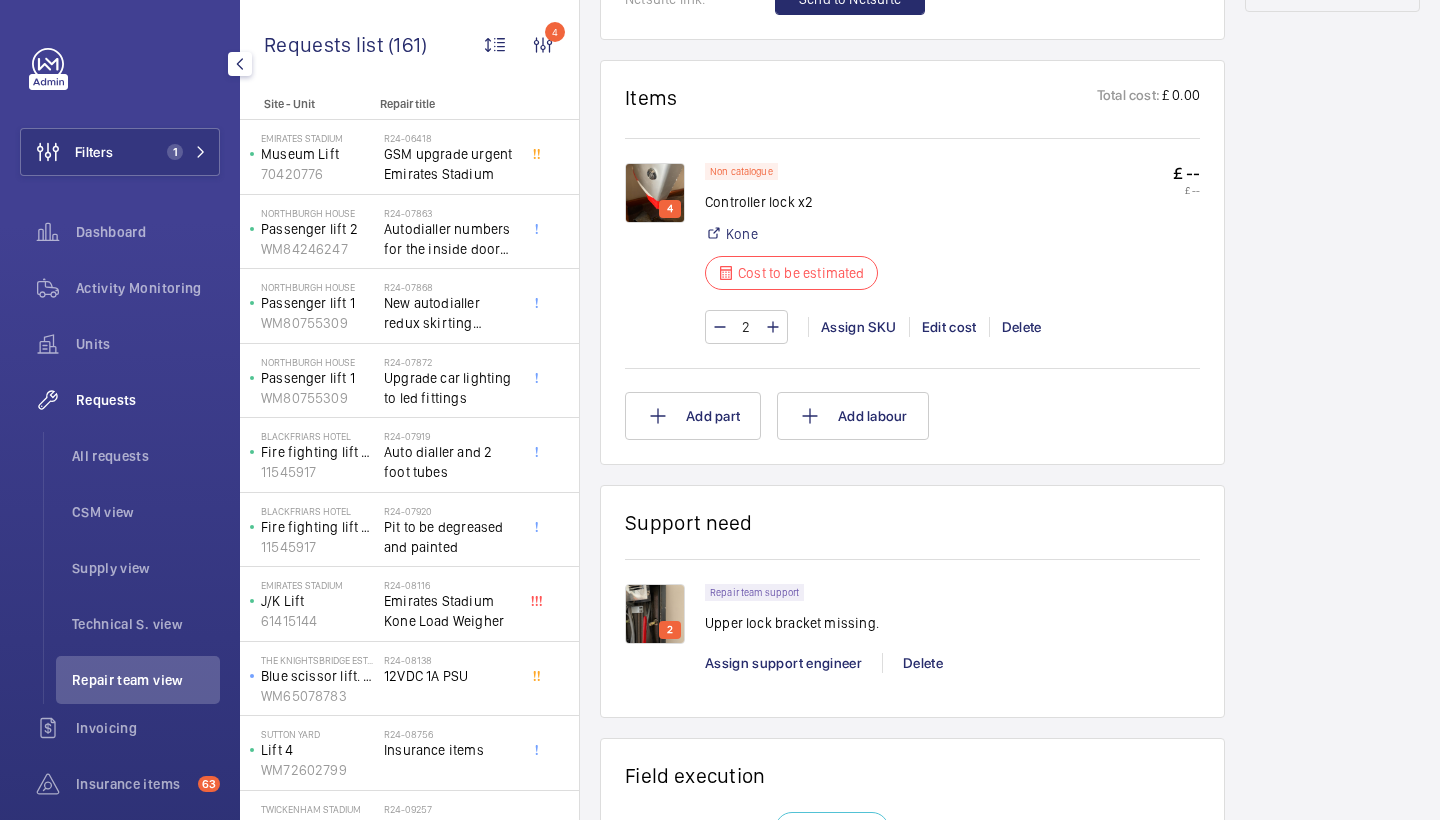 scroll, scrollTop: 1194, scrollLeft: 0, axis: vertical 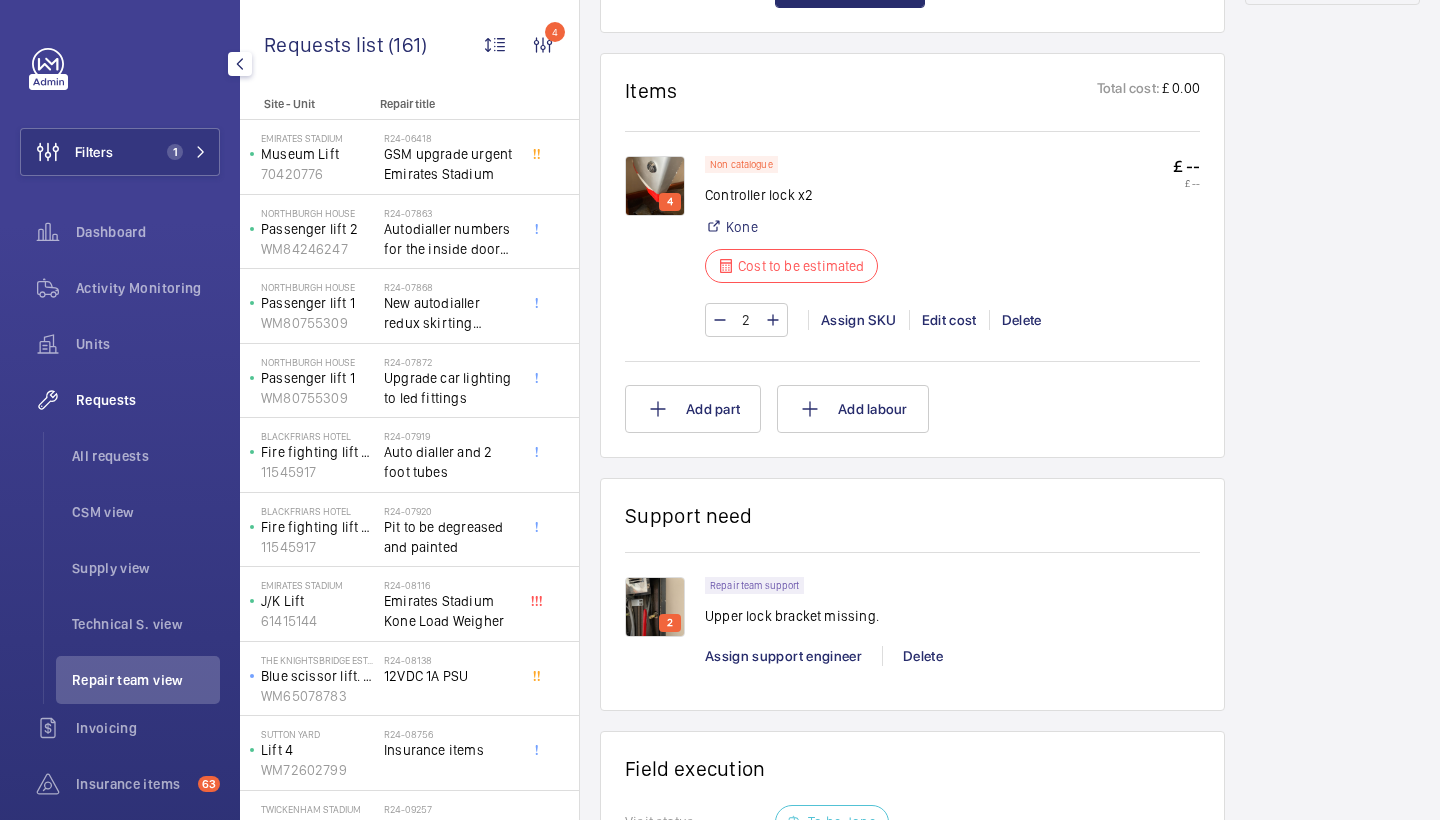 click 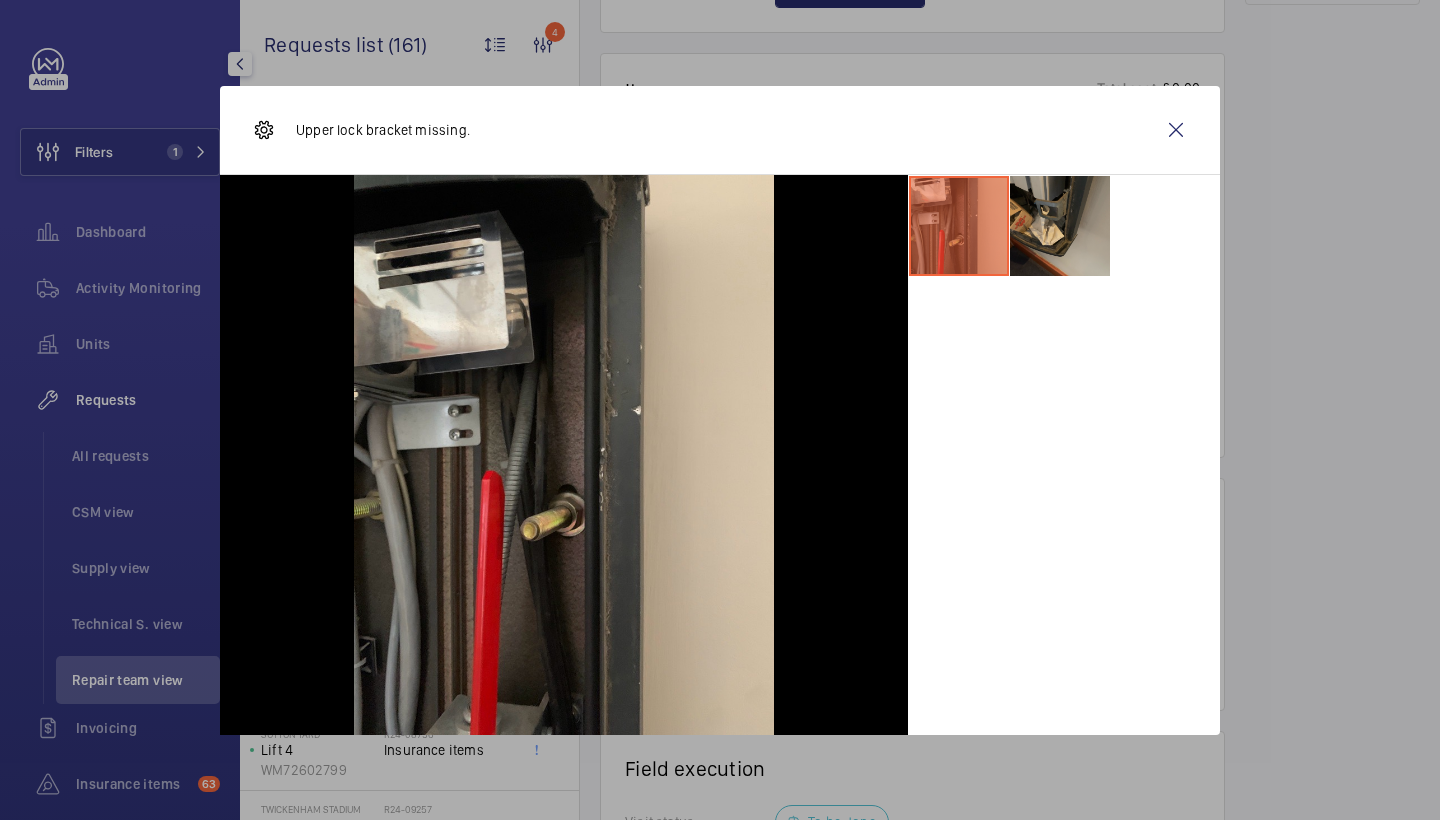 click at bounding box center (1060, 226) 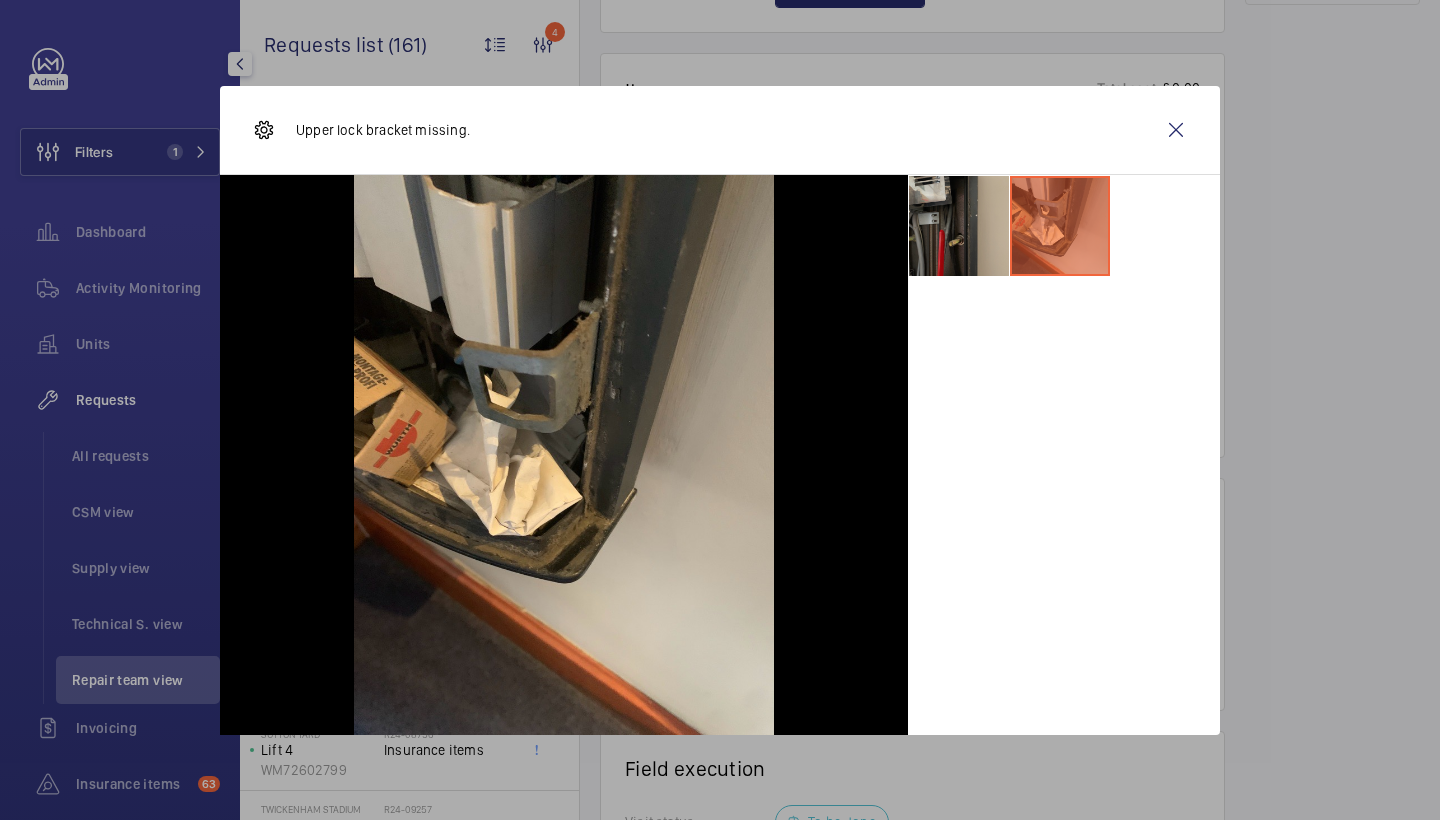 click at bounding box center (959, 226) 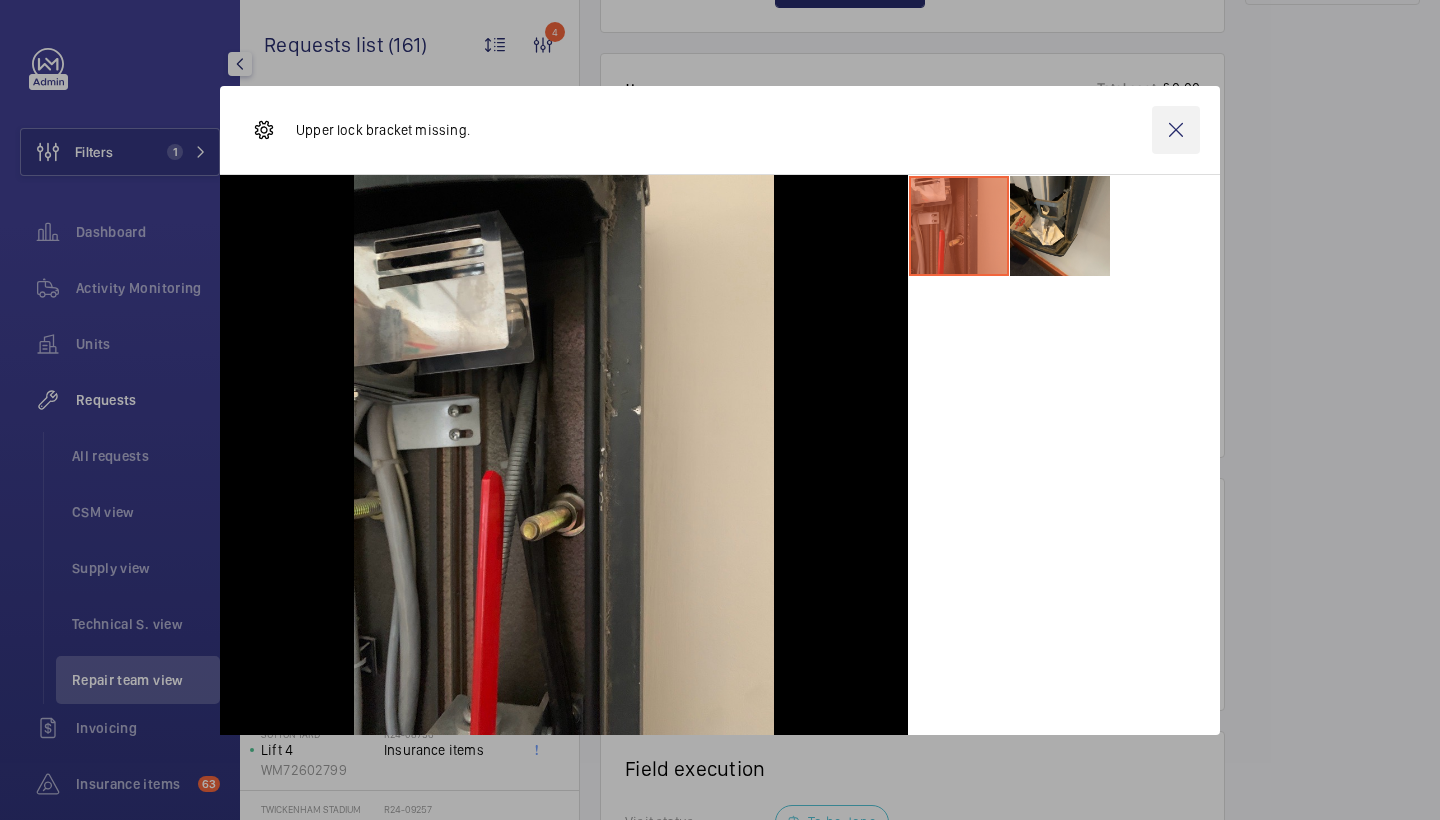 click at bounding box center (1176, 130) 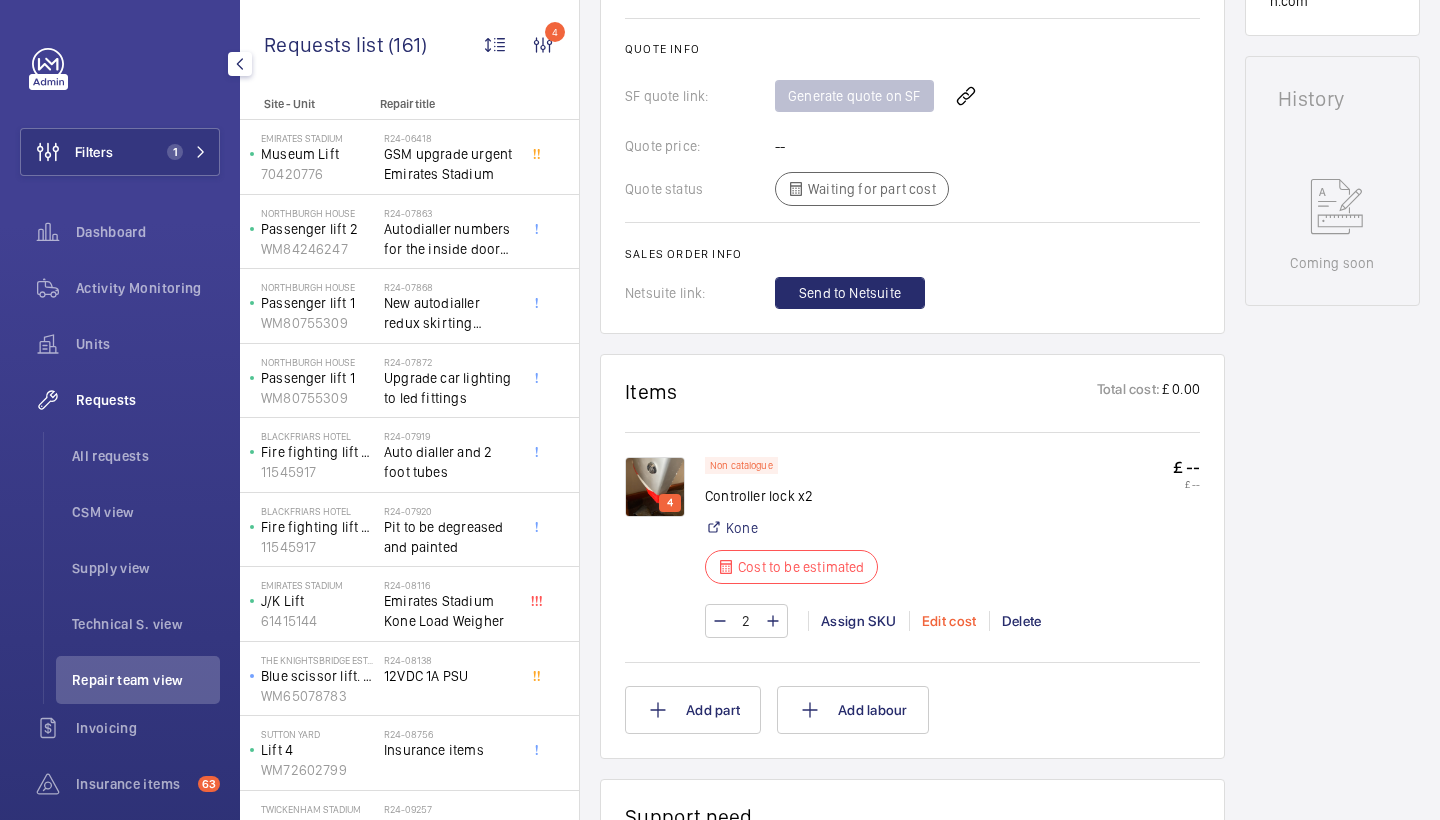 scroll, scrollTop: 894, scrollLeft: 0, axis: vertical 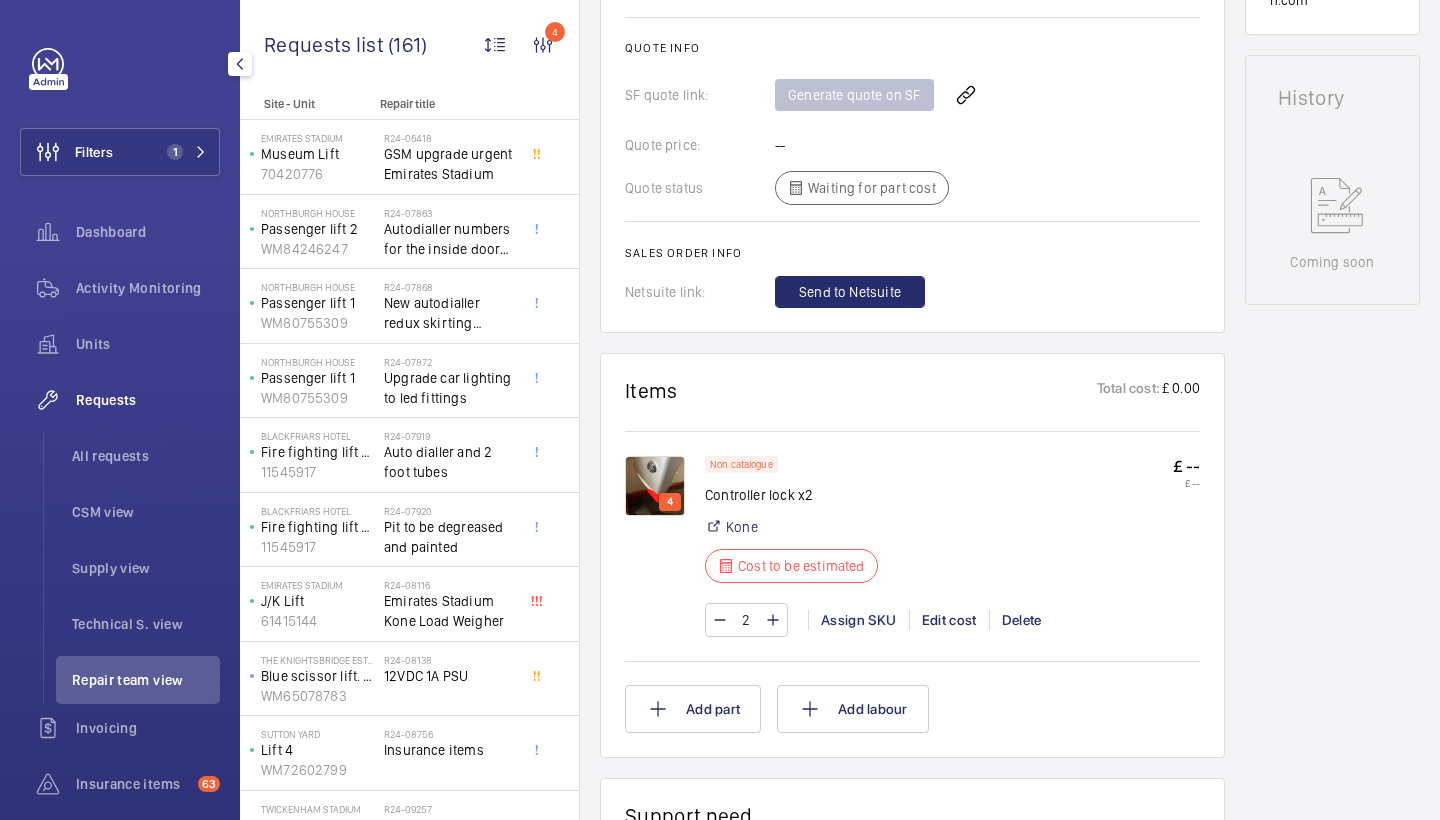 click 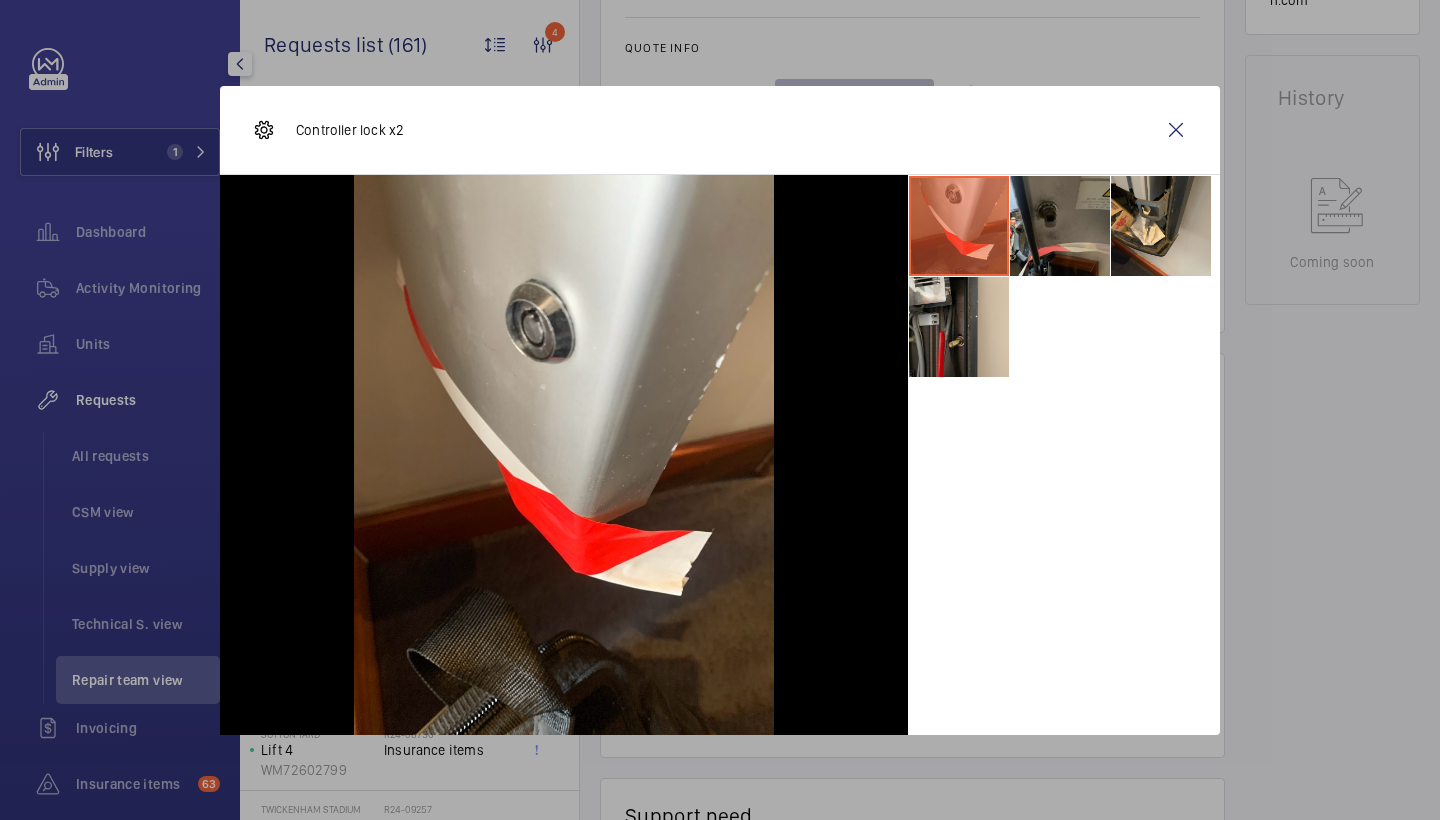 click at bounding box center [1060, 226] 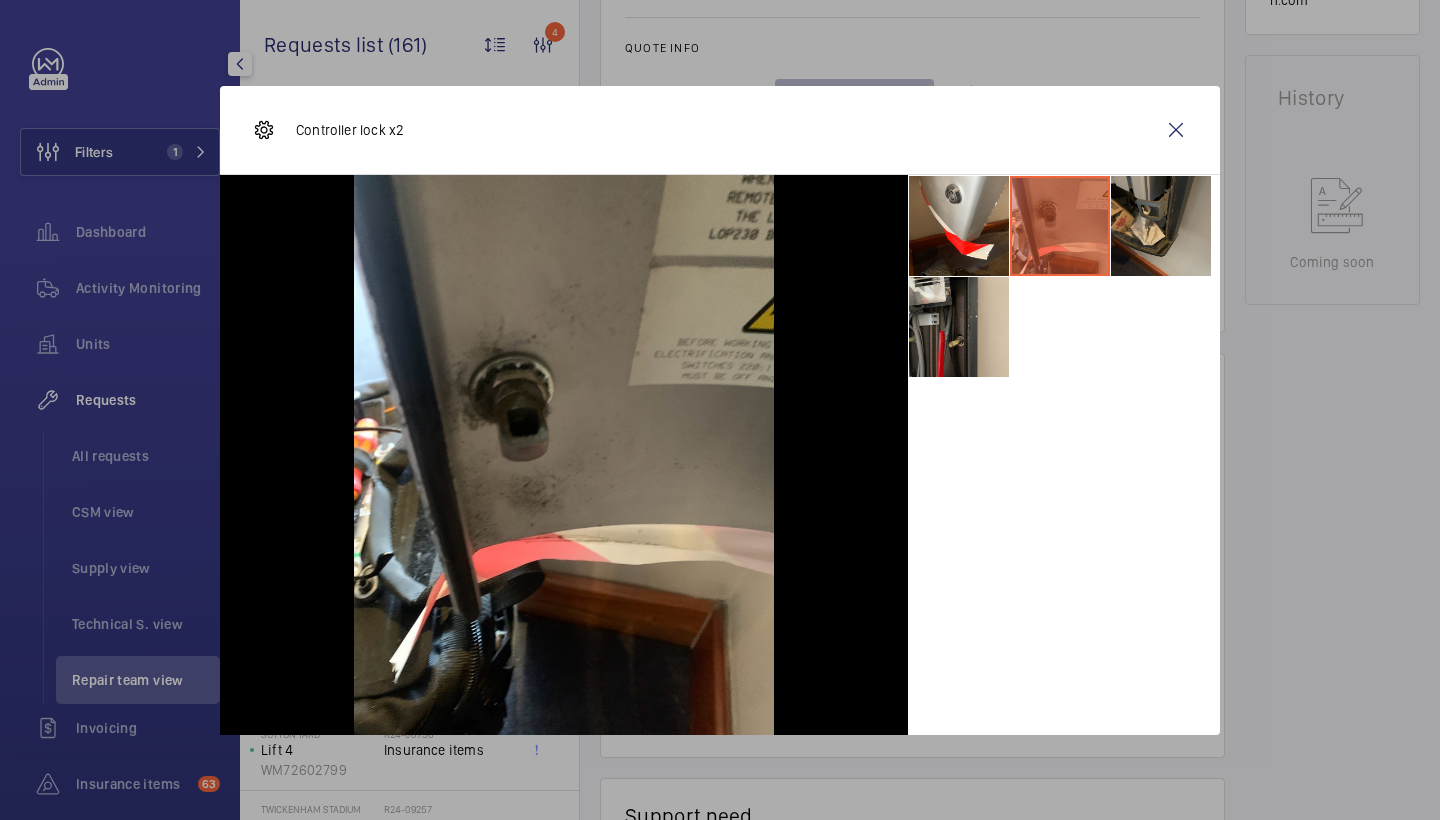 click at bounding box center (1161, 226) 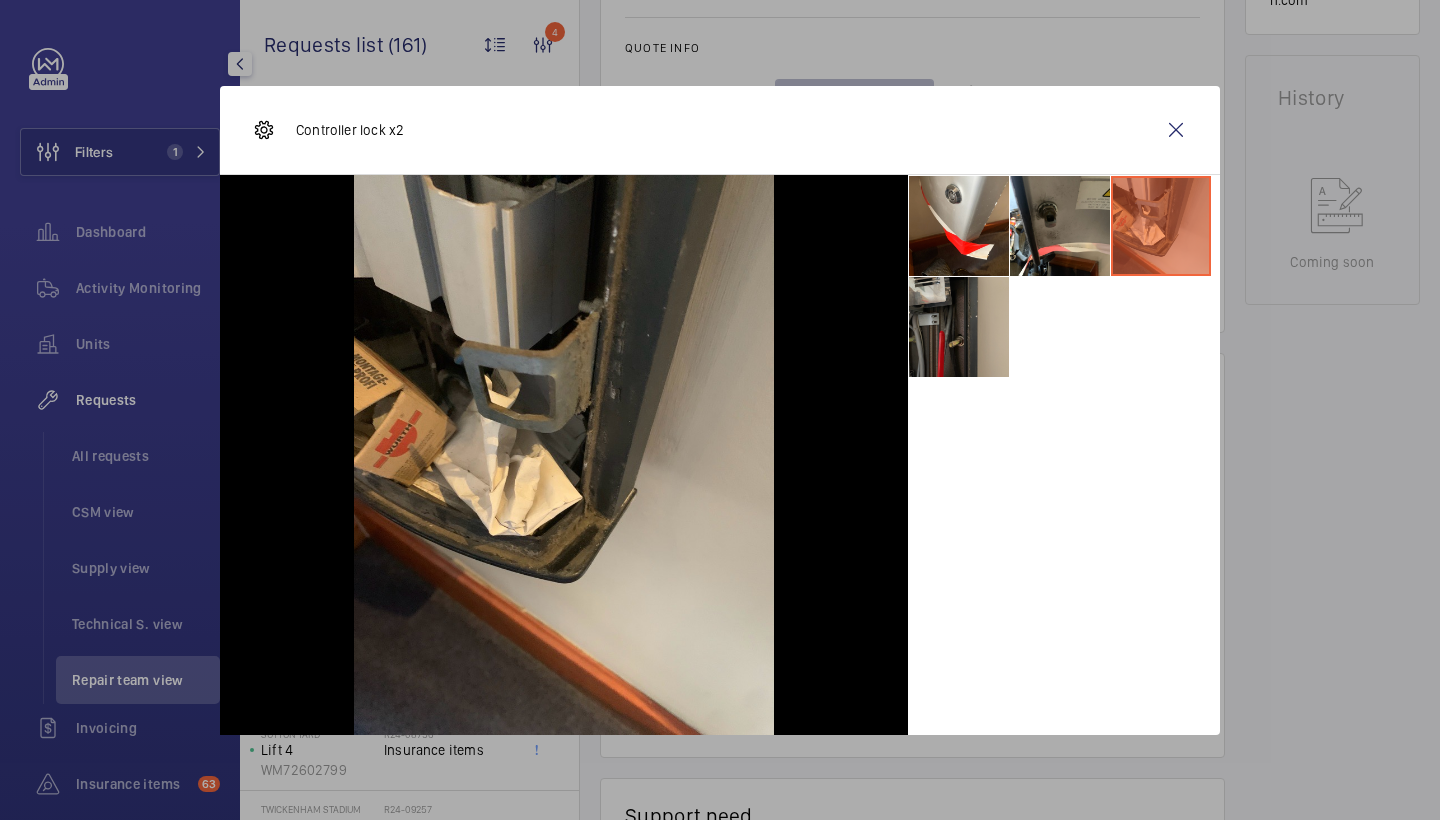 click at bounding box center [959, 327] 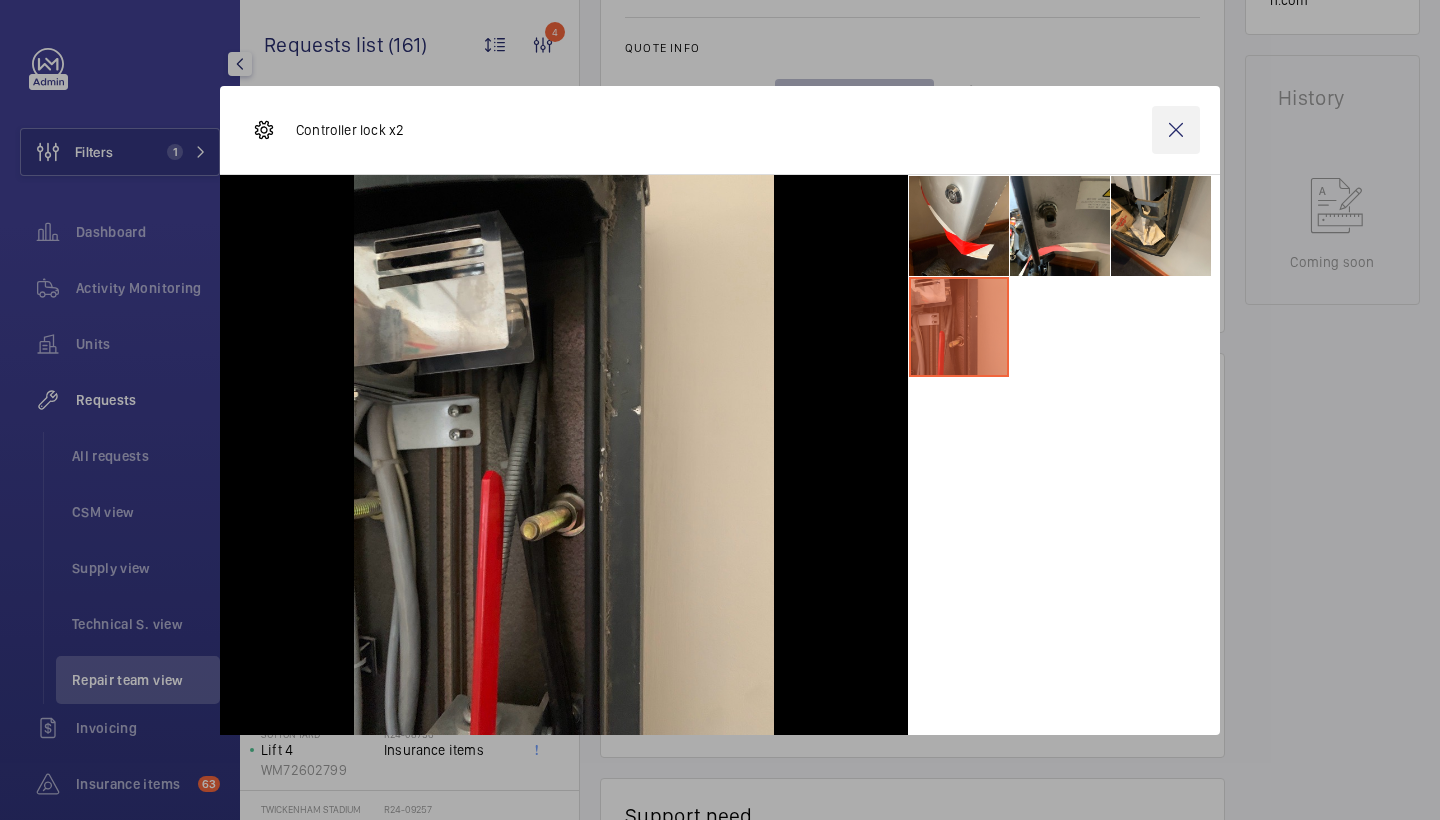 click at bounding box center [1176, 130] 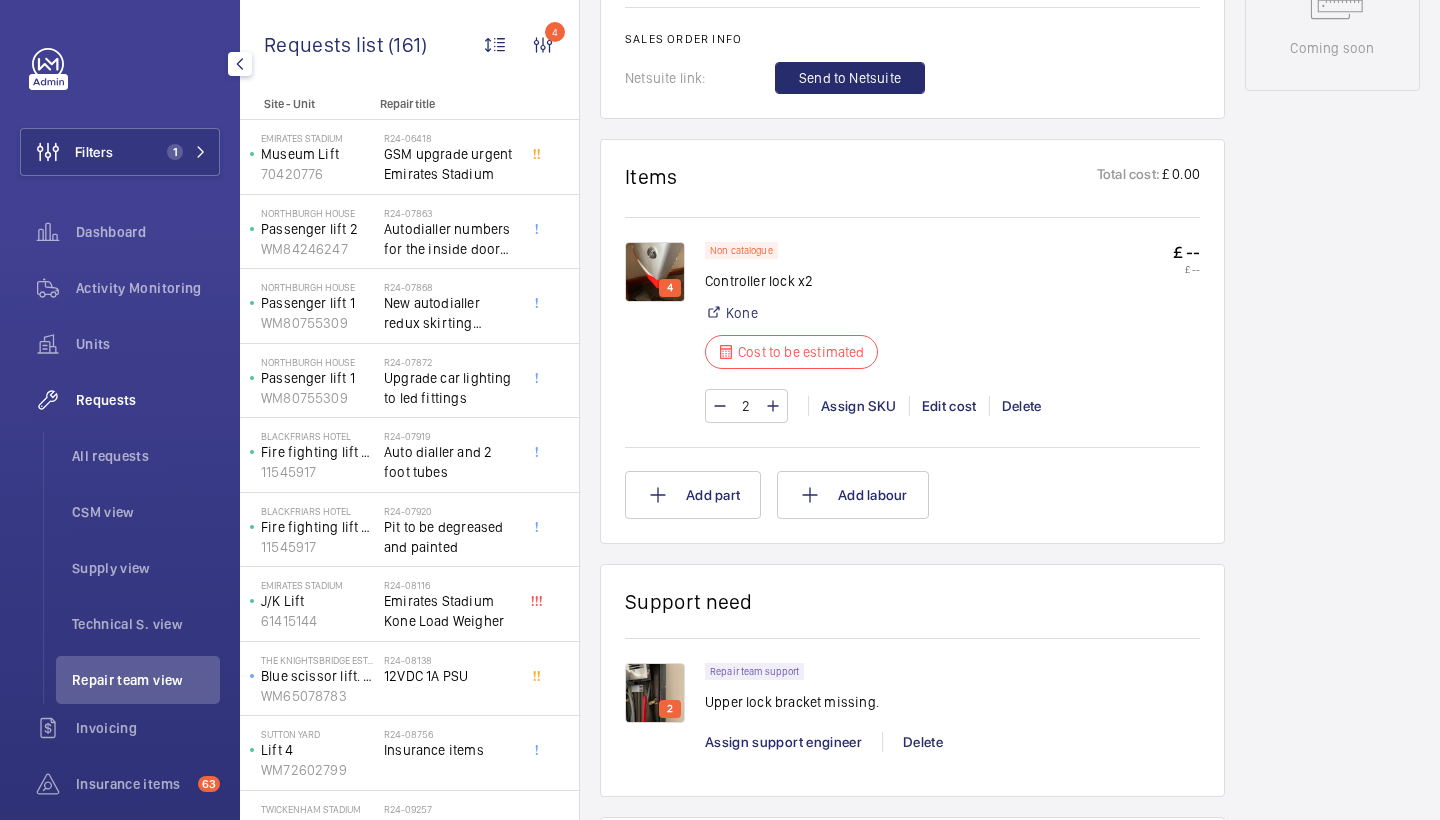 scroll, scrollTop: 1200, scrollLeft: 0, axis: vertical 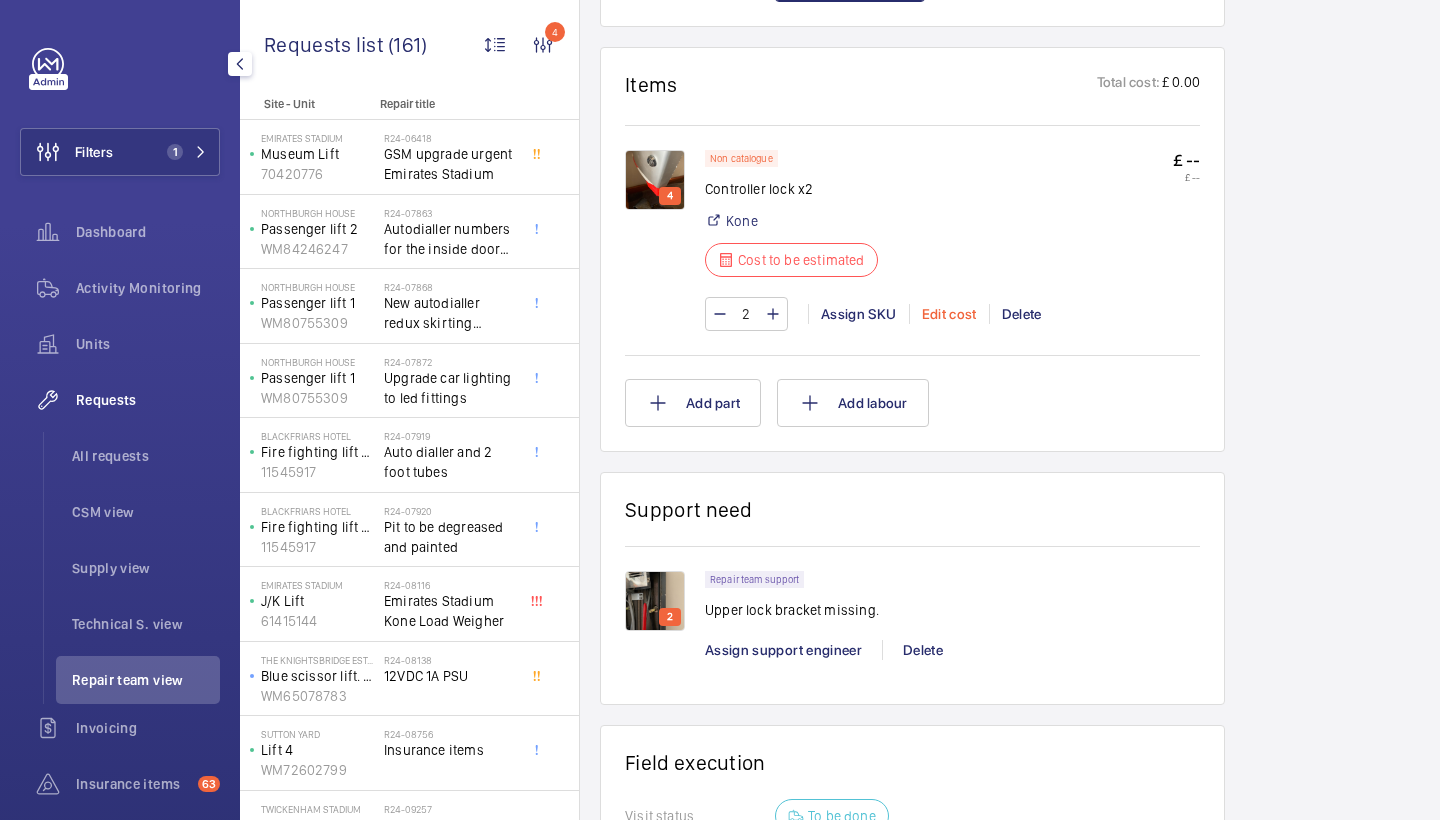 click on "Edit cost" 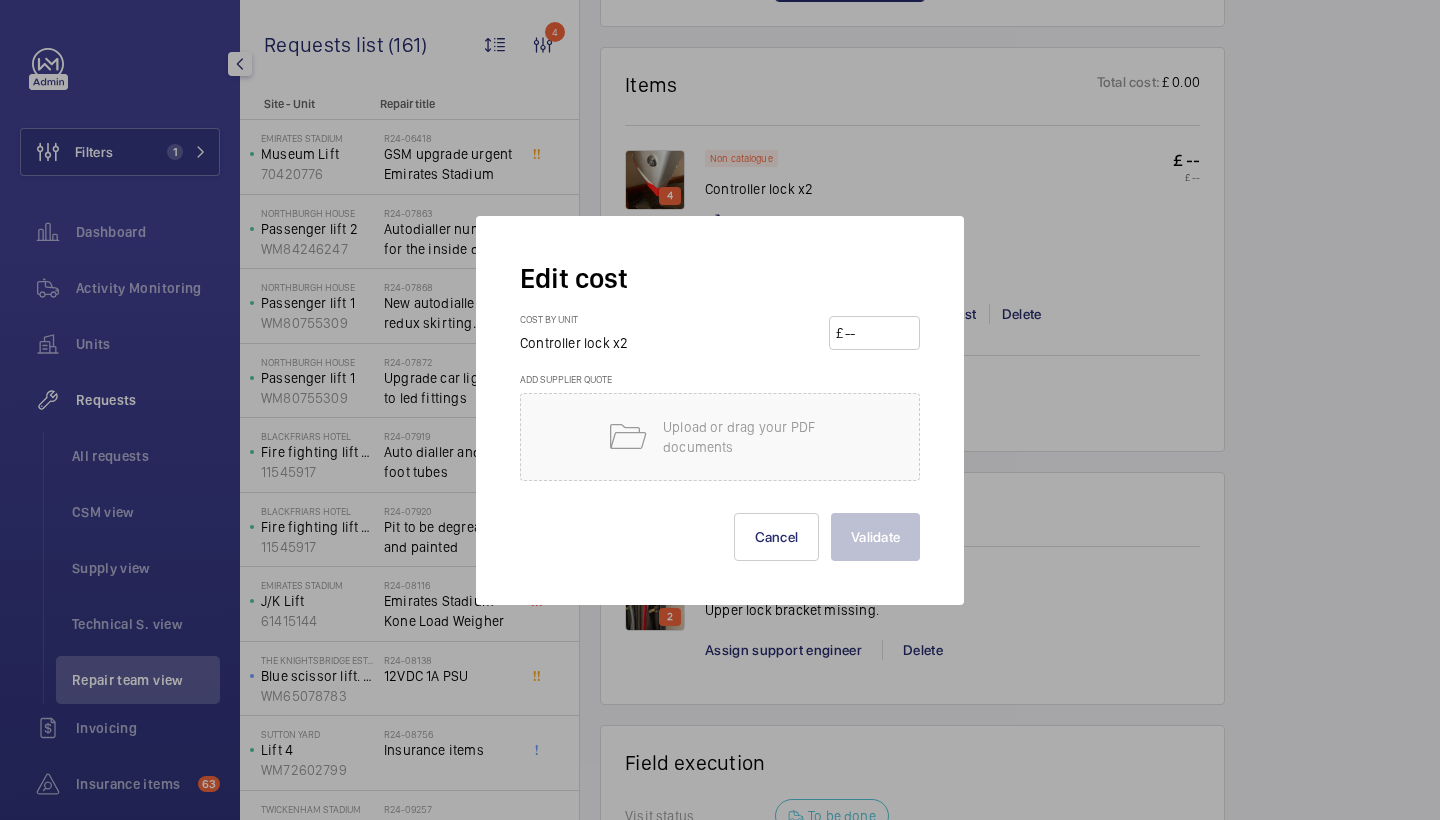 click at bounding box center (878, 333) 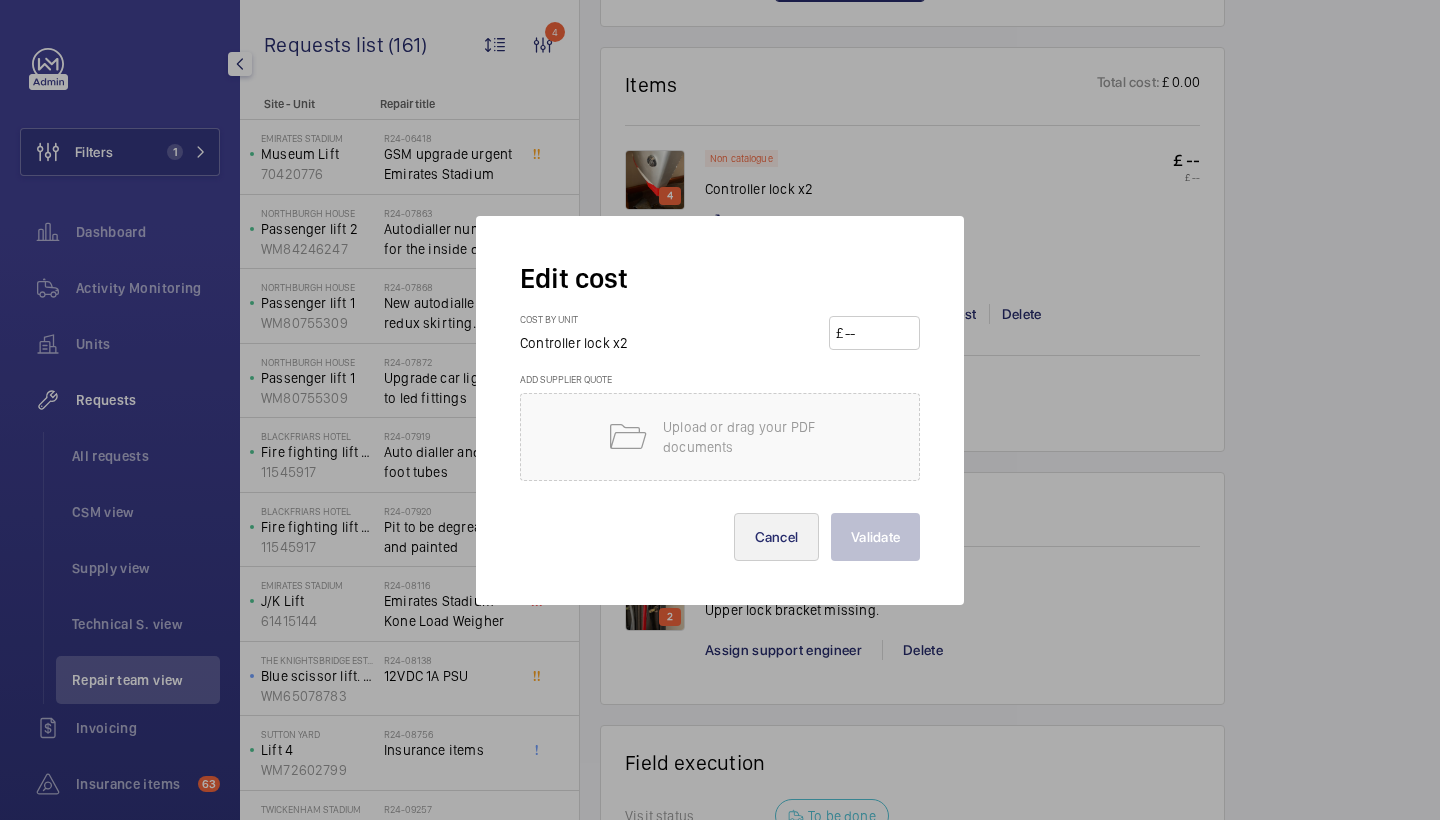 click on "Cancel" at bounding box center (777, 537) 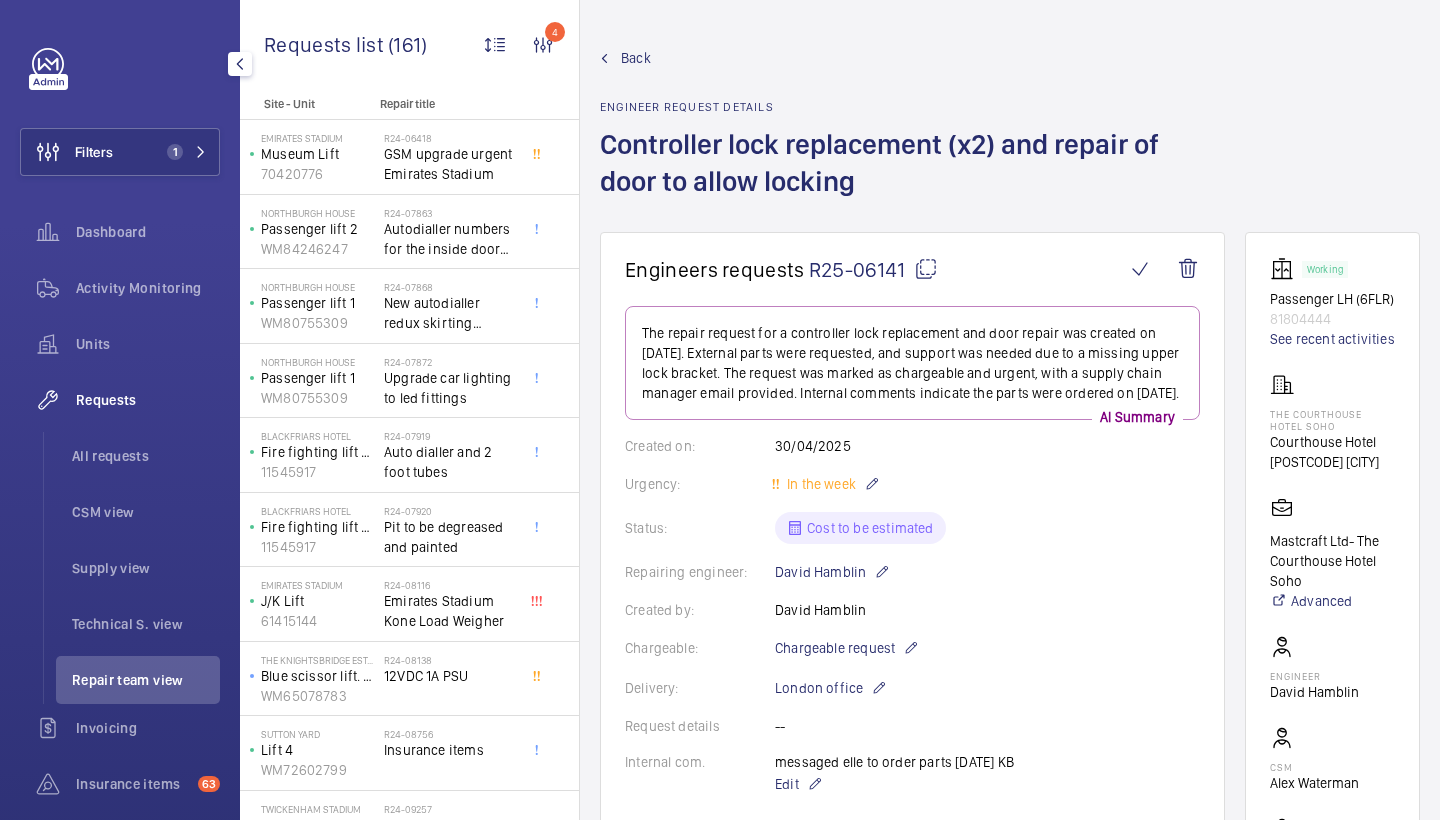 scroll, scrollTop: 0, scrollLeft: 0, axis: both 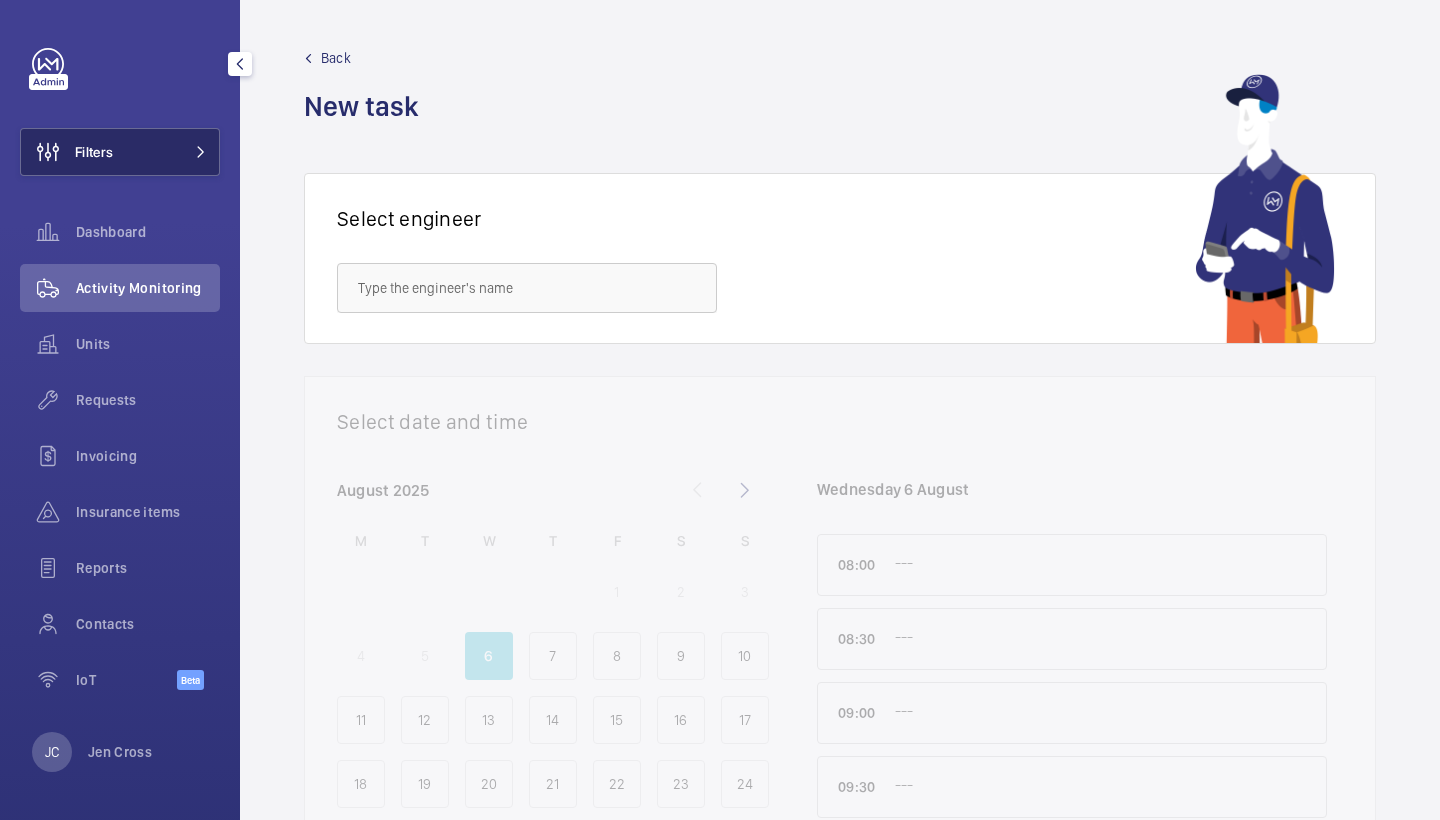 click on "Filters" 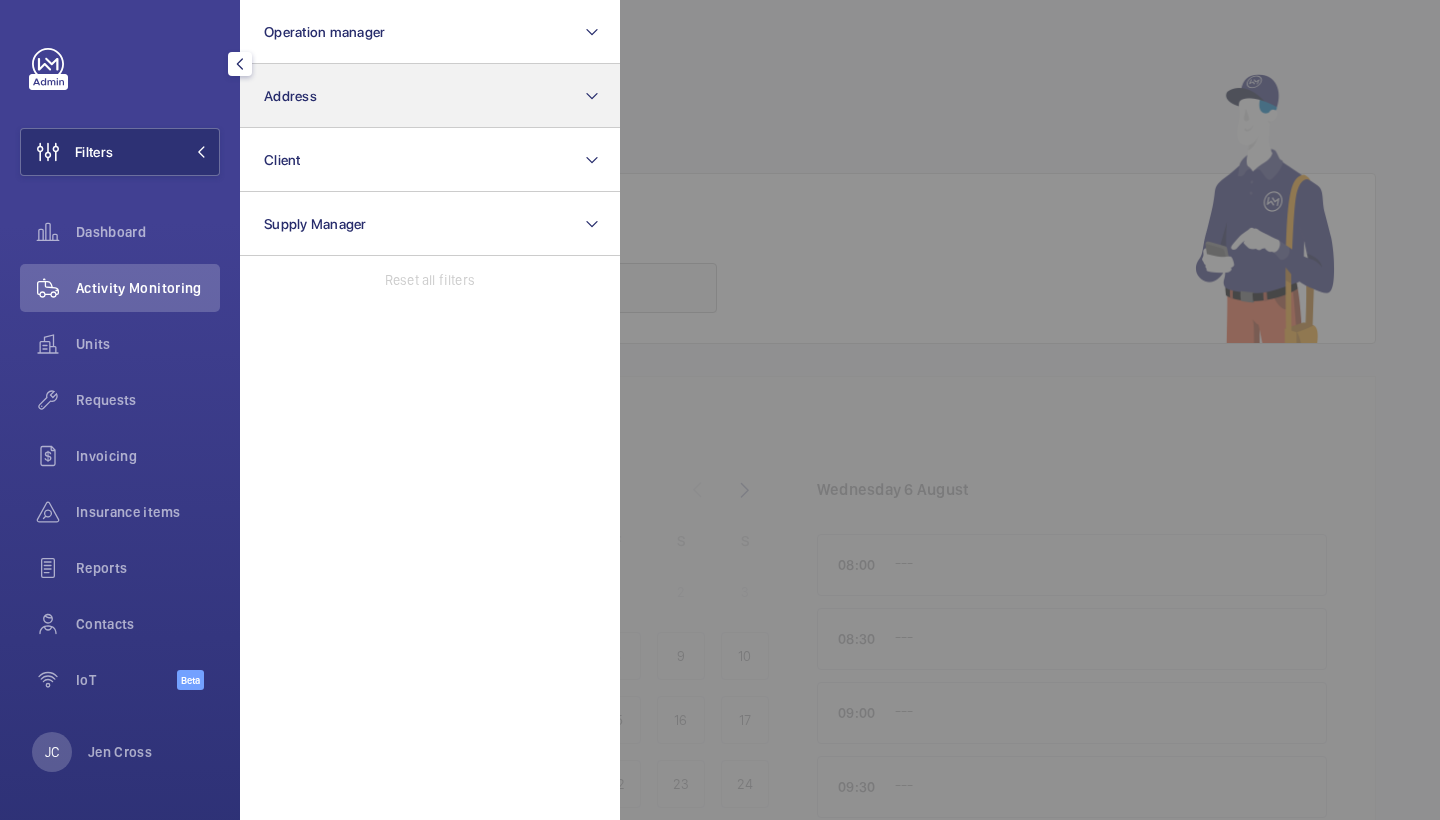 click on "Address" 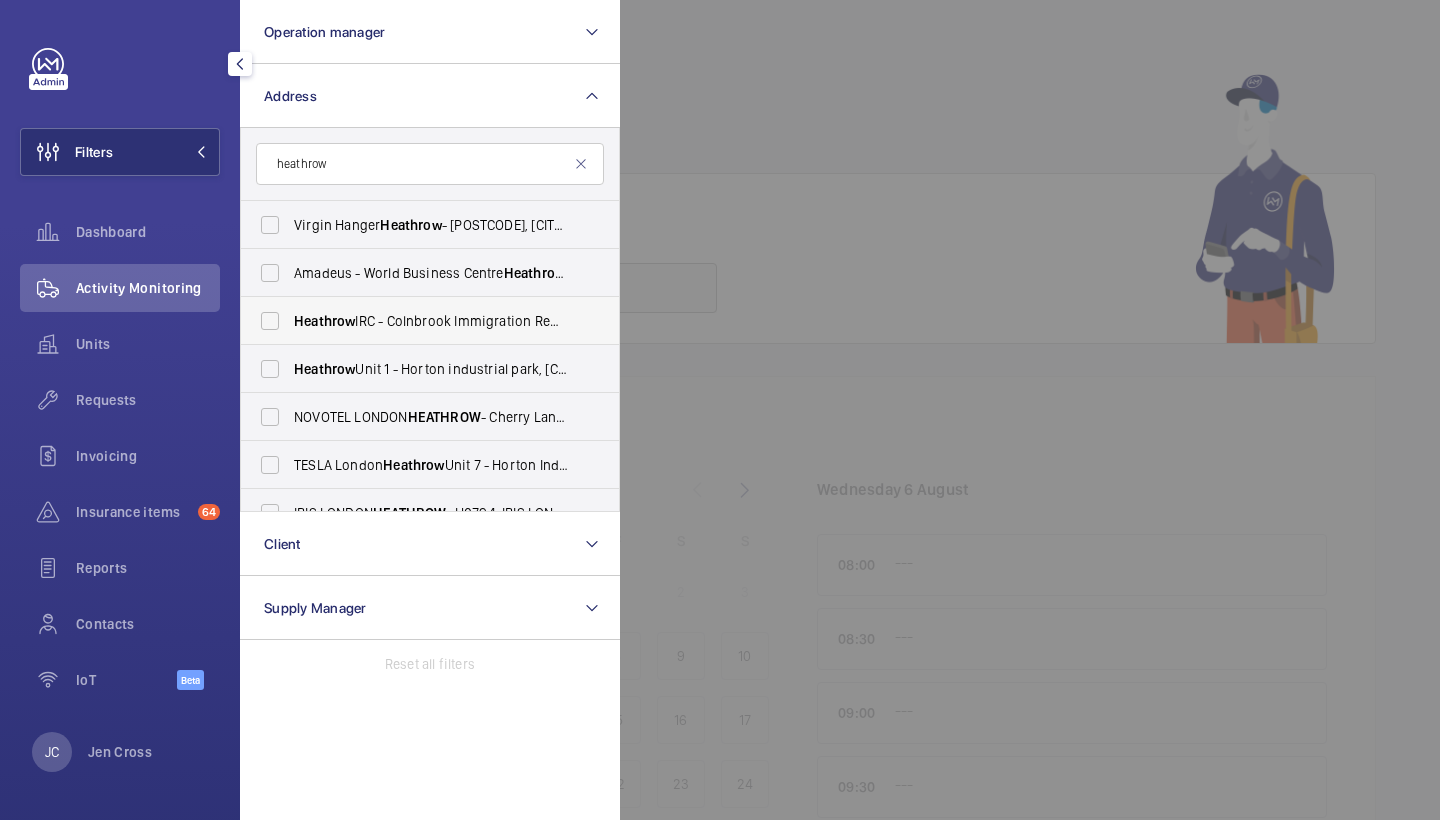 scroll, scrollTop: 0, scrollLeft: 0, axis: both 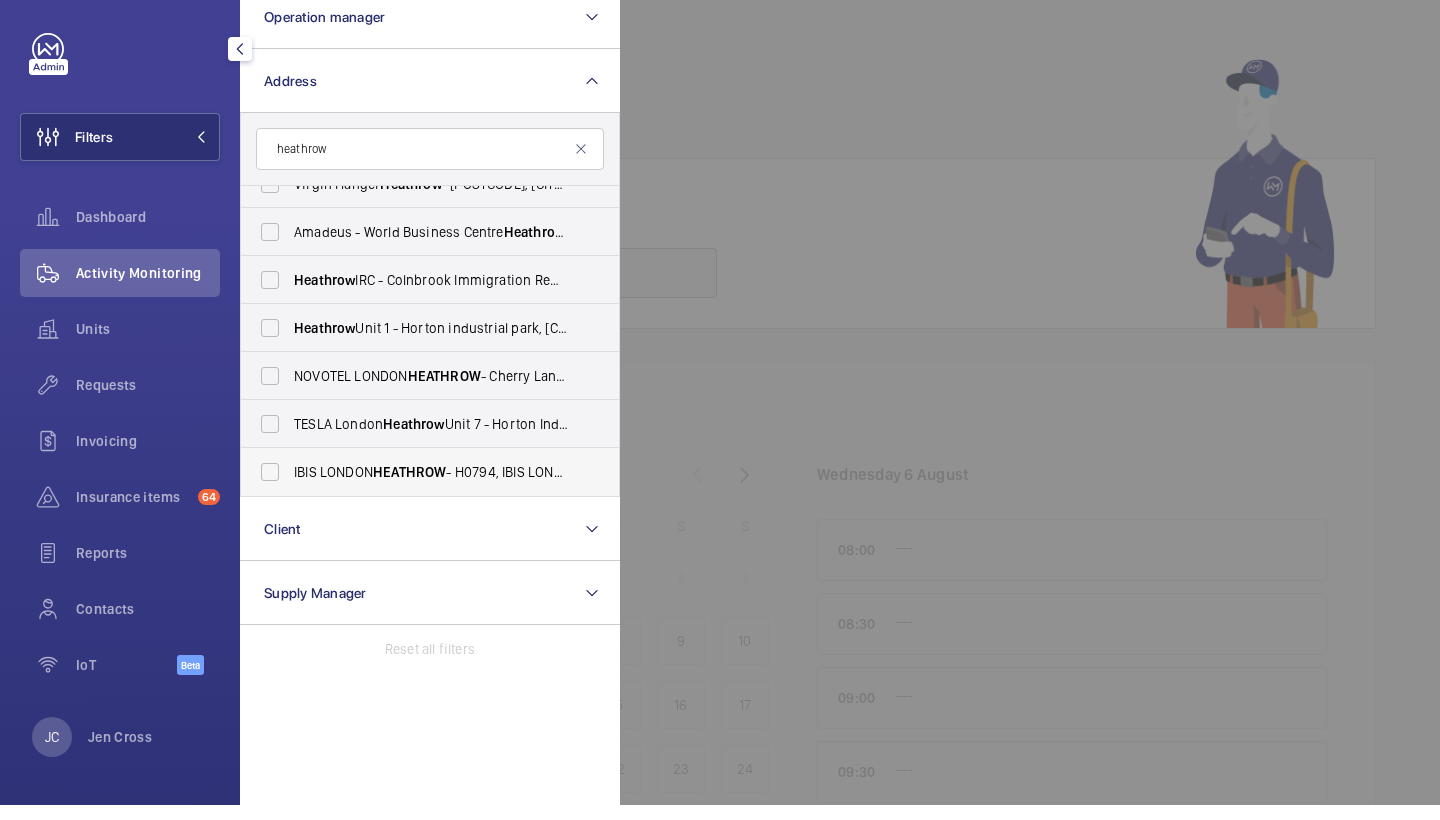 type on "heathrow" 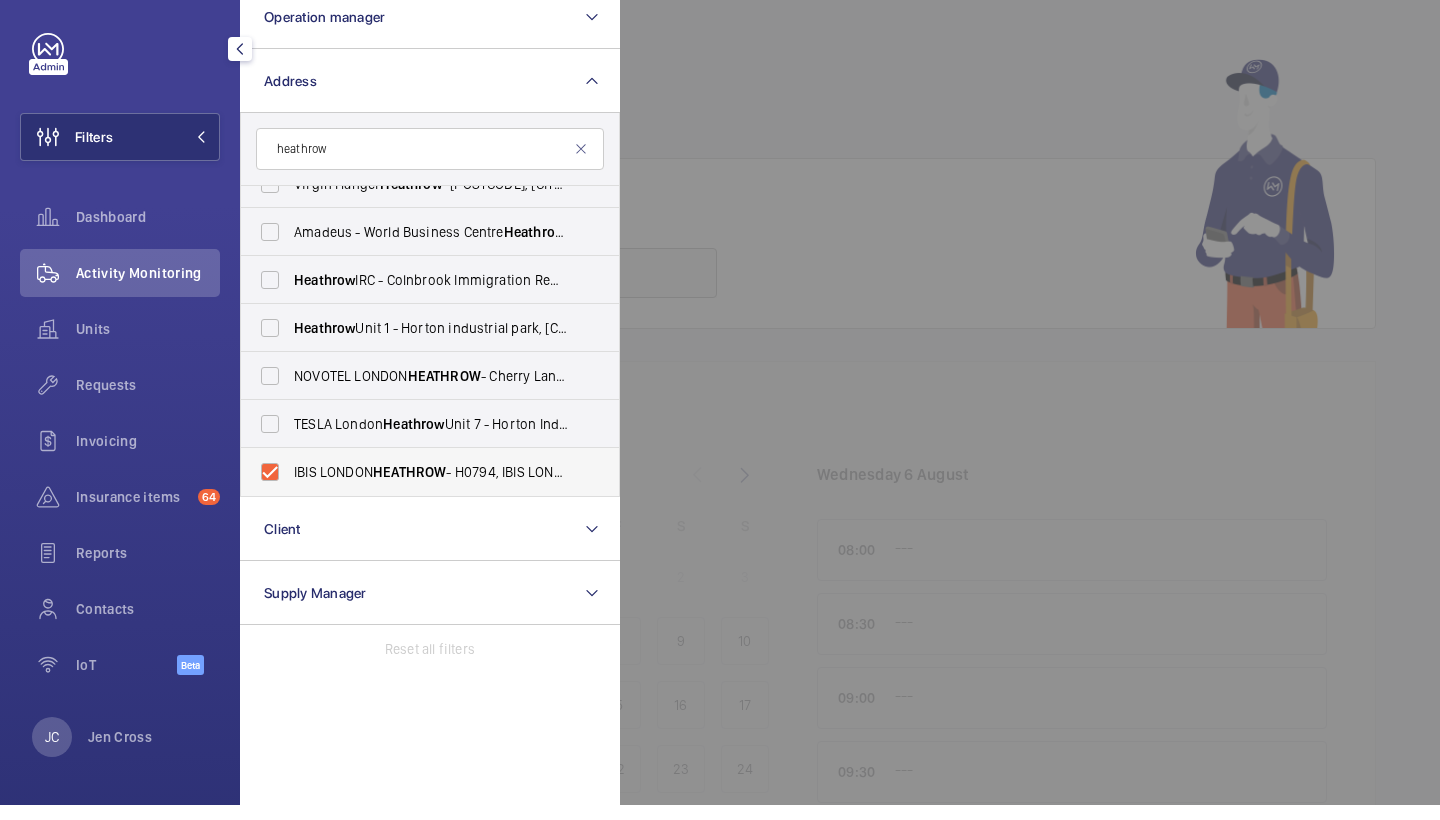 checkbox on "true" 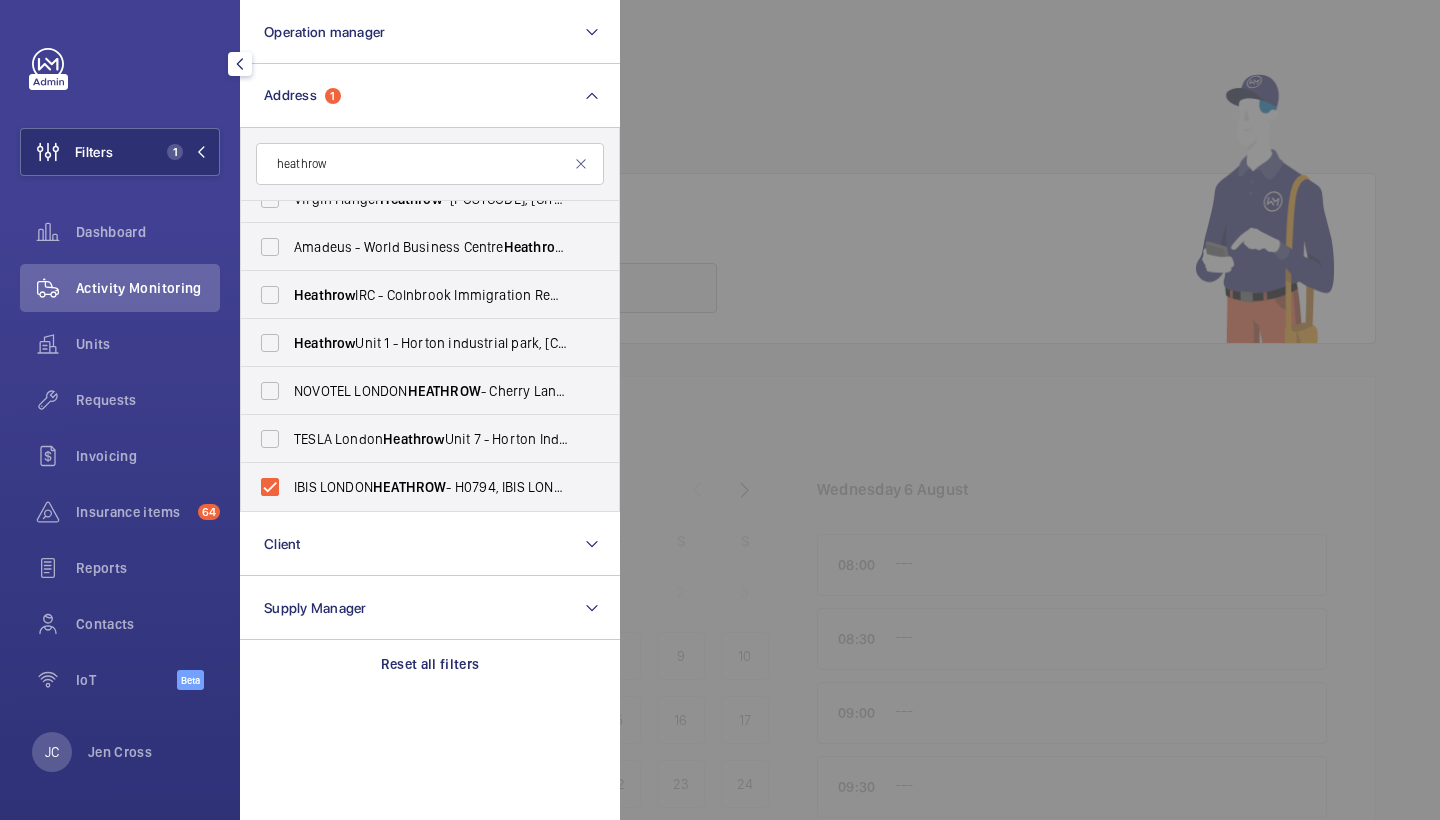 click 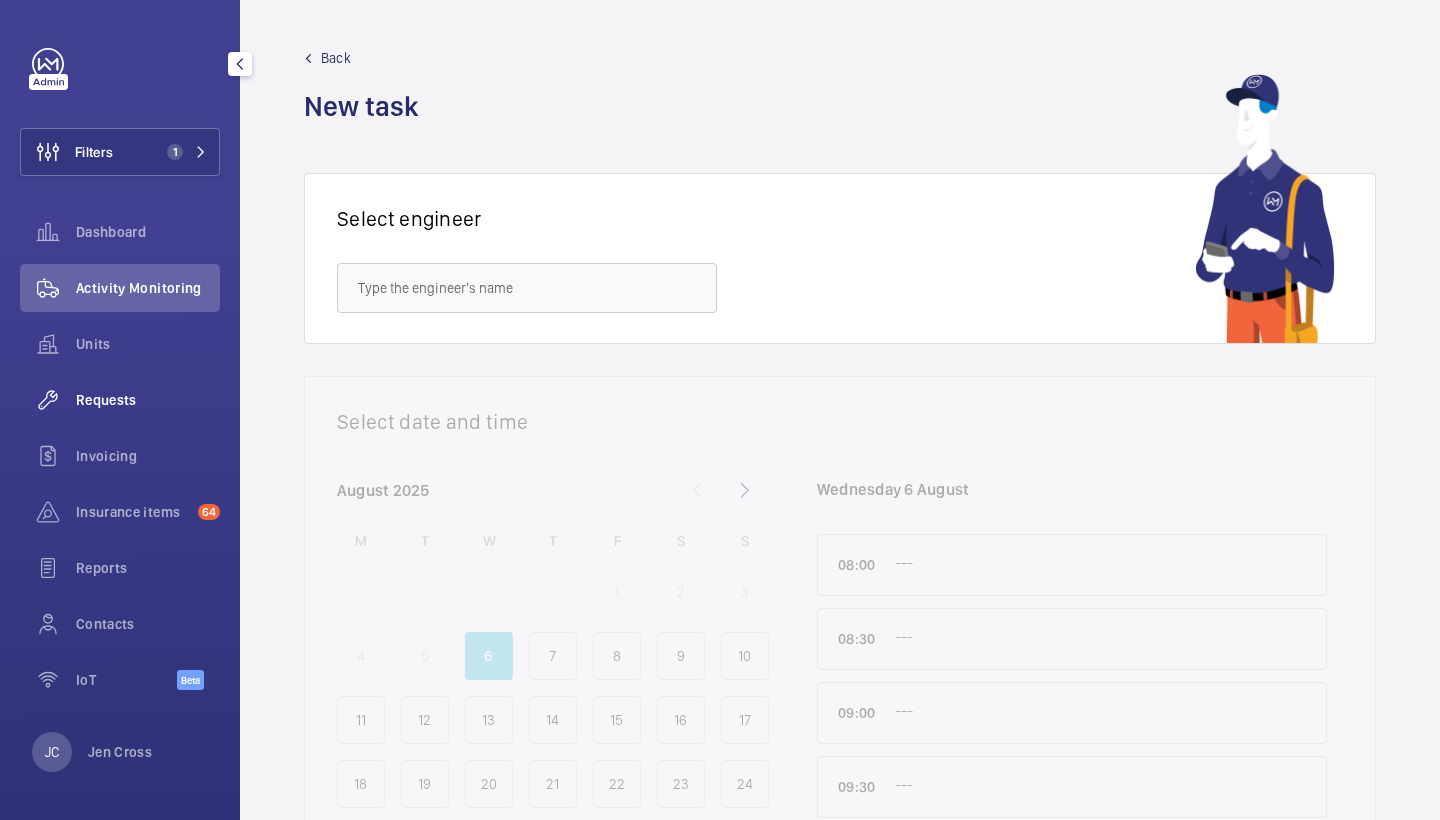 click on "Requests" 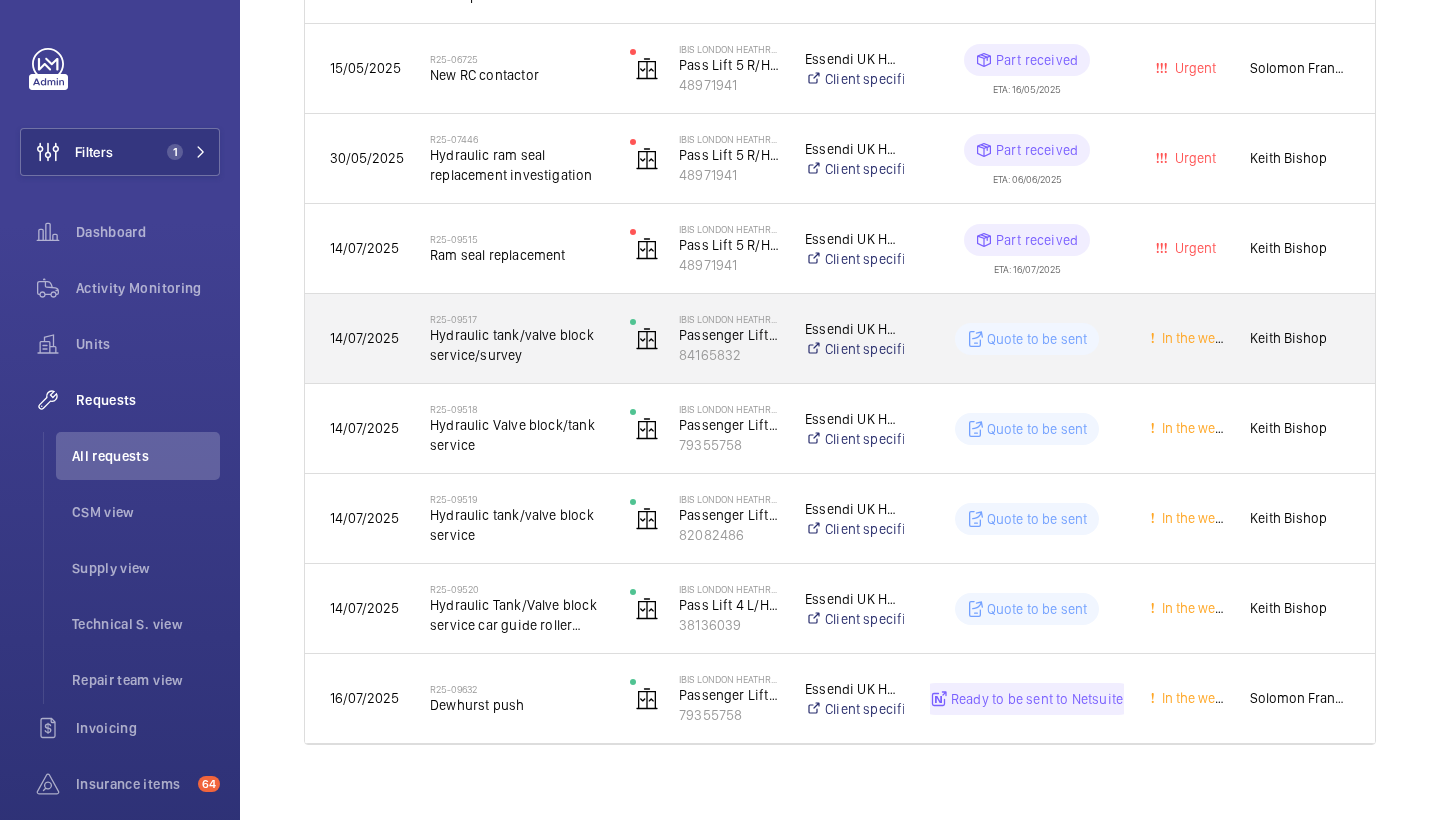 scroll, scrollTop: 1900, scrollLeft: 0, axis: vertical 